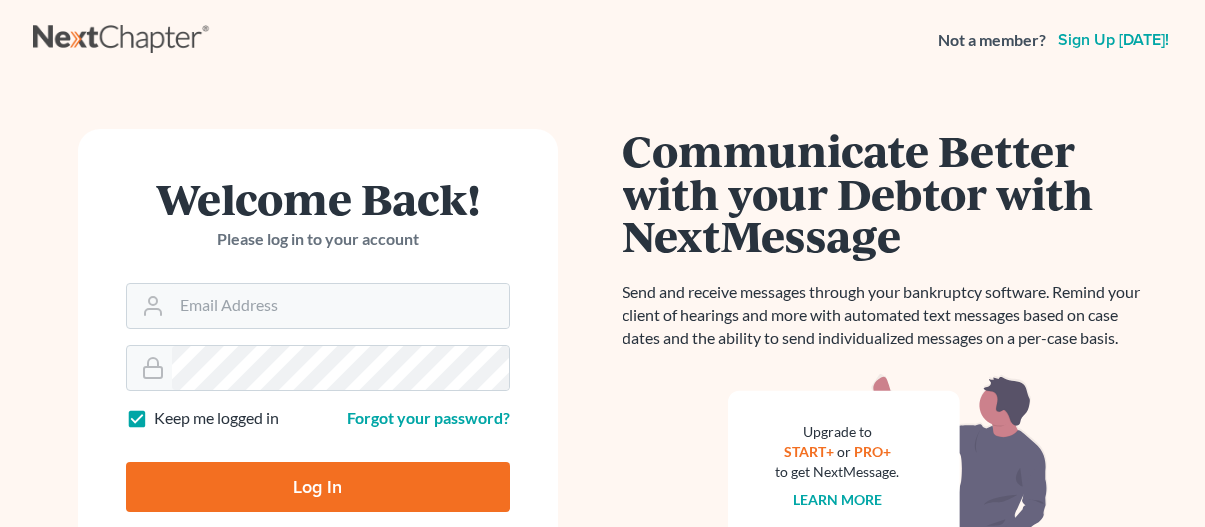 scroll, scrollTop: 0, scrollLeft: 0, axis: both 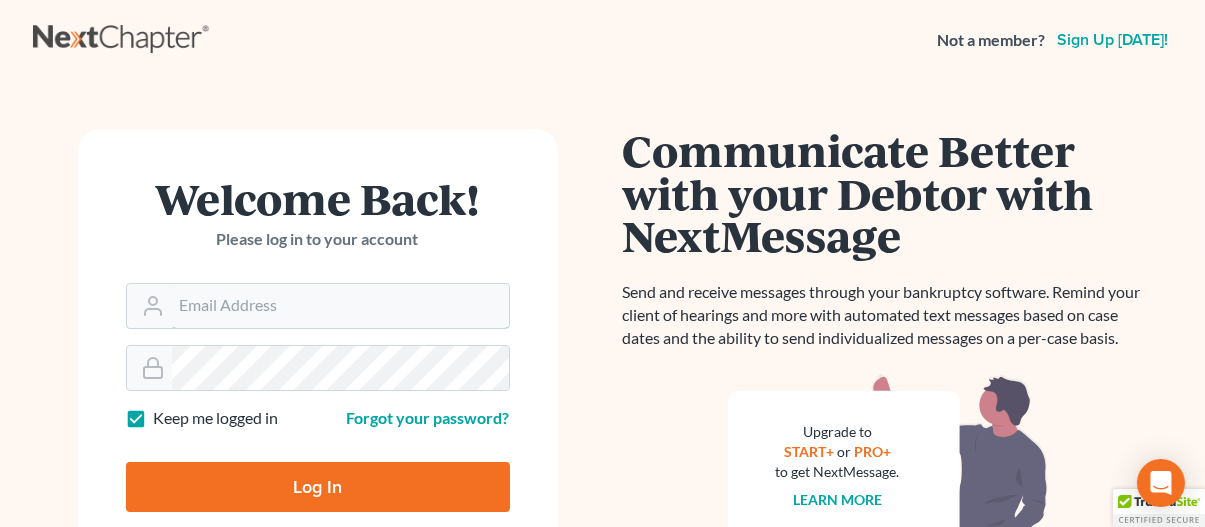 type on "jbenner@trunkettlaw.com" 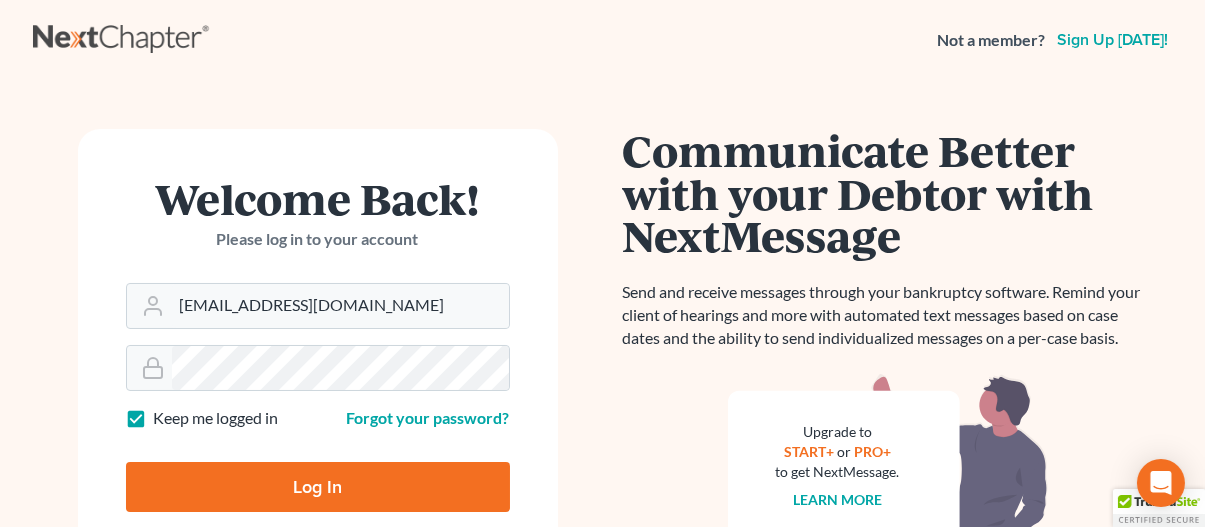 click on "Log In" at bounding box center (318, 487) 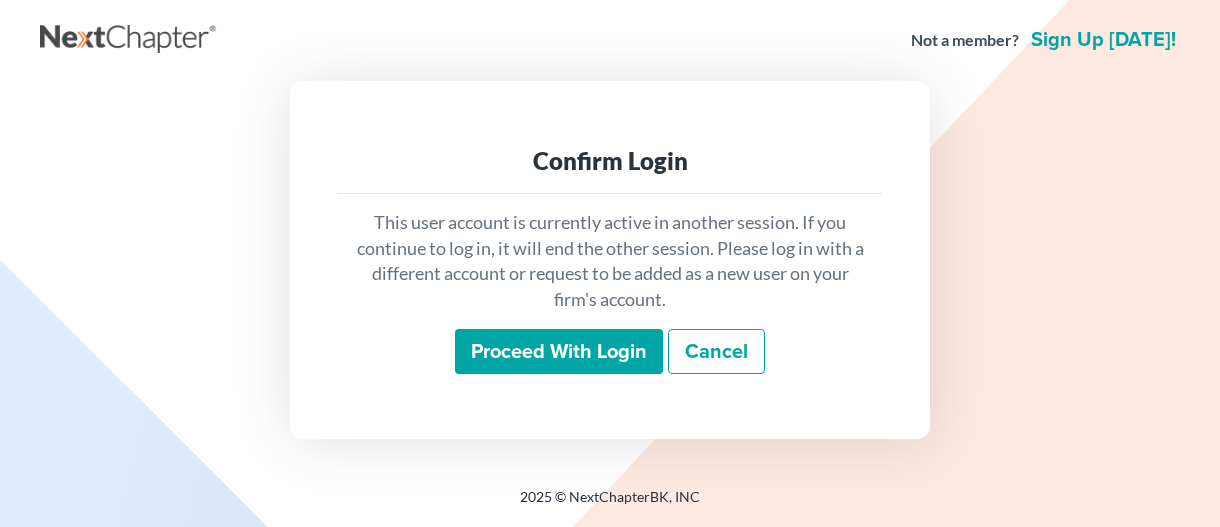 scroll, scrollTop: 0, scrollLeft: 0, axis: both 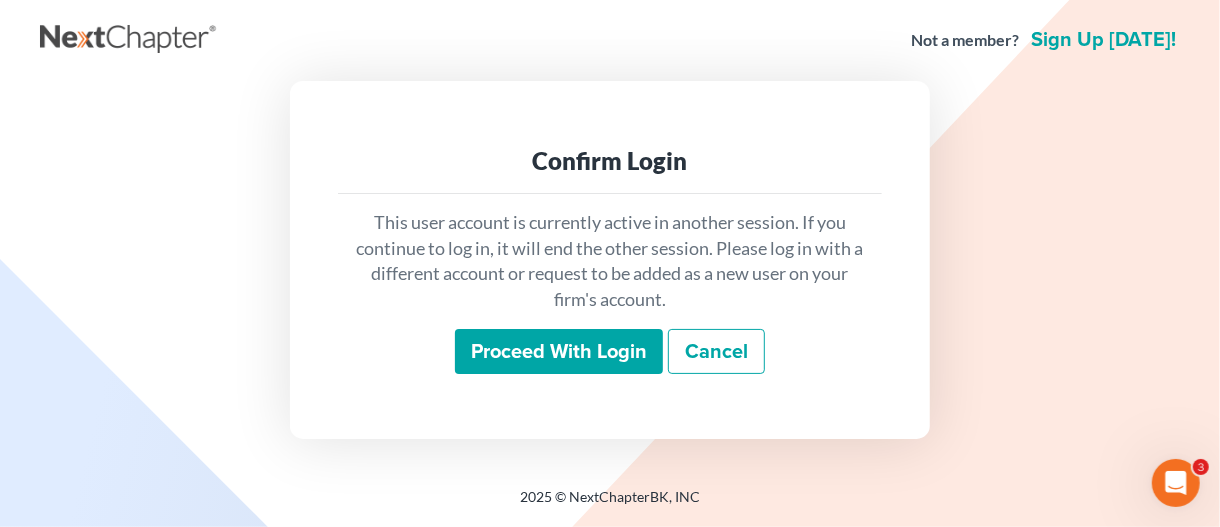 click on "Proceed with login" at bounding box center [559, 352] 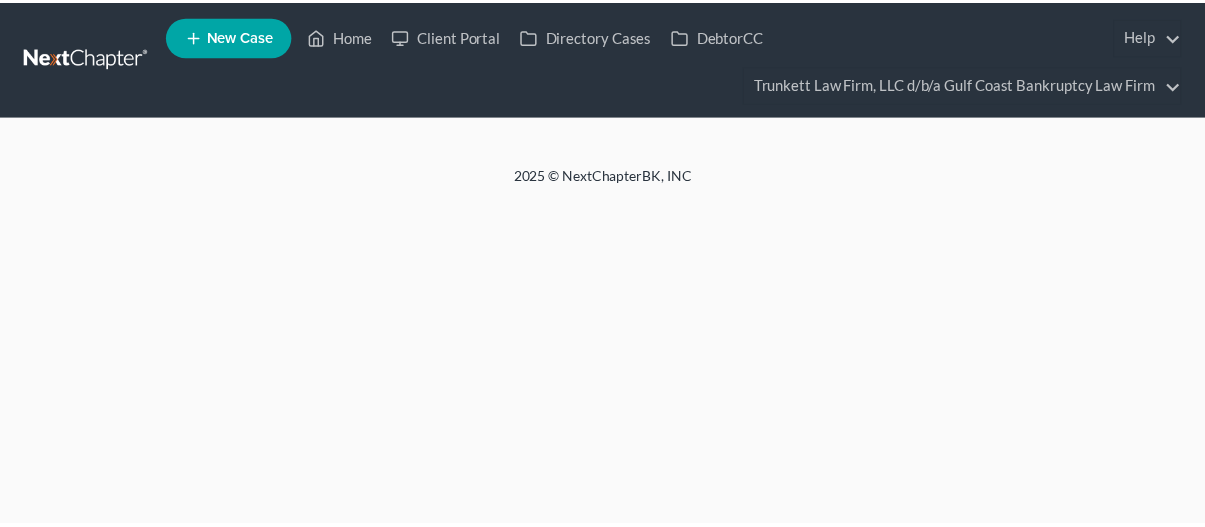 scroll, scrollTop: 0, scrollLeft: 0, axis: both 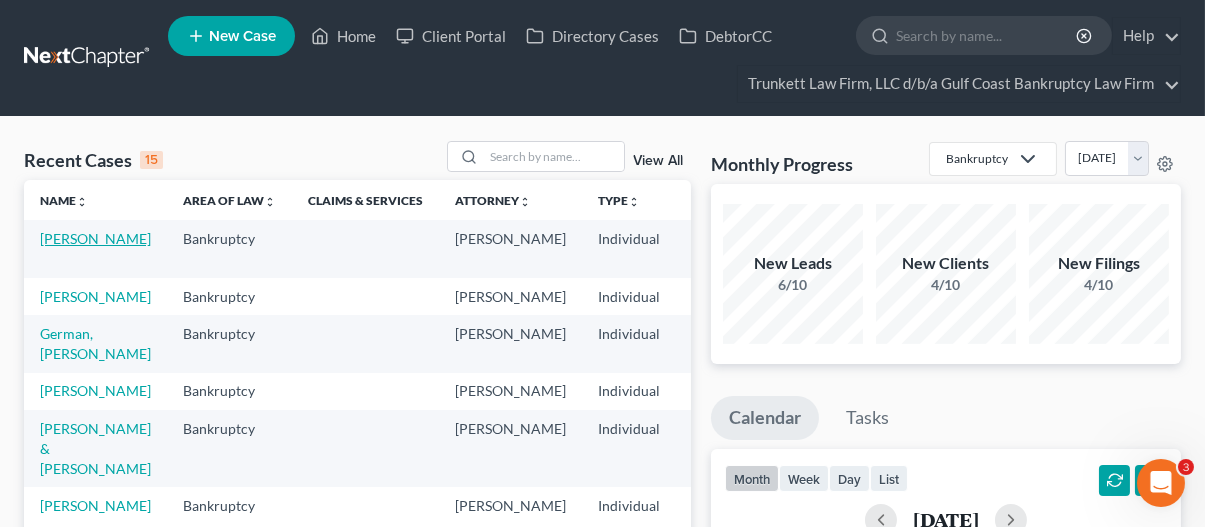 click on "[PERSON_NAME]" at bounding box center [95, 238] 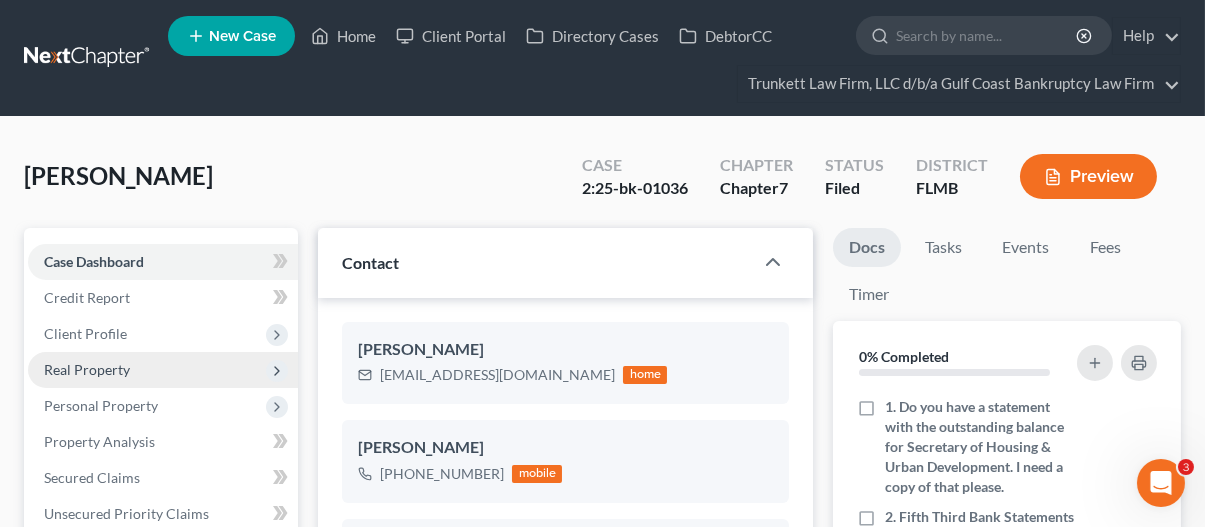 click on "Real Property" at bounding box center [87, 369] 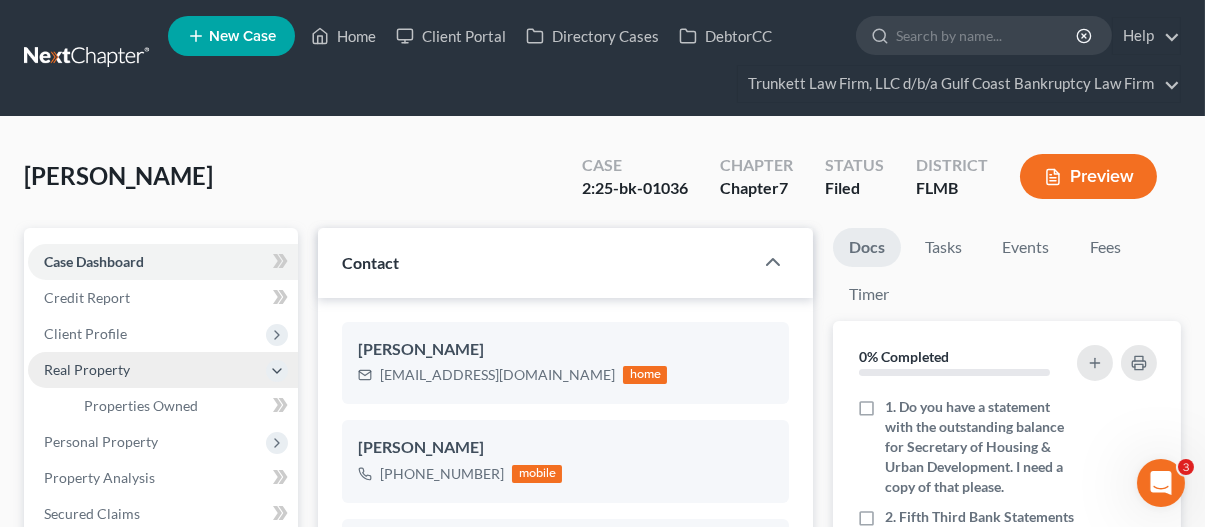 scroll, scrollTop: 770, scrollLeft: 0, axis: vertical 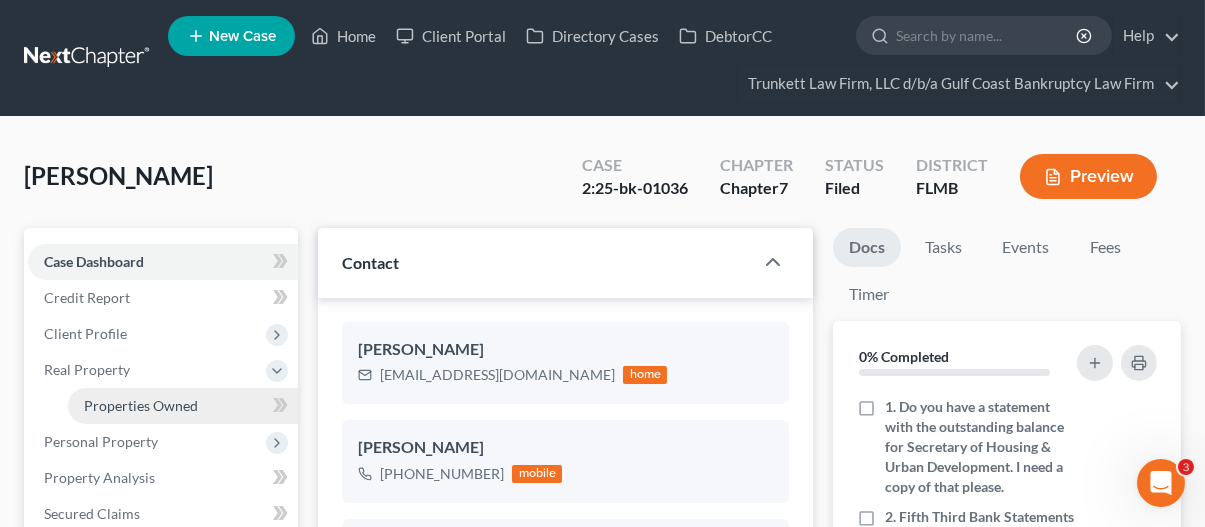 click on "Properties Owned" at bounding box center [141, 405] 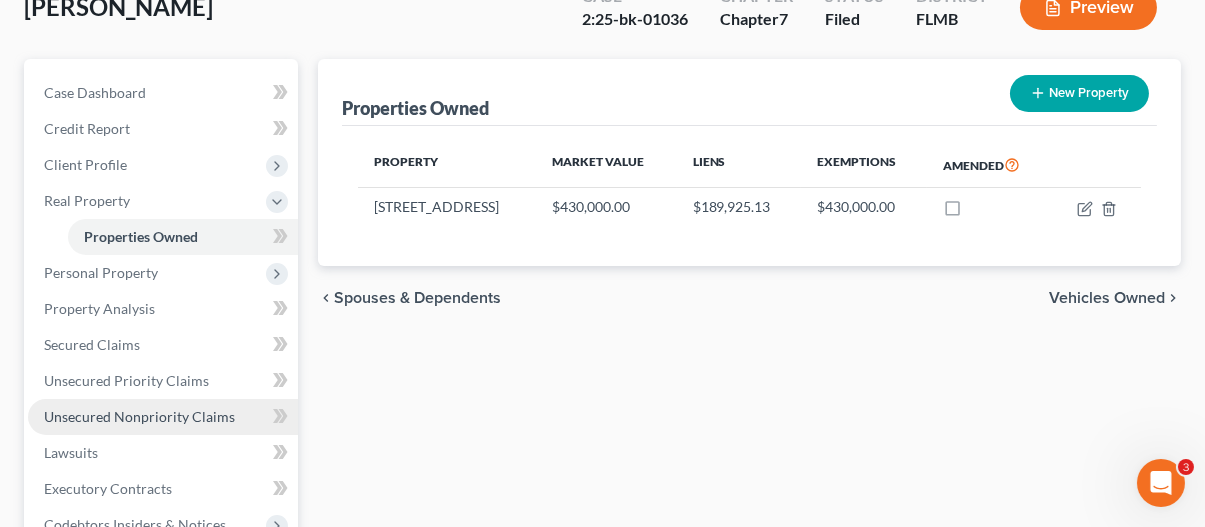 scroll, scrollTop: 200, scrollLeft: 0, axis: vertical 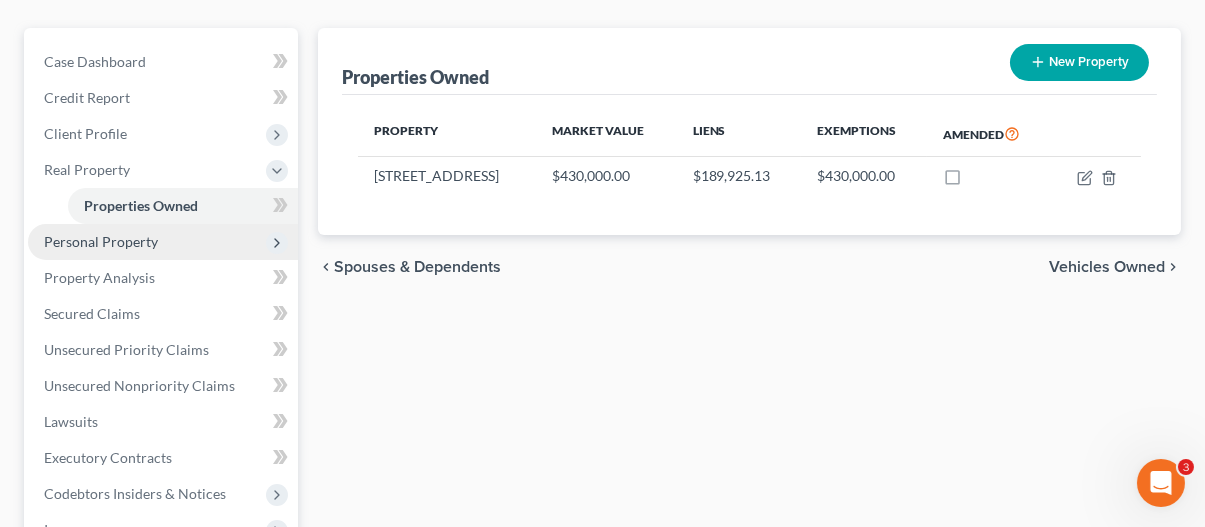 click on "Personal Property" at bounding box center [101, 241] 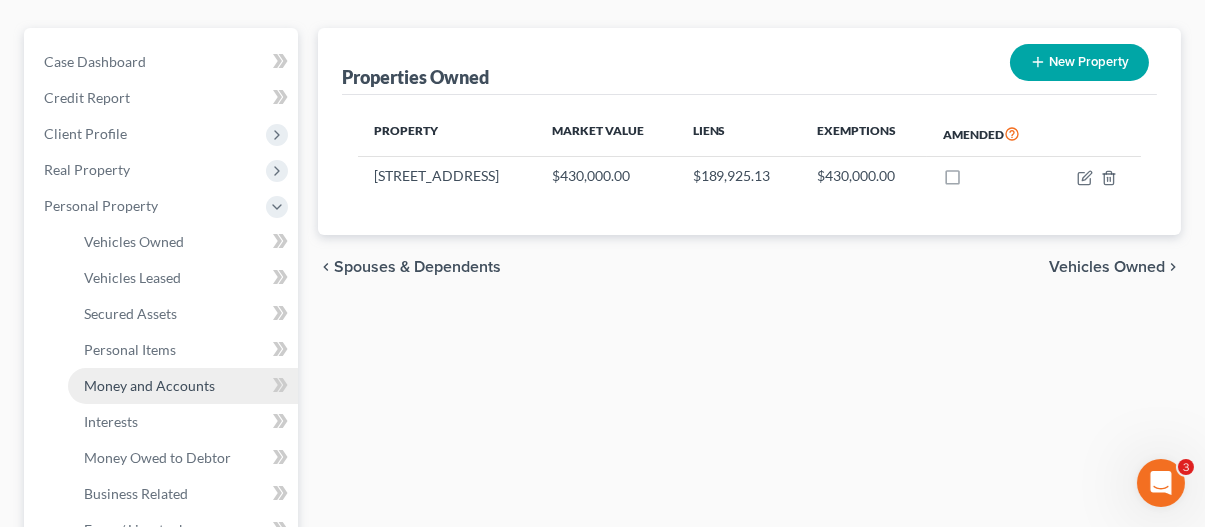 click on "Money and Accounts" at bounding box center [149, 385] 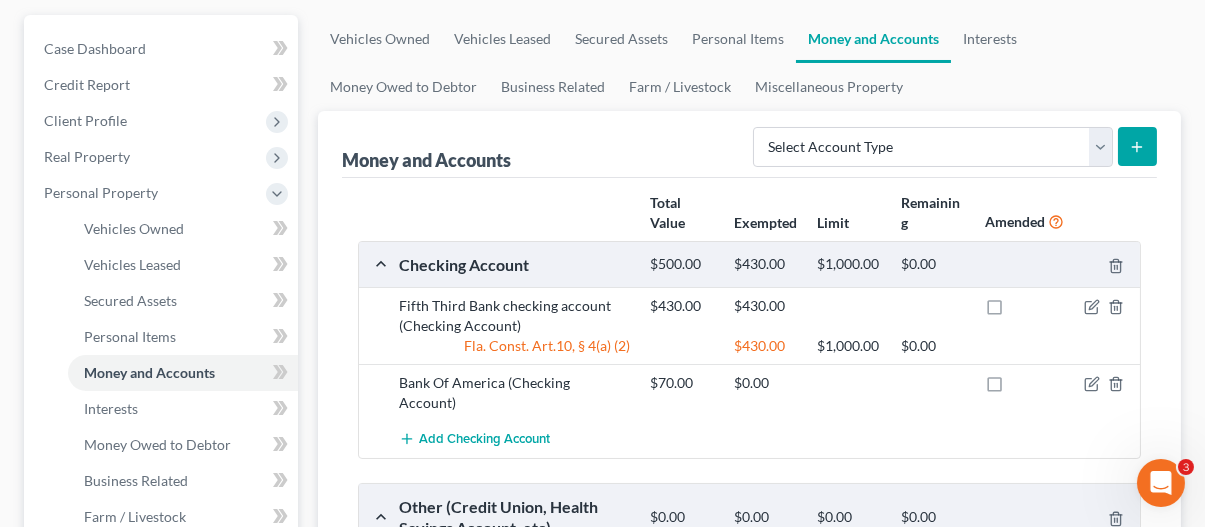 scroll, scrollTop: 0, scrollLeft: 0, axis: both 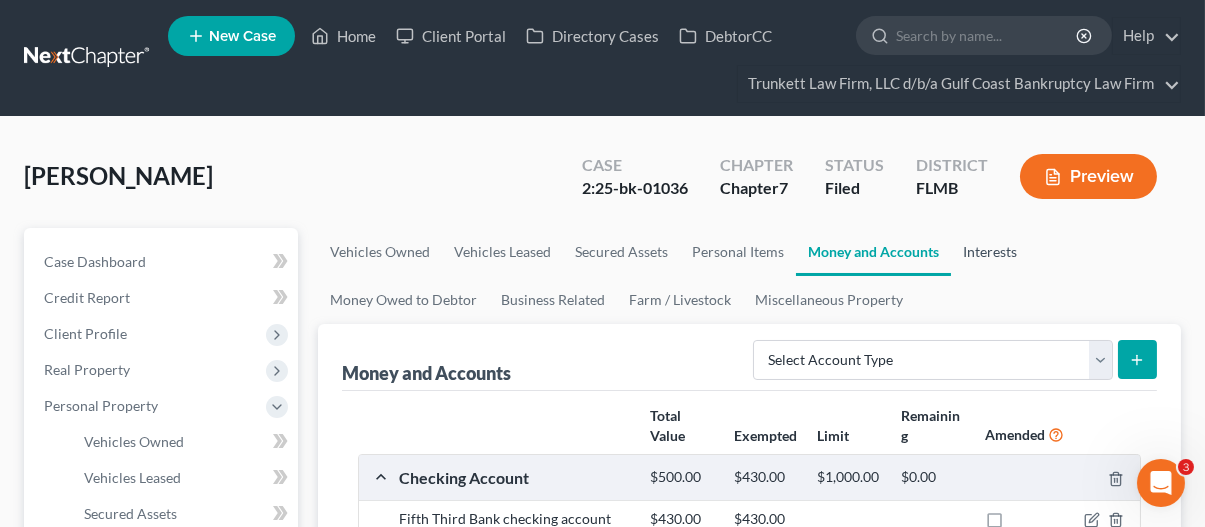 click on "Interests" at bounding box center [990, 252] 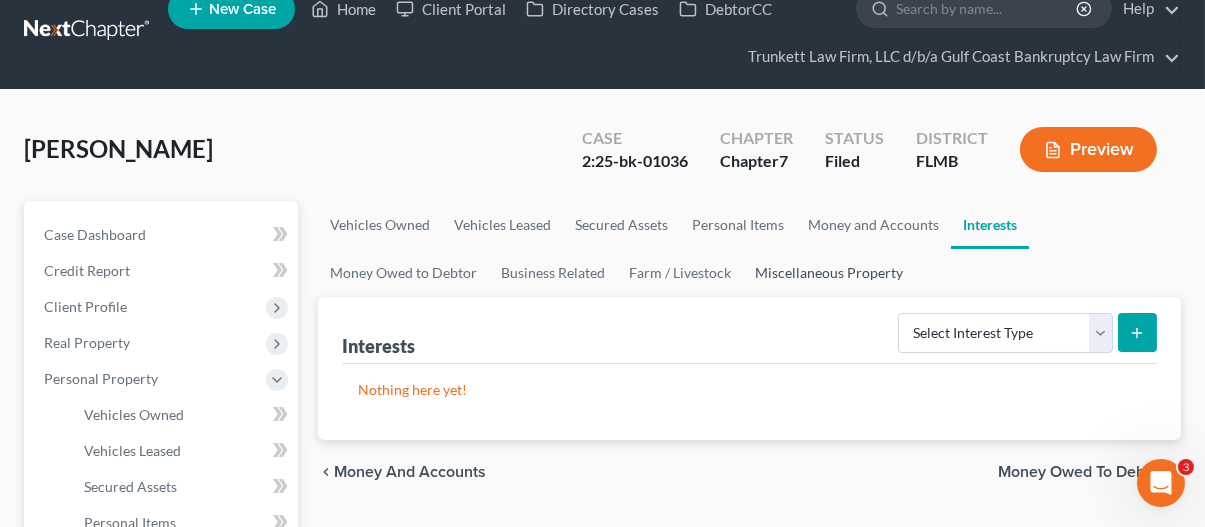 scroll, scrollTop: 0, scrollLeft: 0, axis: both 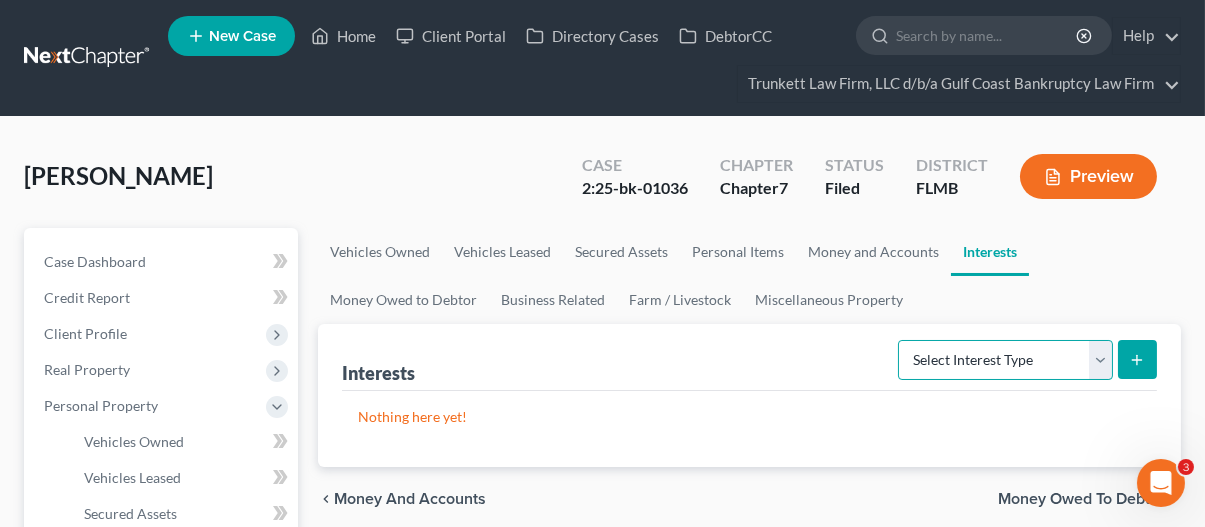 click on "Select Interest Type 401K Annuity Bond Education IRA Government Bond Government Pension Plan Incorporated Business IRA Joint Venture (Active) Joint Venture (Inactive) [PERSON_NAME] Mutual Fund Other Retirement Plan Partnership (Active) Partnership (Inactive) Pension Plan Stock Term Life Insurance Unincorporated Business Whole Life Insurance" at bounding box center (1005, 360) 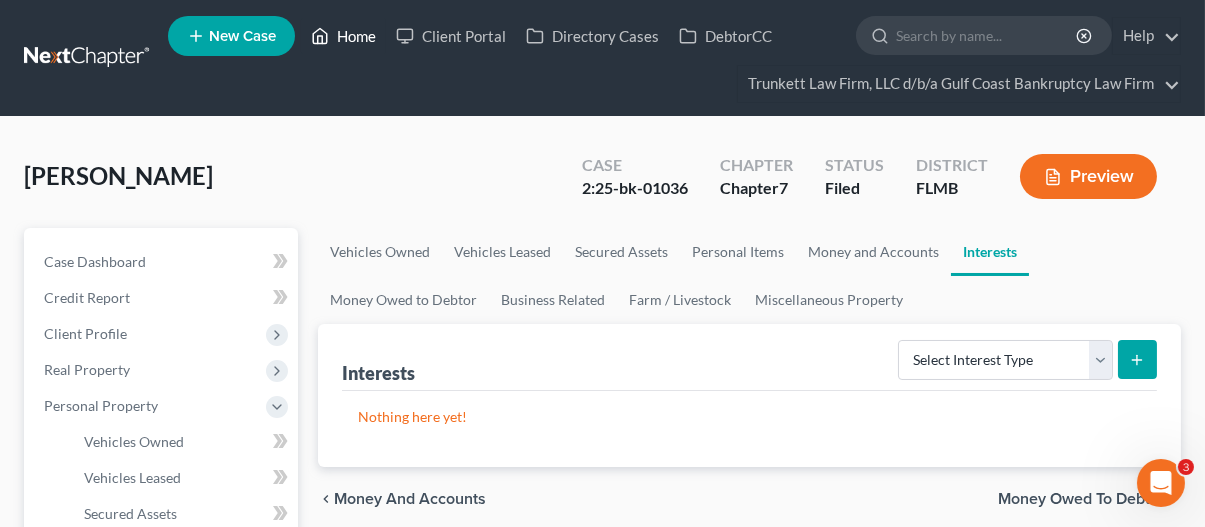 click on "Home" at bounding box center [343, 36] 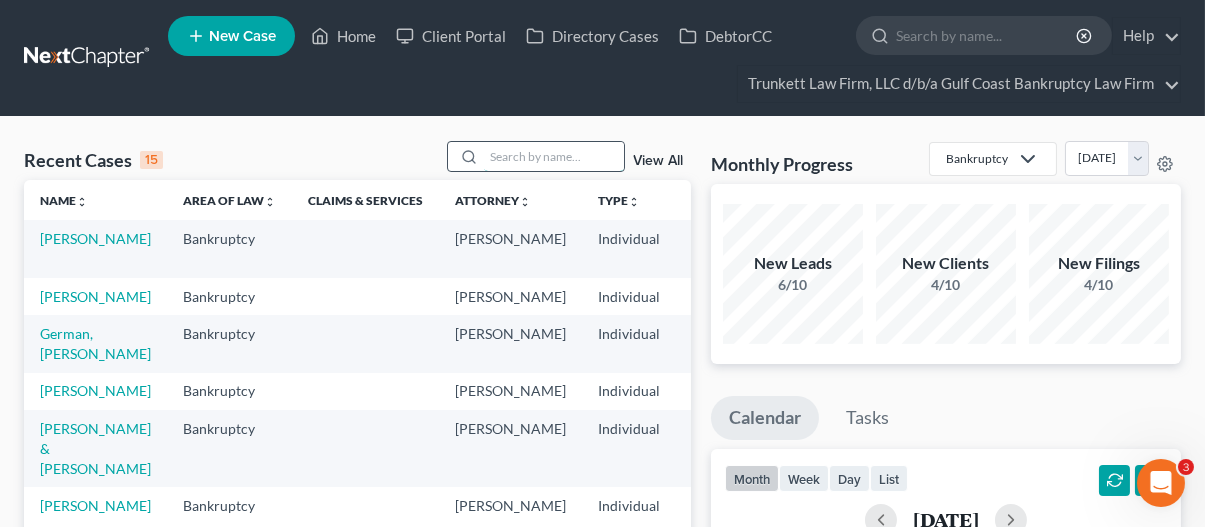 click at bounding box center [554, 156] 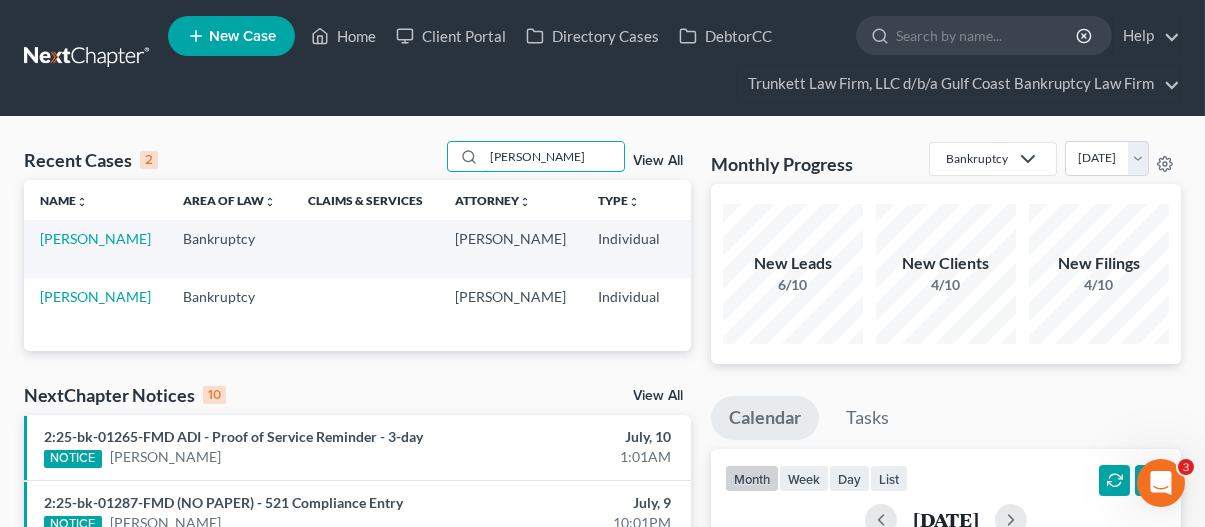 type on "[PERSON_NAME]" 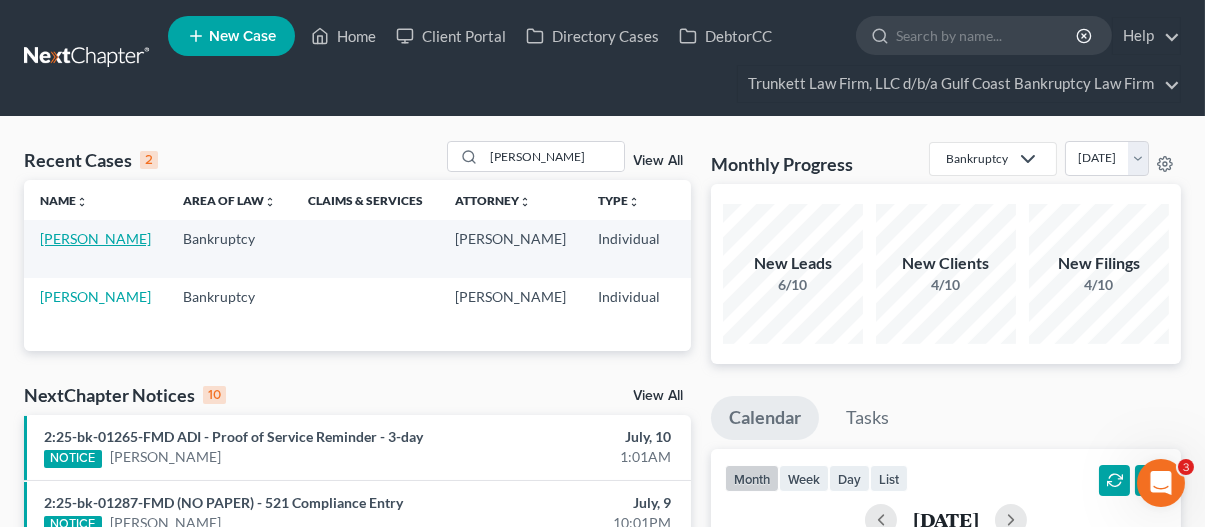 click on "[PERSON_NAME]" at bounding box center [95, 238] 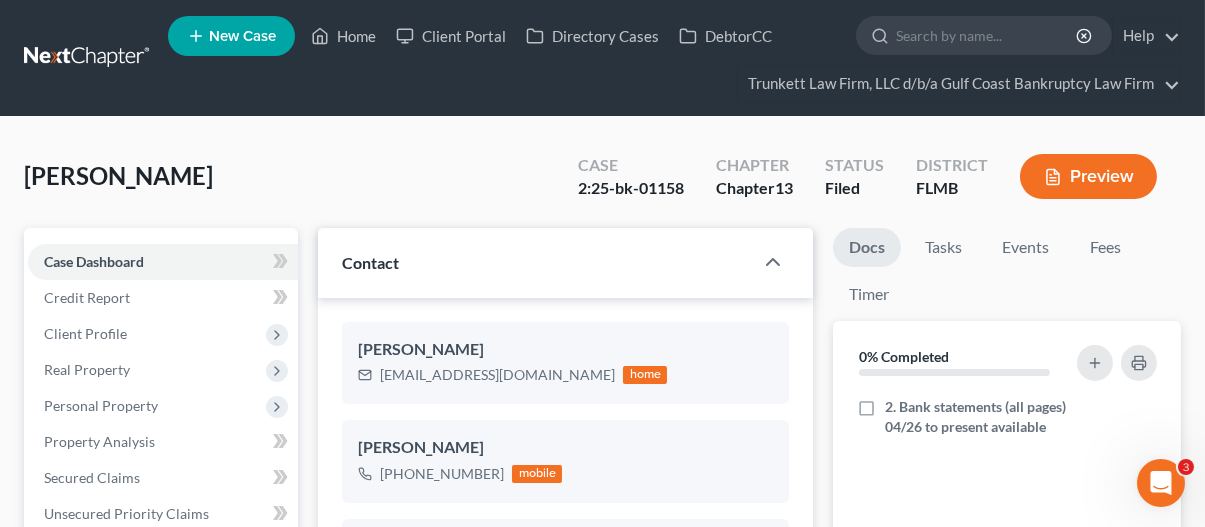 scroll, scrollTop: 217, scrollLeft: 0, axis: vertical 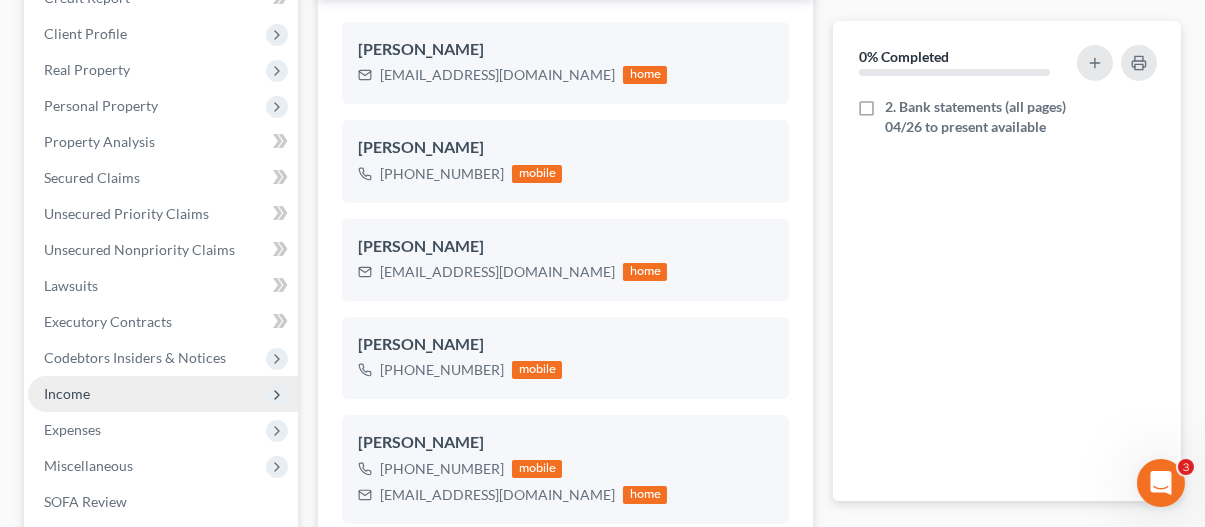 click on "Income" at bounding box center [163, 394] 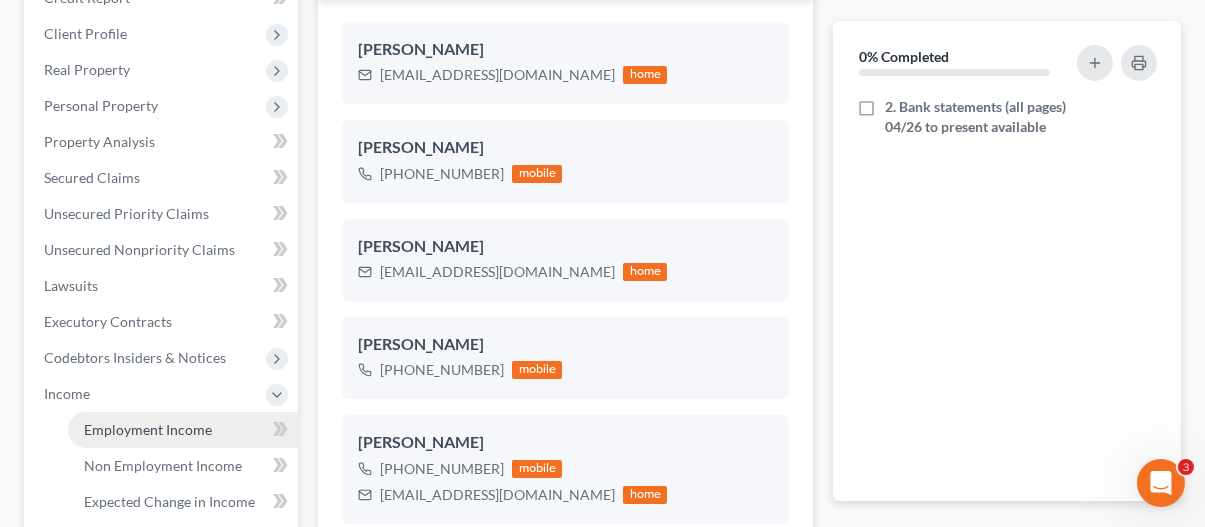 click on "Employment Income" at bounding box center [148, 429] 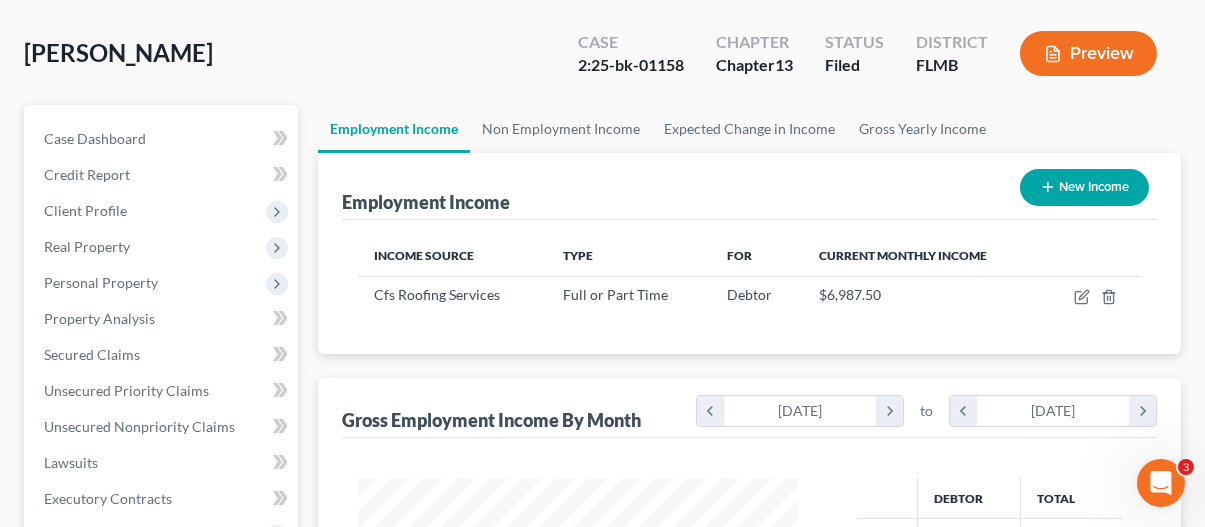 scroll, scrollTop: 0, scrollLeft: 0, axis: both 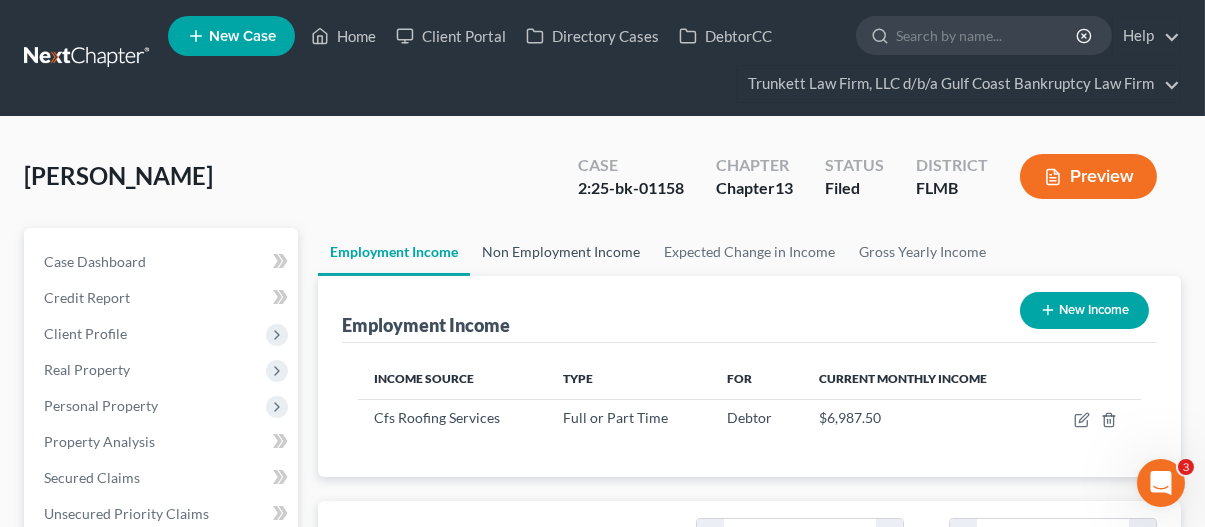 click on "Non Employment Income" at bounding box center [561, 252] 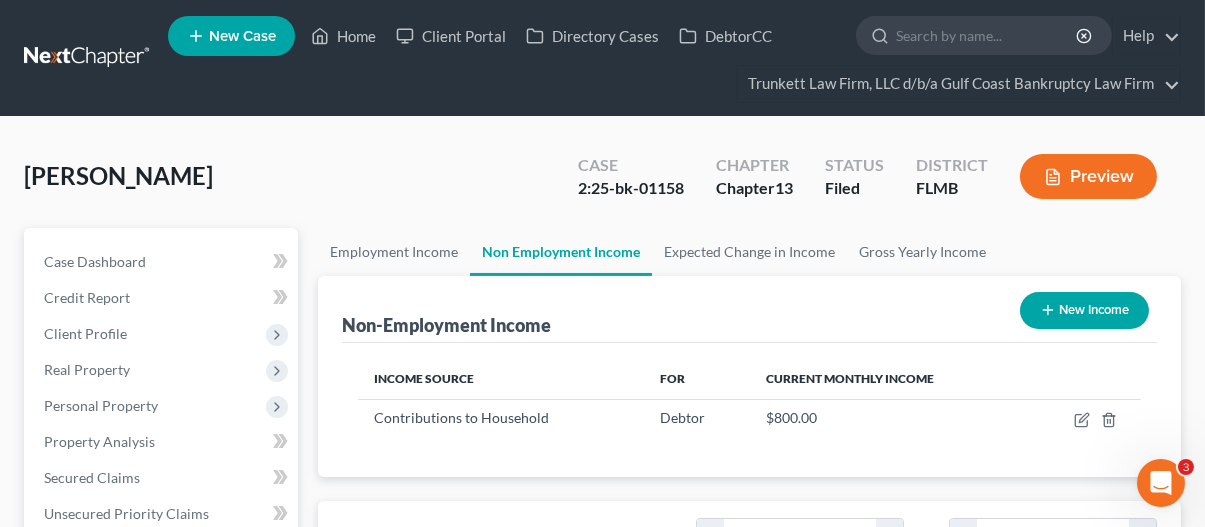 scroll, scrollTop: 999644, scrollLeft: 999520, axis: both 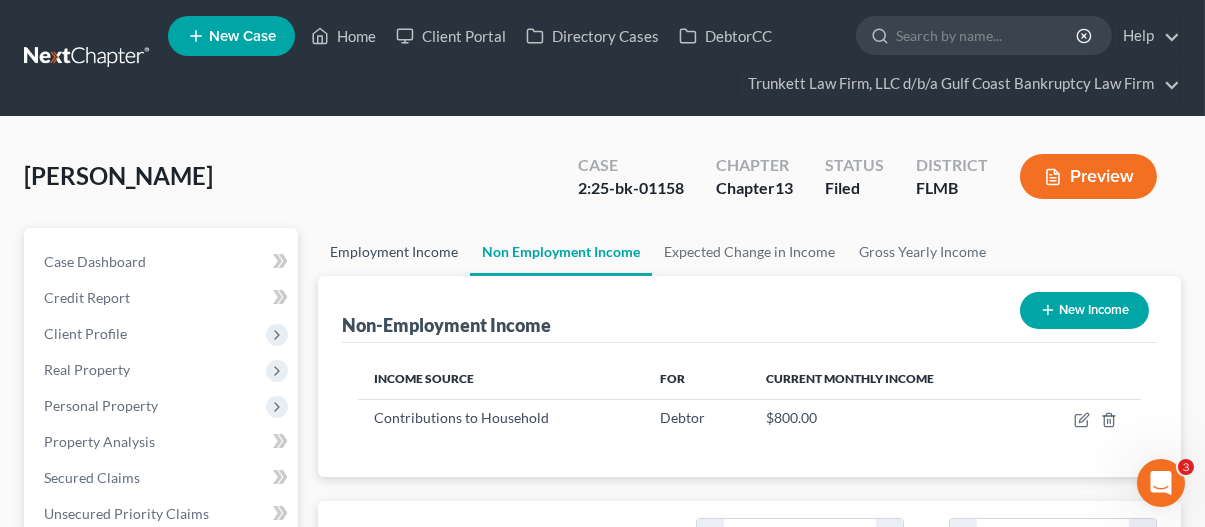 click on "Employment Income" at bounding box center (394, 252) 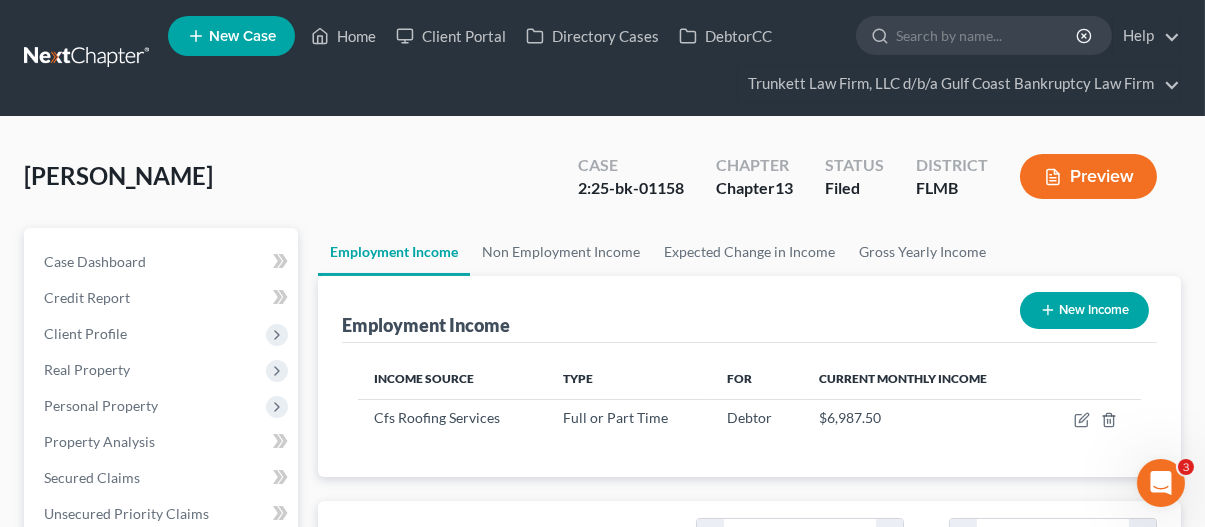 scroll, scrollTop: 999644, scrollLeft: 999520, axis: both 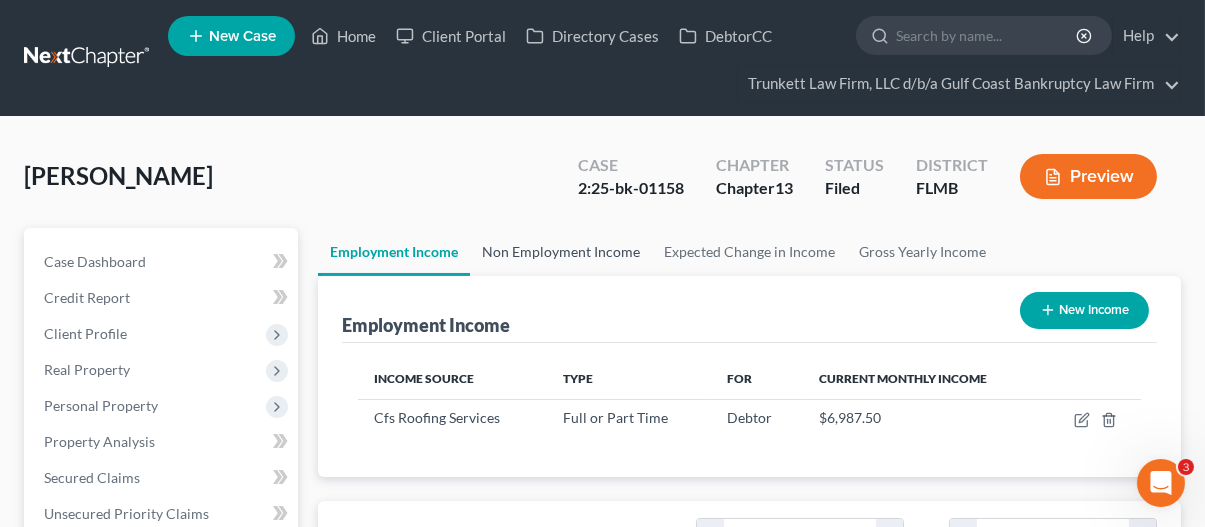 click on "Non Employment Income" at bounding box center (561, 252) 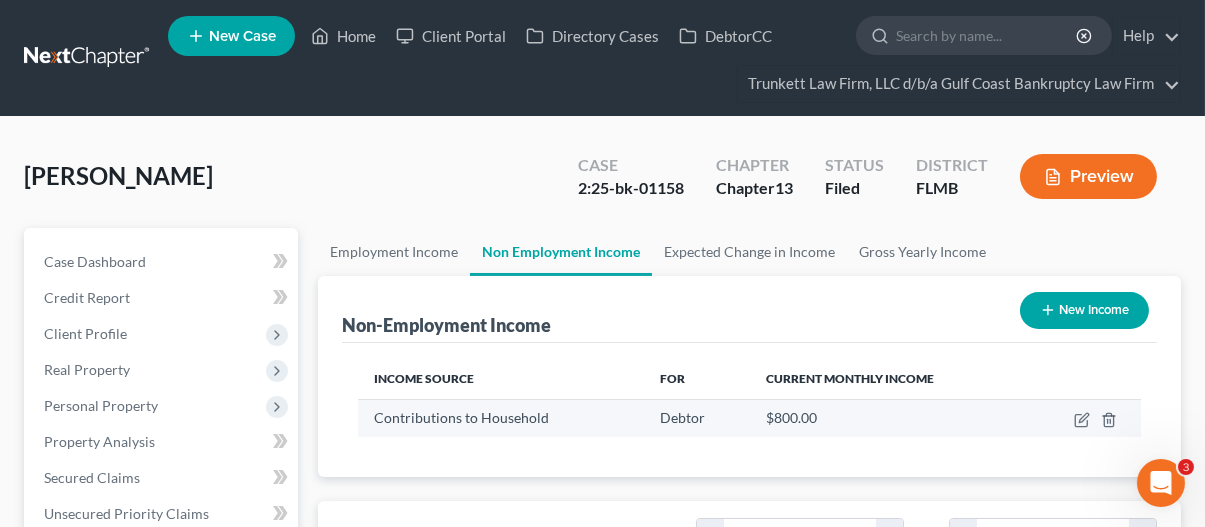 scroll, scrollTop: 999644, scrollLeft: 999520, axis: both 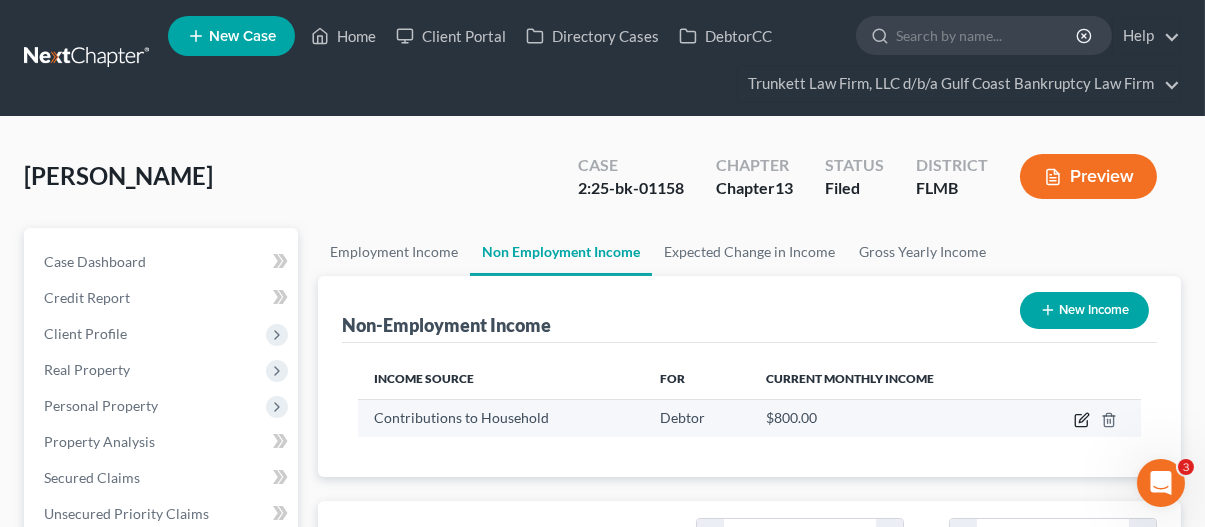 click 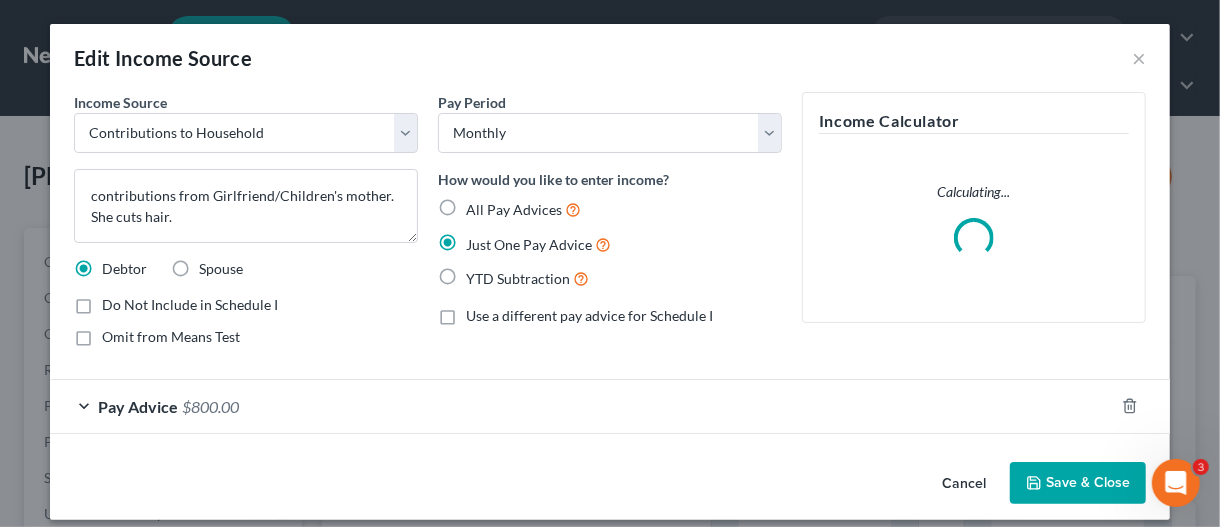 scroll, scrollTop: 999644, scrollLeft: 999513, axis: both 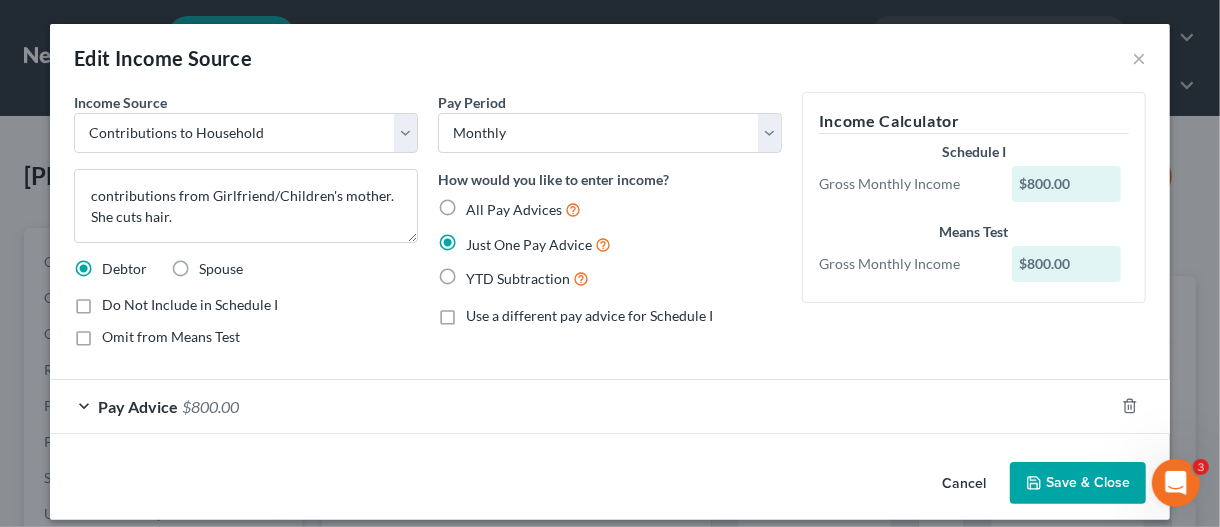 click on "Save & Close" at bounding box center [1078, 483] 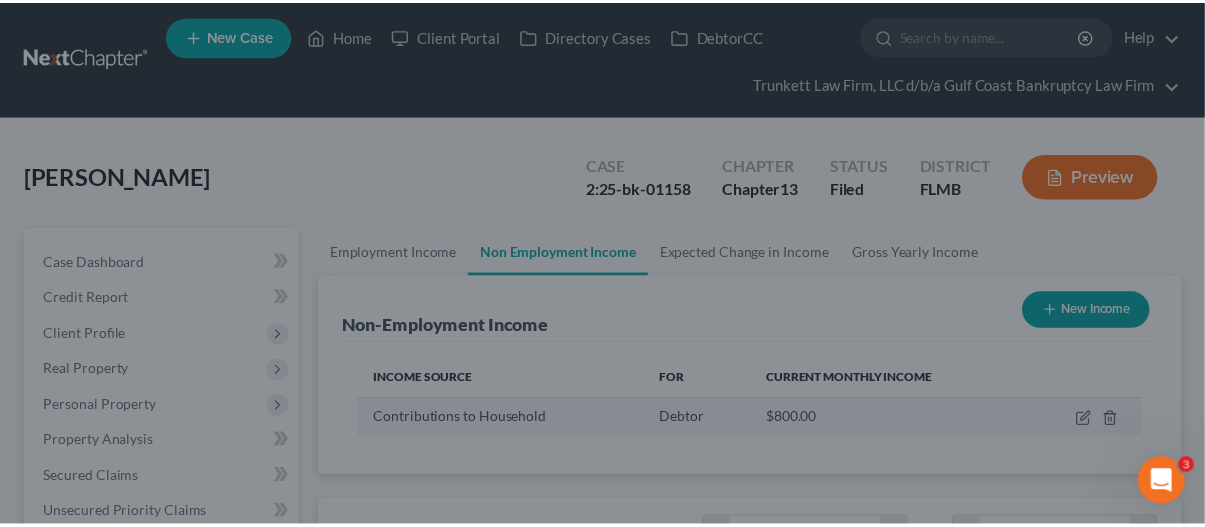 scroll, scrollTop: 356, scrollLeft: 480, axis: both 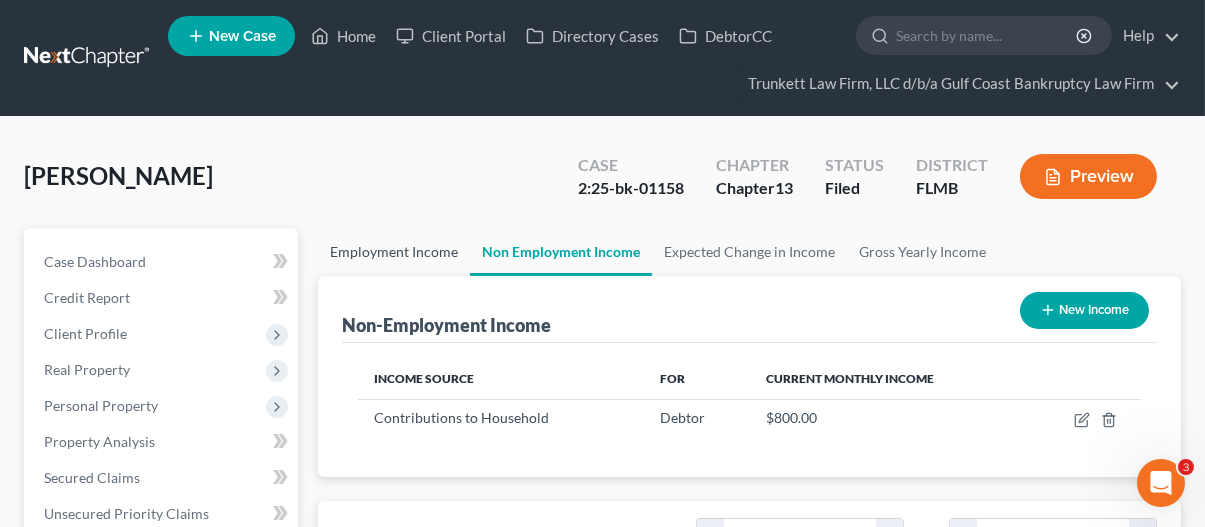 click on "Employment Income" at bounding box center [394, 252] 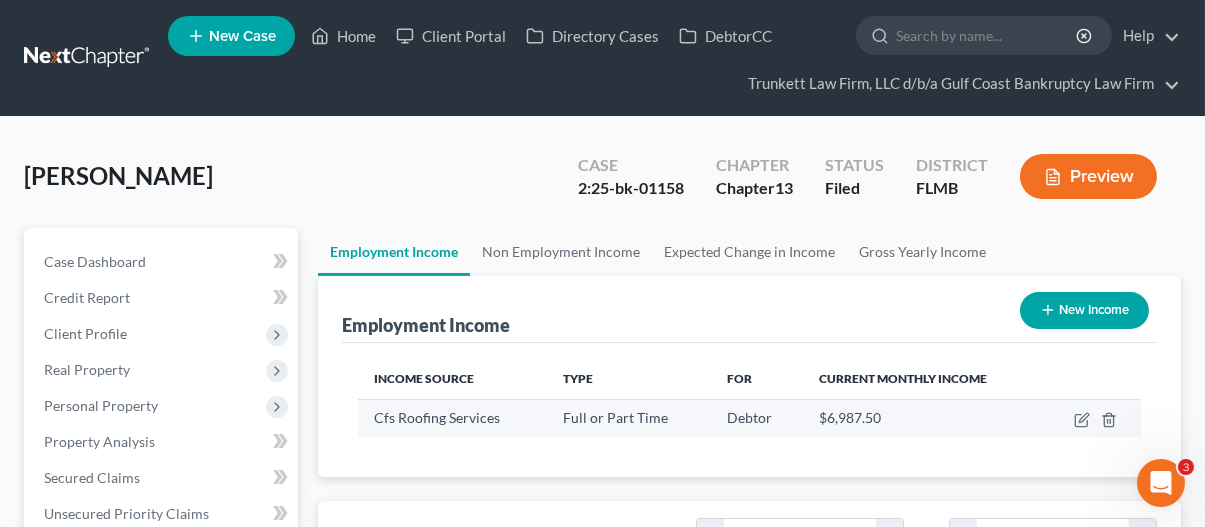 scroll, scrollTop: 999644, scrollLeft: 999520, axis: both 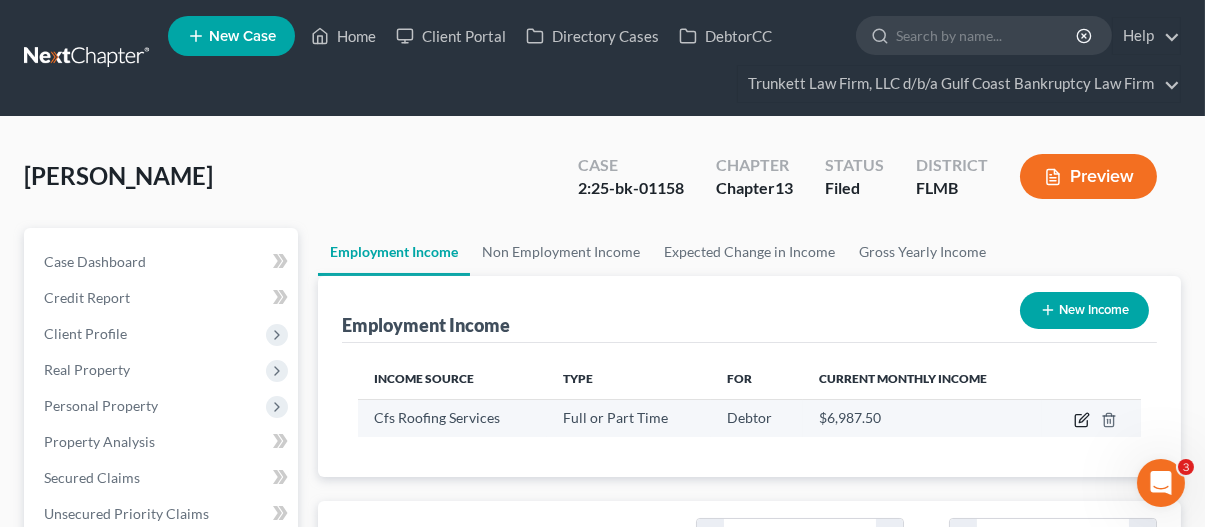 click 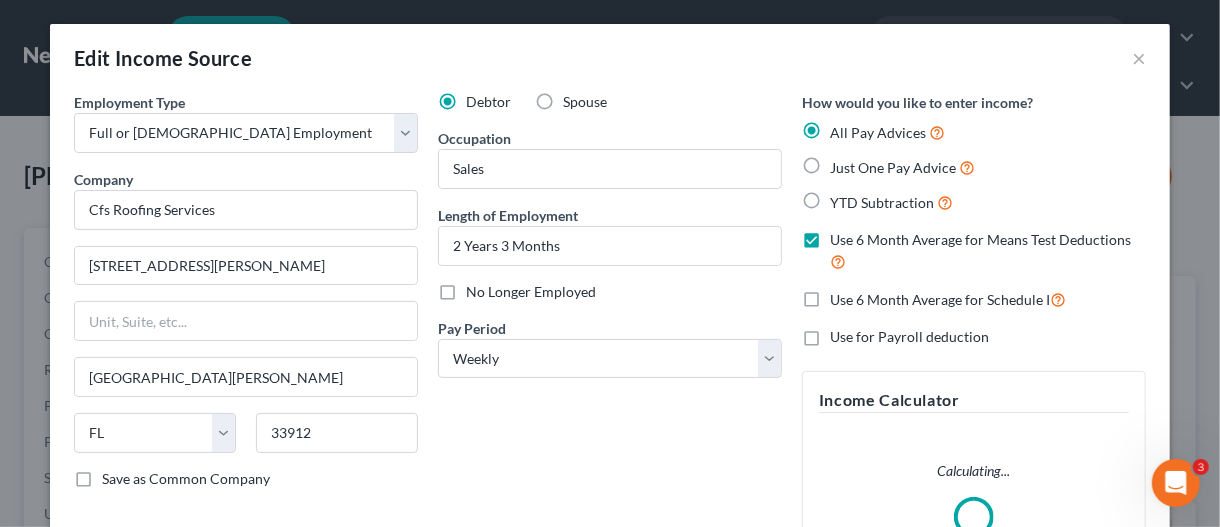 scroll, scrollTop: 999644, scrollLeft: 999513, axis: both 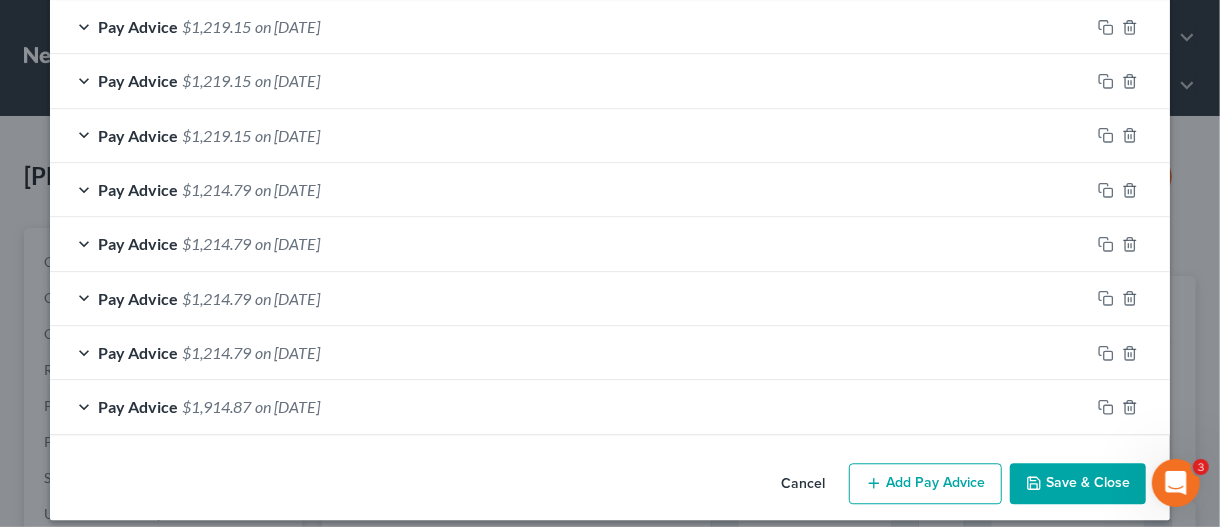 click on "Save & Close" at bounding box center [1078, 484] 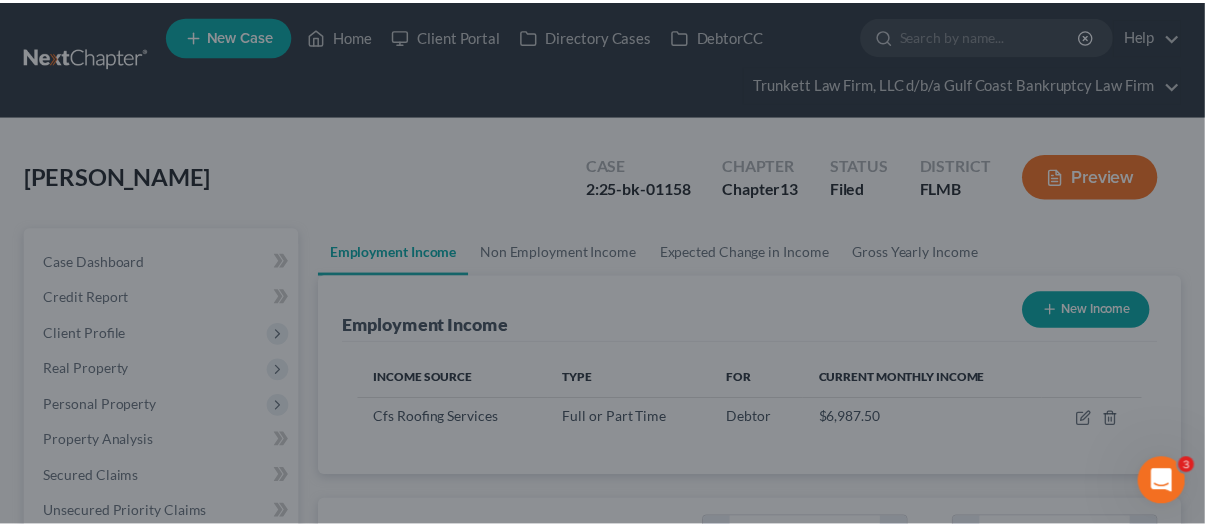 scroll, scrollTop: 356, scrollLeft: 480, axis: both 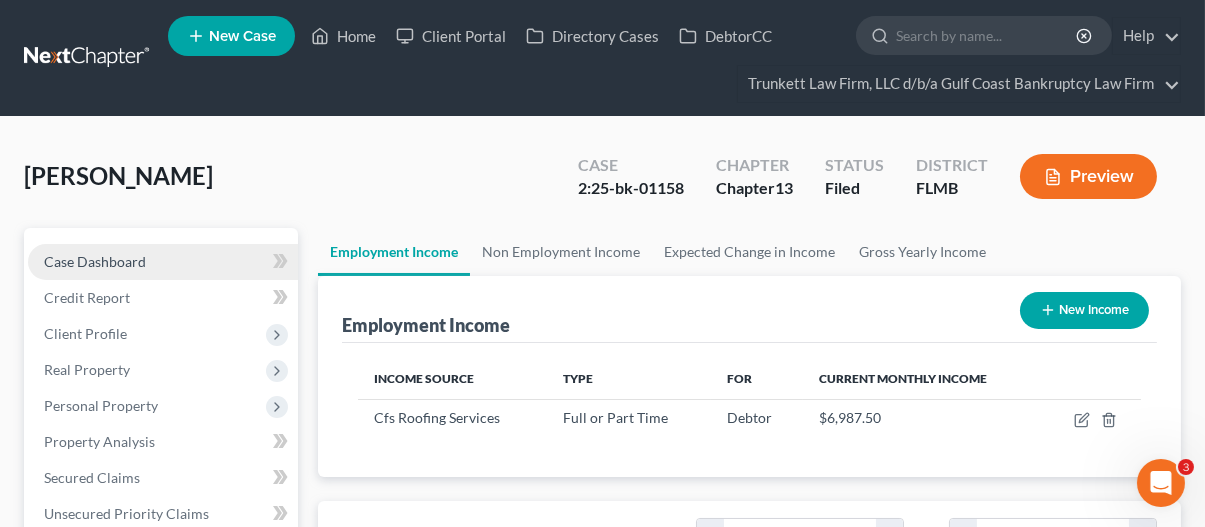 click on "Case Dashboard" at bounding box center (163, 262) 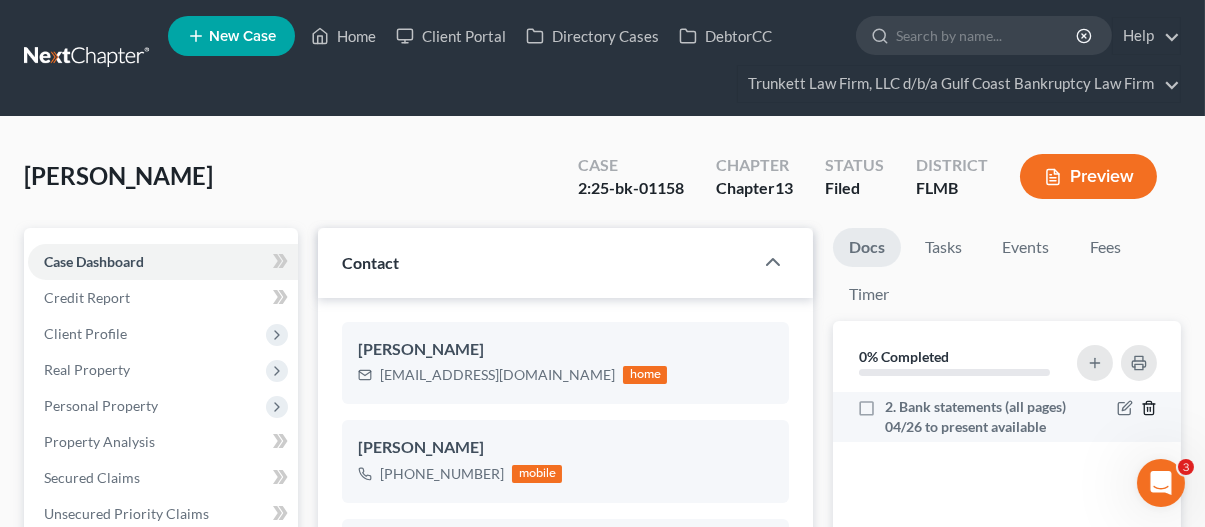 scroll, scrollTop: 217, scrollLeft: 0, axis: vertical 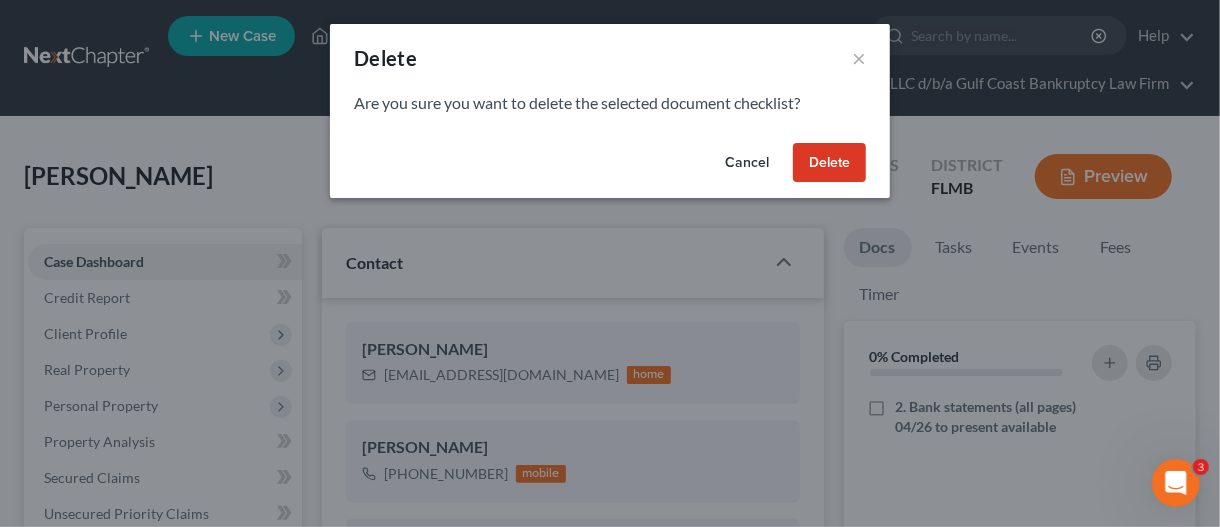 drag, startPoint x: 816, startPoint y: 162, endPoint x: 577, endPoint y: 80, distance: 252.67567 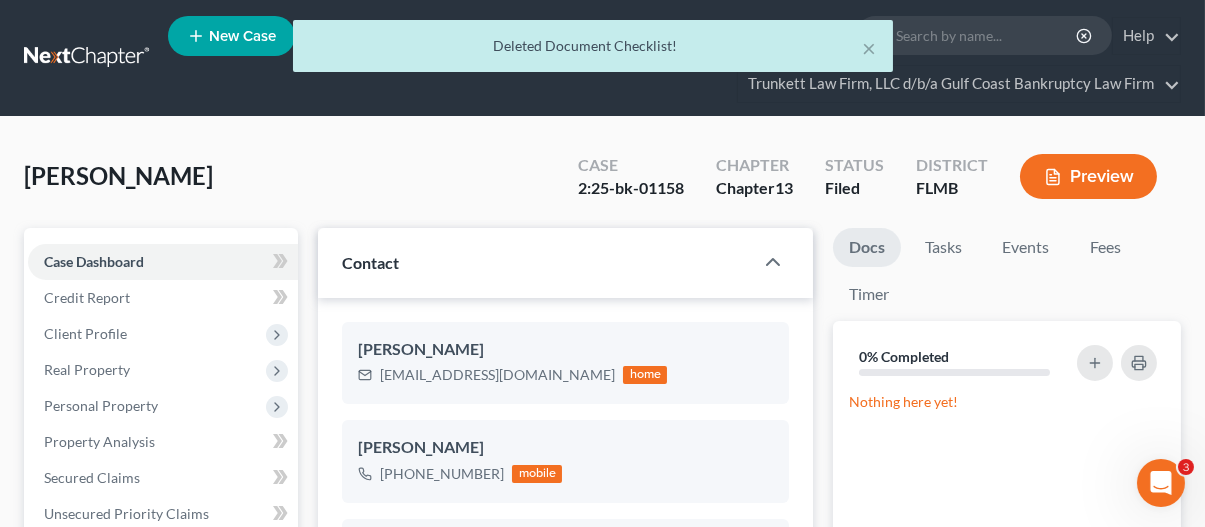 drag, startPoint x: 221, startPoint y: 45, endPoint x: 371, endPoint y: 134, distance: 174.41617 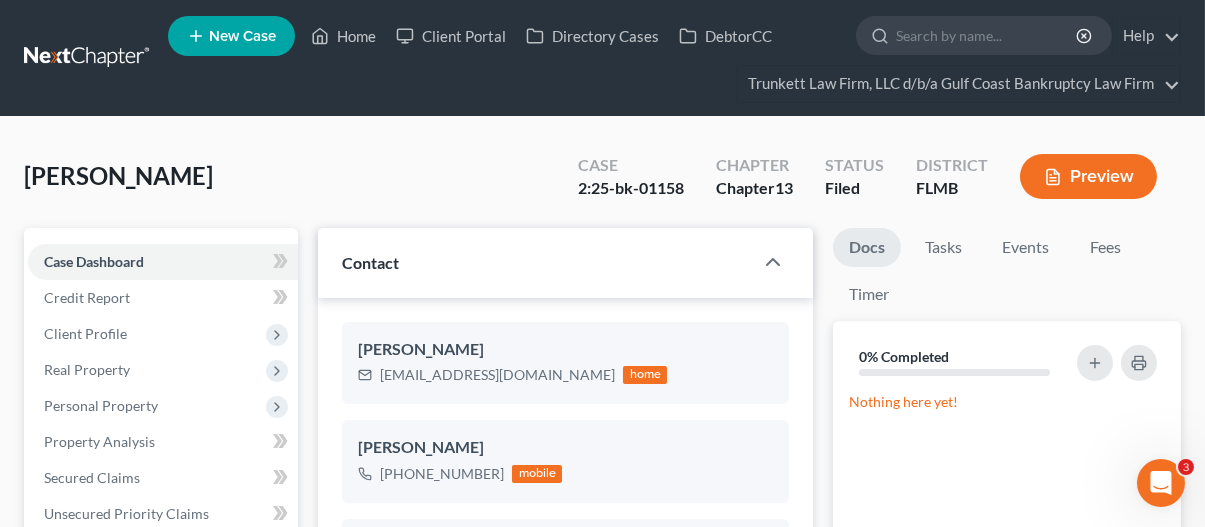 click on "New Case" at bounding box center [242, 36] 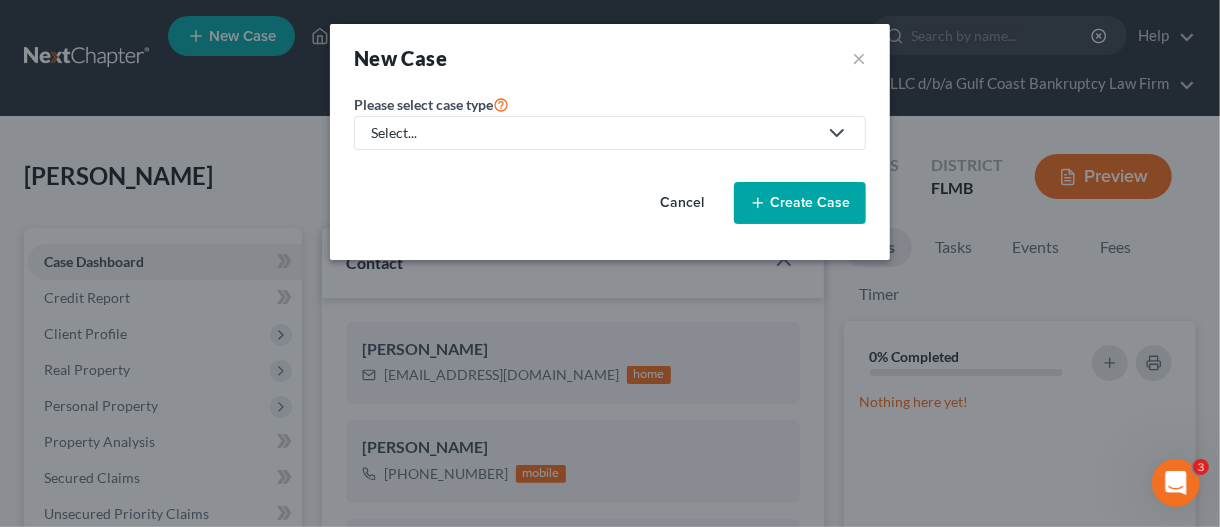 drag, startPoint x: 699, startPoint y: 203, endPoint x: 497, endPoint y: 203, distance: 202 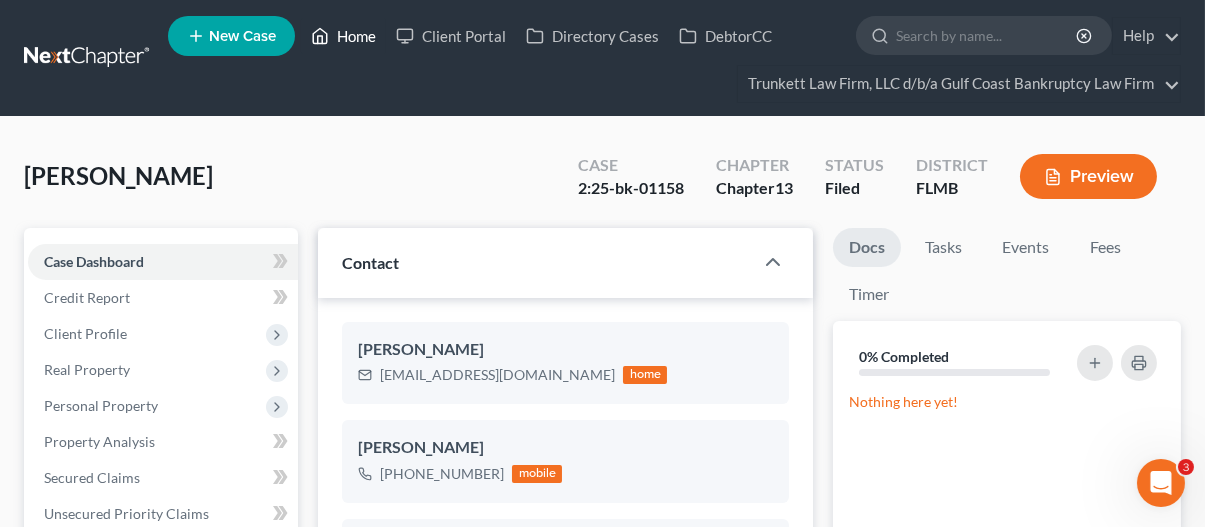 drag, startPoint x: 363, startPoint y: 44, endPoint x: 449, endPoint y: 131, distance: 122.33152 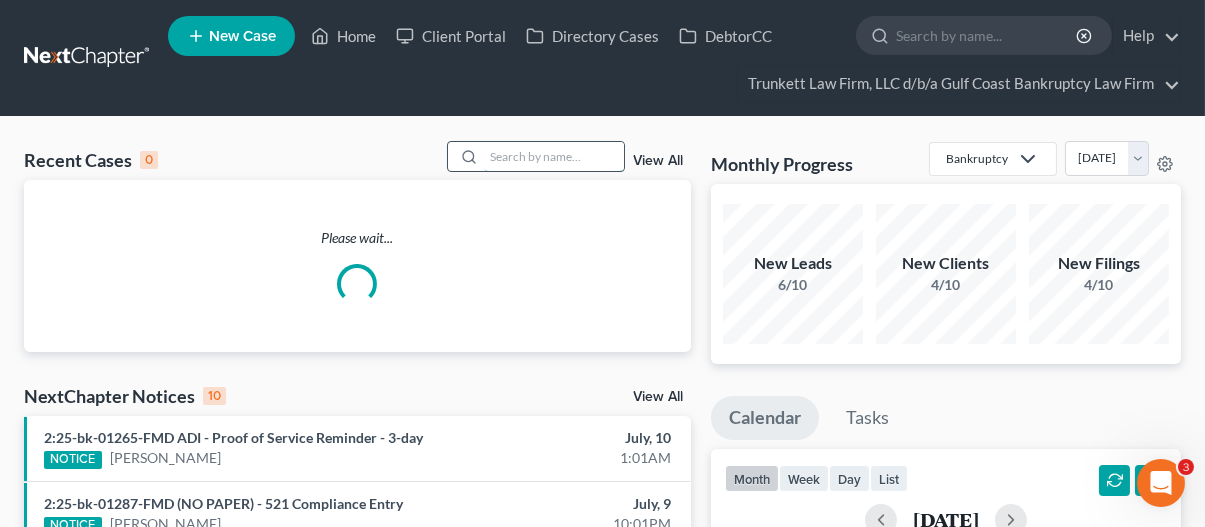 click at bounding box center (554, 156) 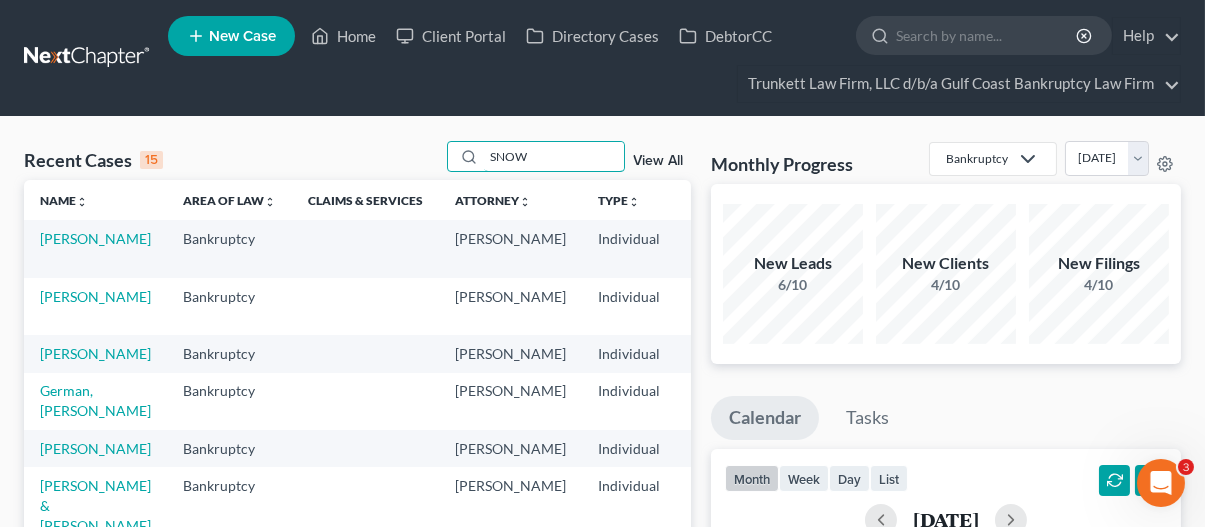 type on "SNOW" 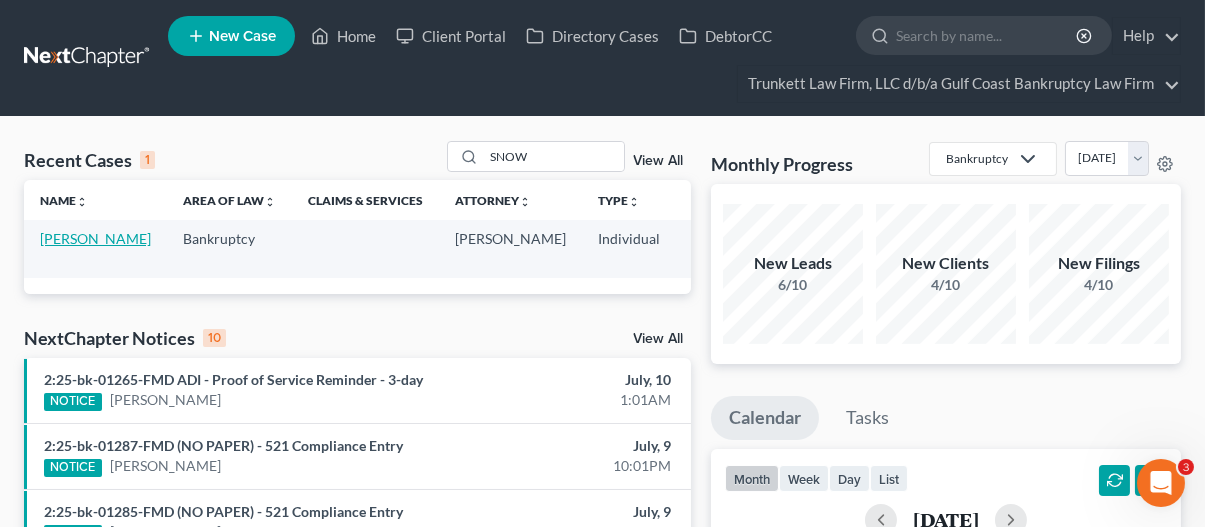 click on "[PERSON_NAME]" at bounding box center [95, 238] 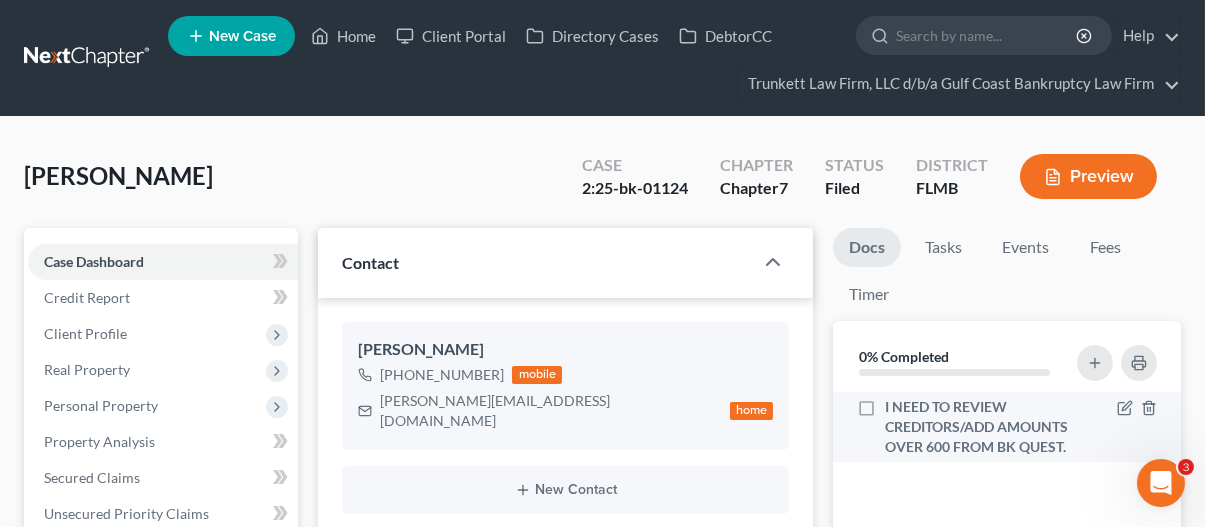 scroll, scrollTop: 4829, scrollLeft: 0, axis: vertical 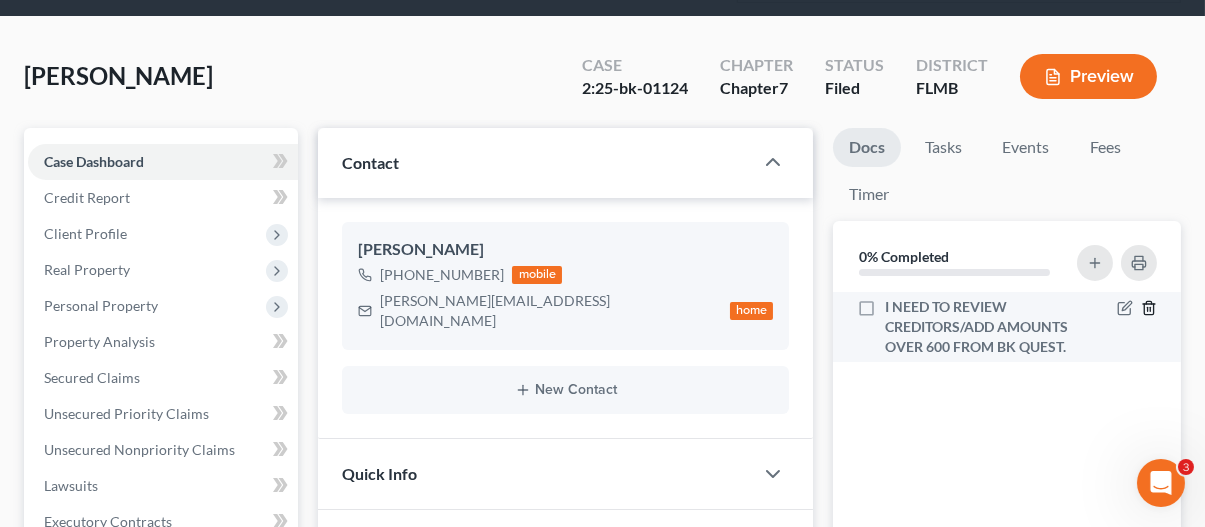 click 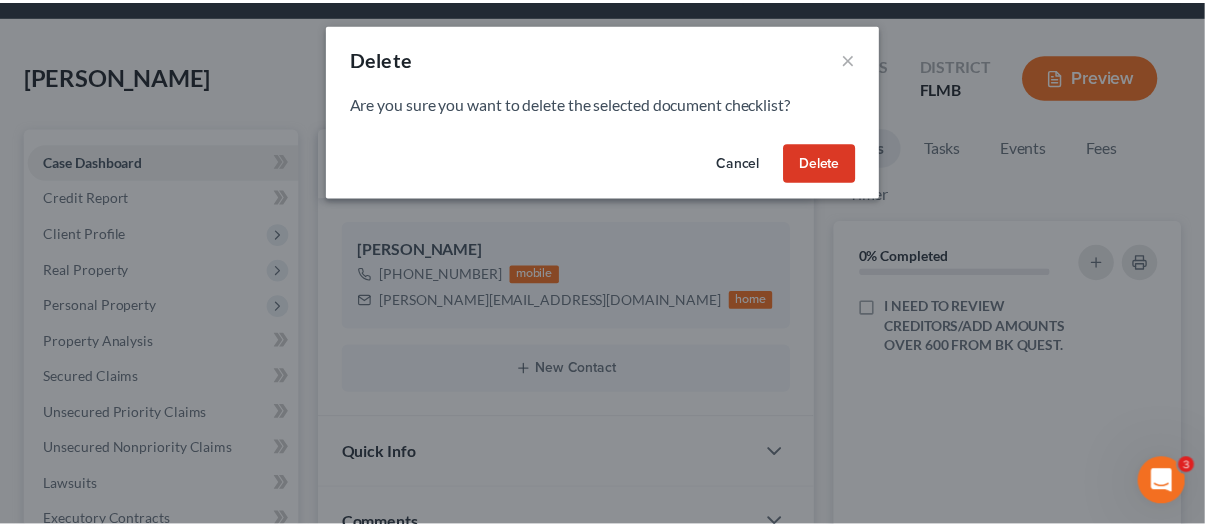 scroll, scrollTop: 4809, scrollLeft: 0, axis: vertical 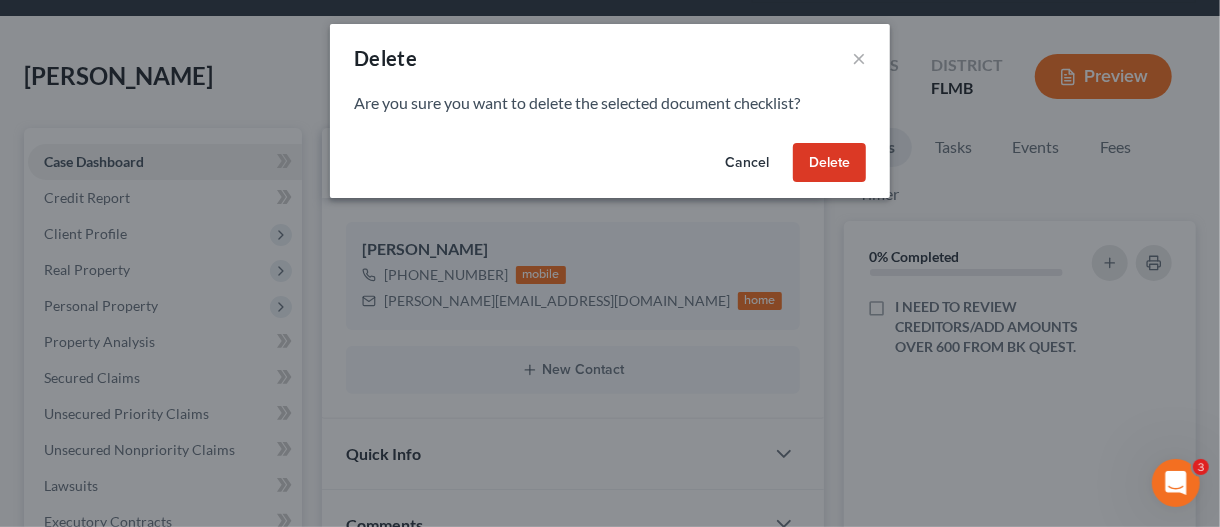 click on "Delete" at bounding box center (829, 163) 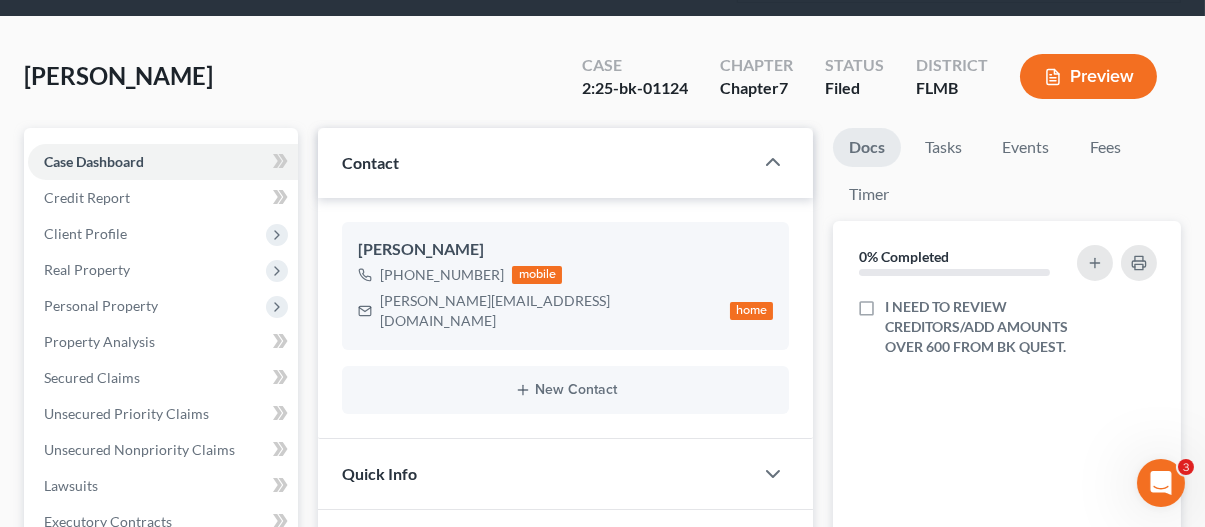 scroll, scrollTop: 4829, scrollLeft: 0, axis: vertical 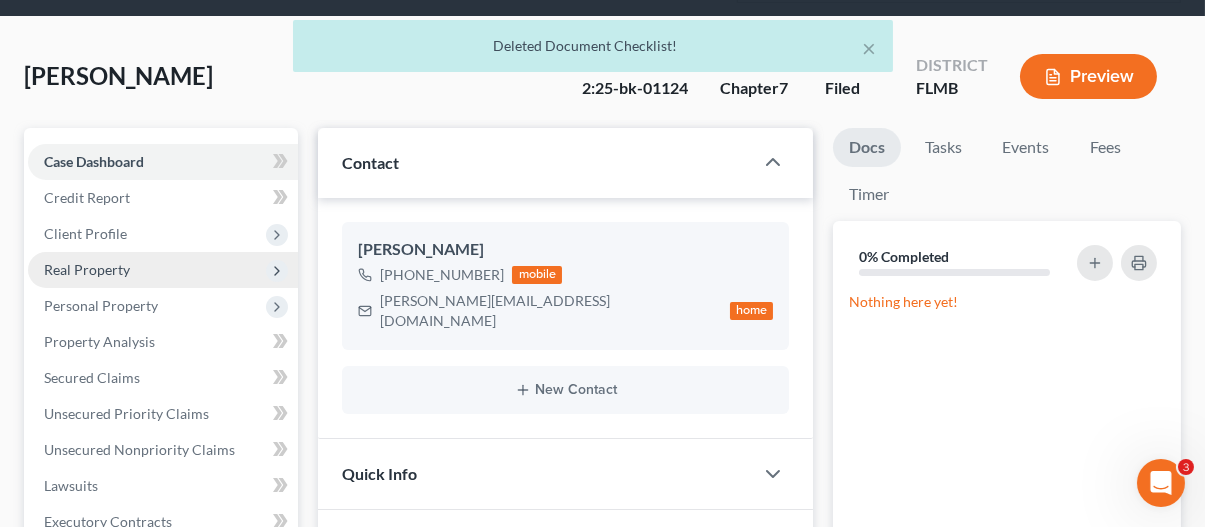 drag, startPoint x: 147, startPoint y: 264, endPoint x: 147, endPoint y: 282, distance: 18 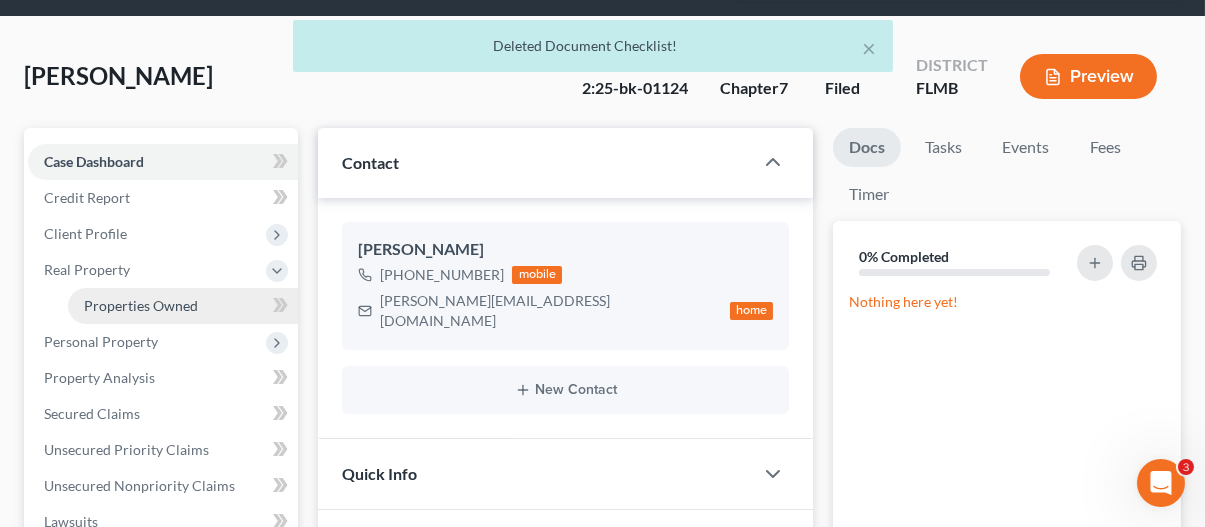 click on "Properties Owned" at bounding box center [141, 305] 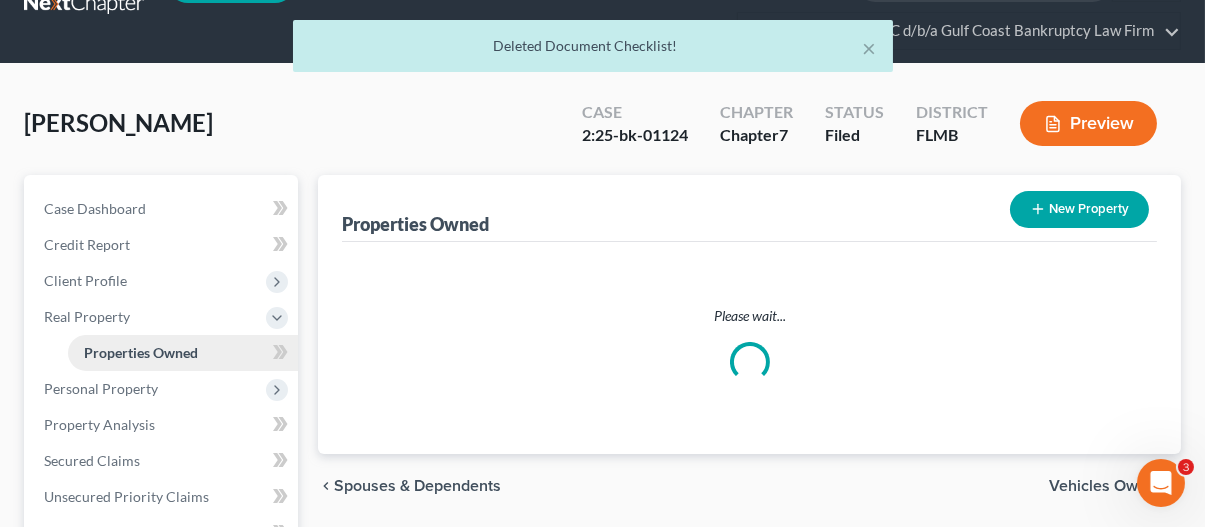 scroll, scrollTop: 0, scrollLeft: 0, axis: both 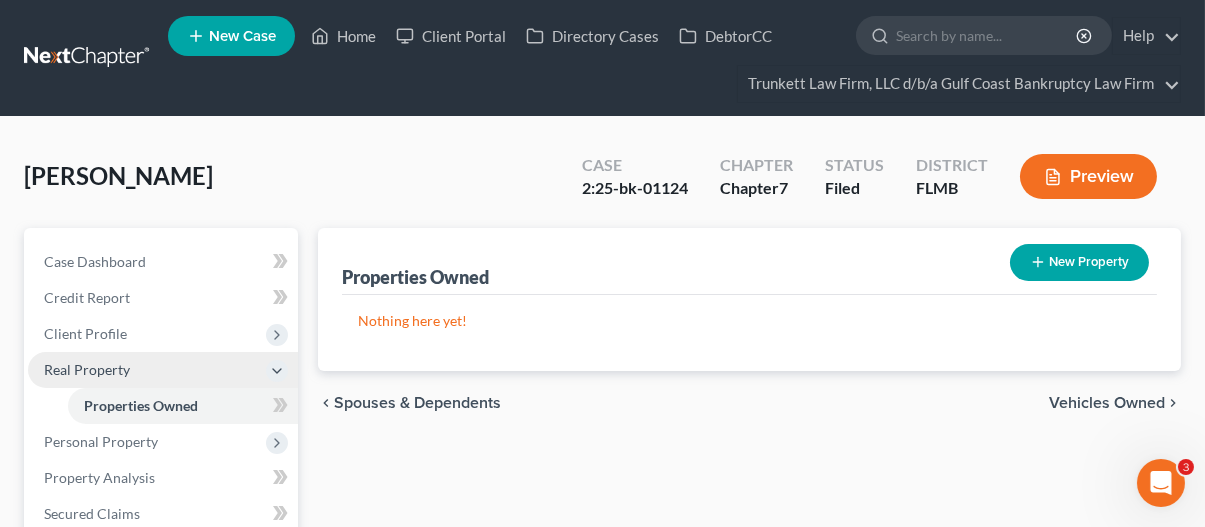 drag, startPoint x: 93, startPoint y: 363, endPoint x: 95, endPoint y: 376, distance: 13.152946 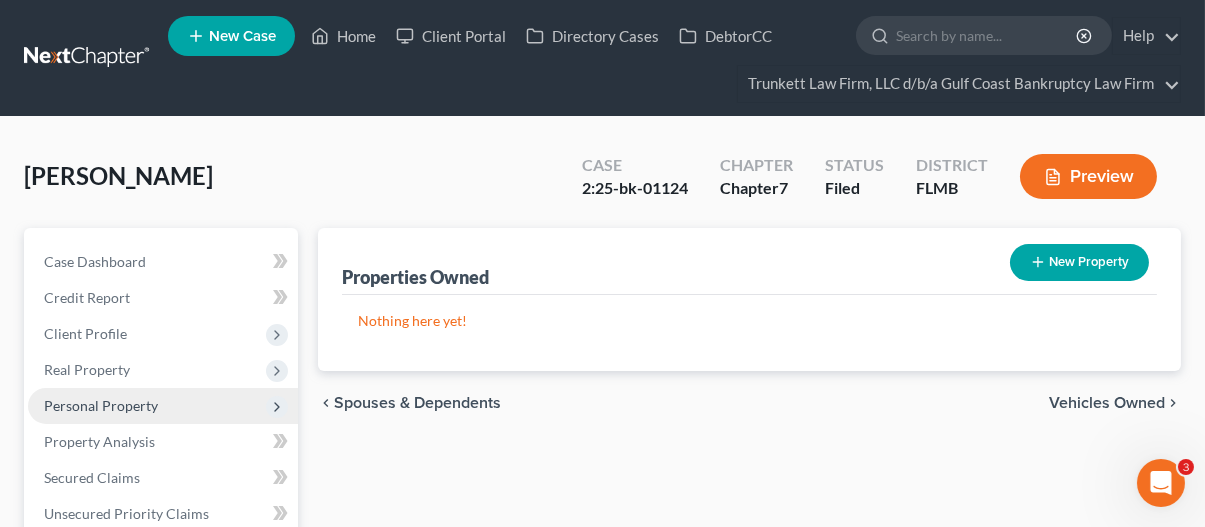 click on "Personal Property" at bounding box center (101, 405) 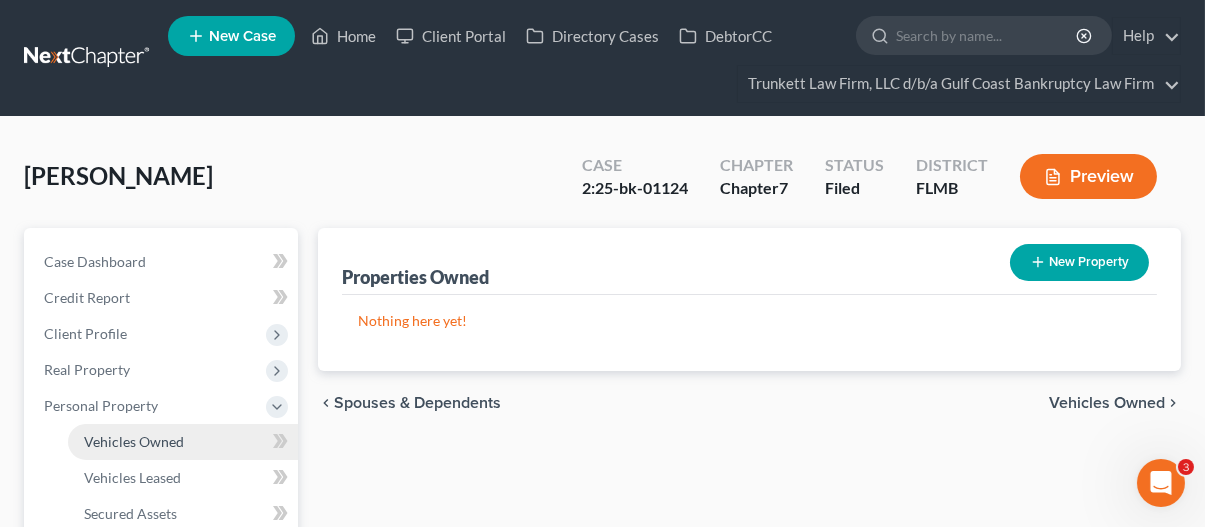 click on "Vehicles Owned" at bounding box center (134, 441) 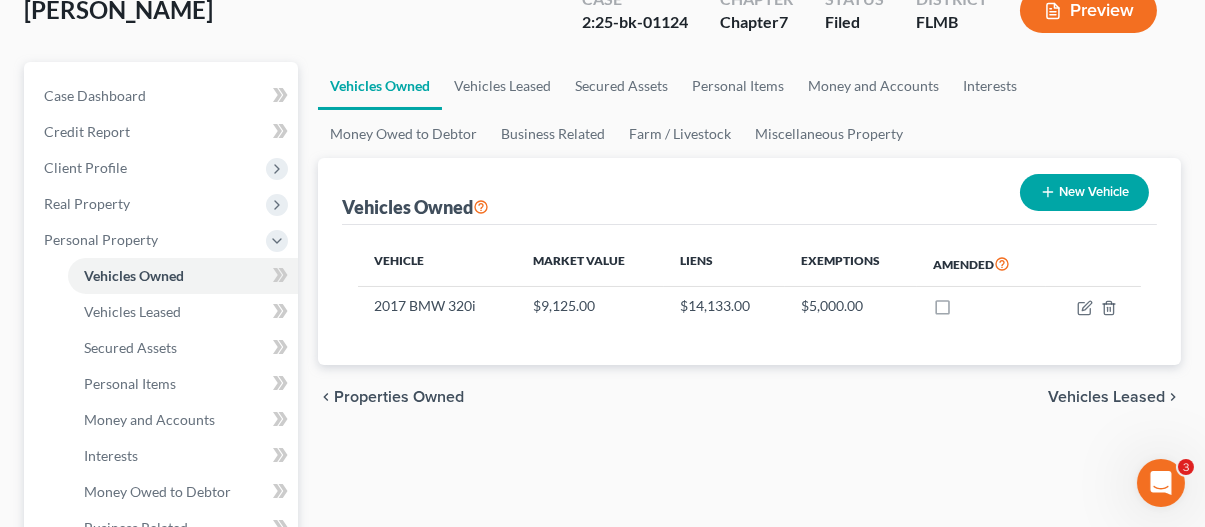 scroll, scrollTop: 200, scrollLeft: 0, axis: vertical 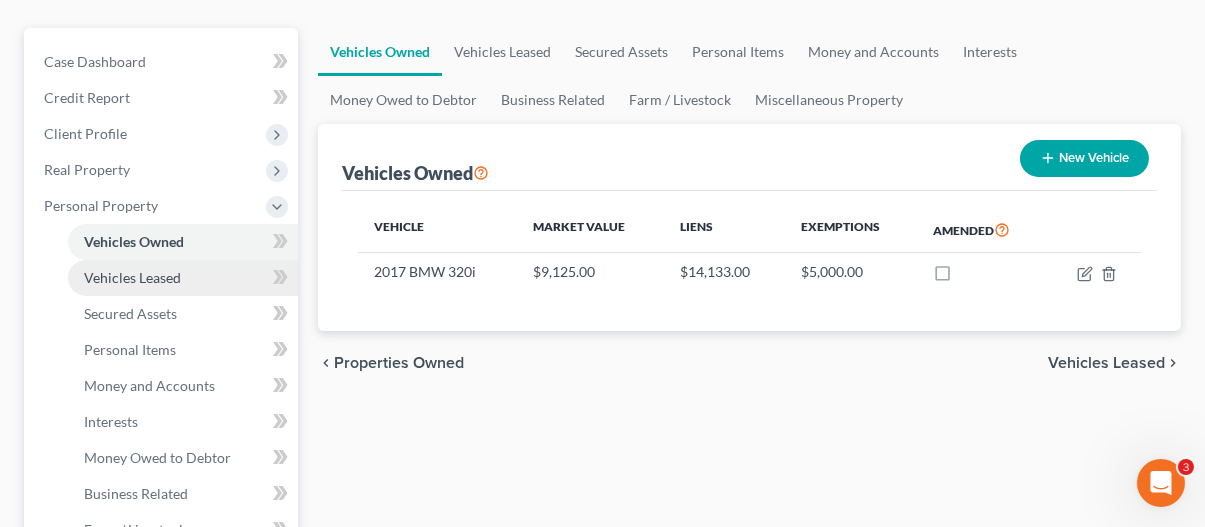 click on "Vehicles Leased" at bounding box center (183, 278) 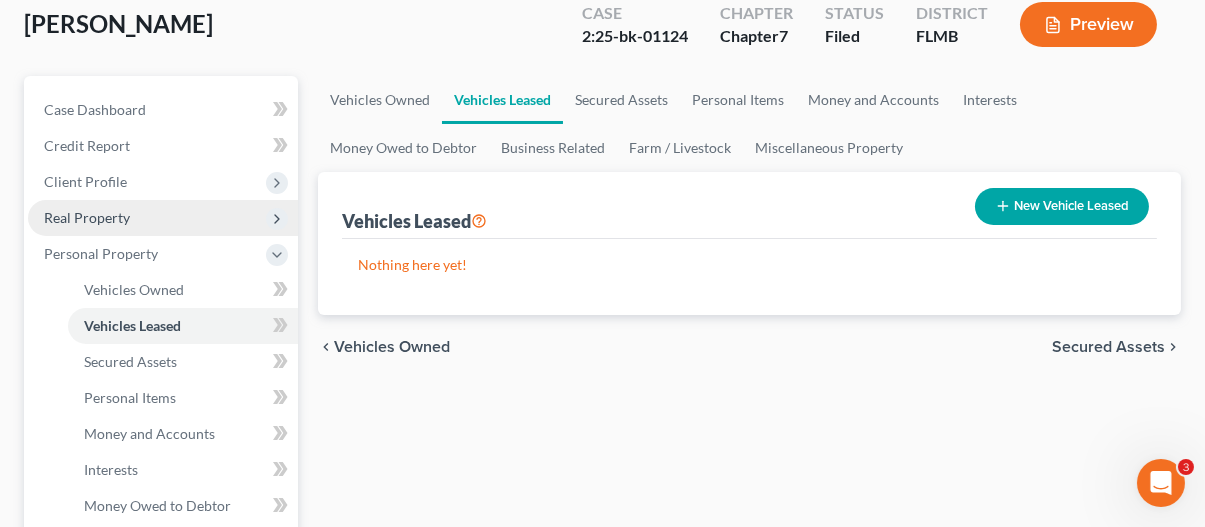 scroll, scrollTop: 0, scrollLeft: 0, axis: both 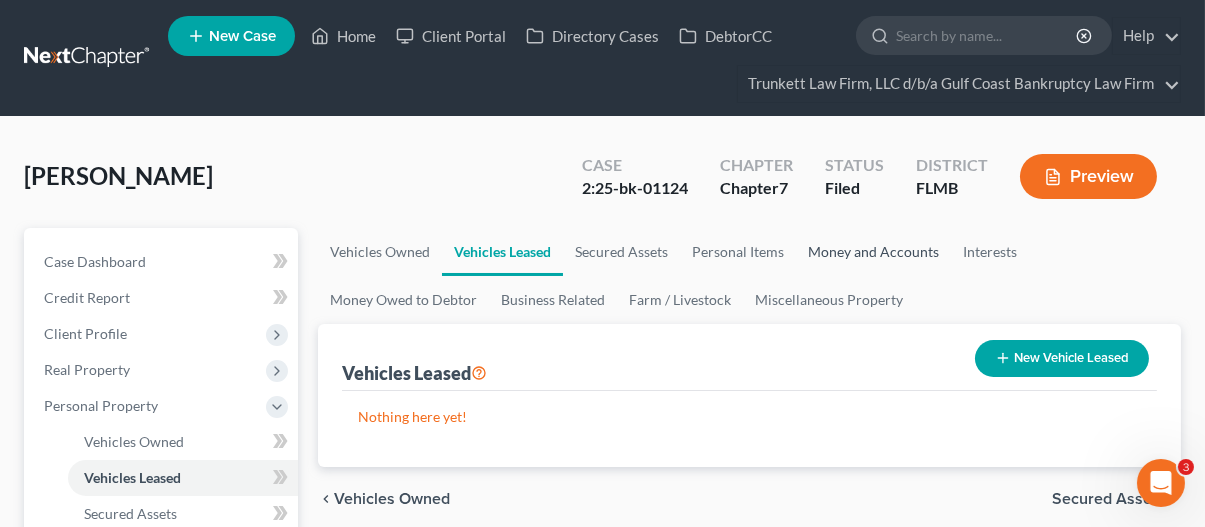 click on "Money and Accounts" at bounding box center [873, 252] 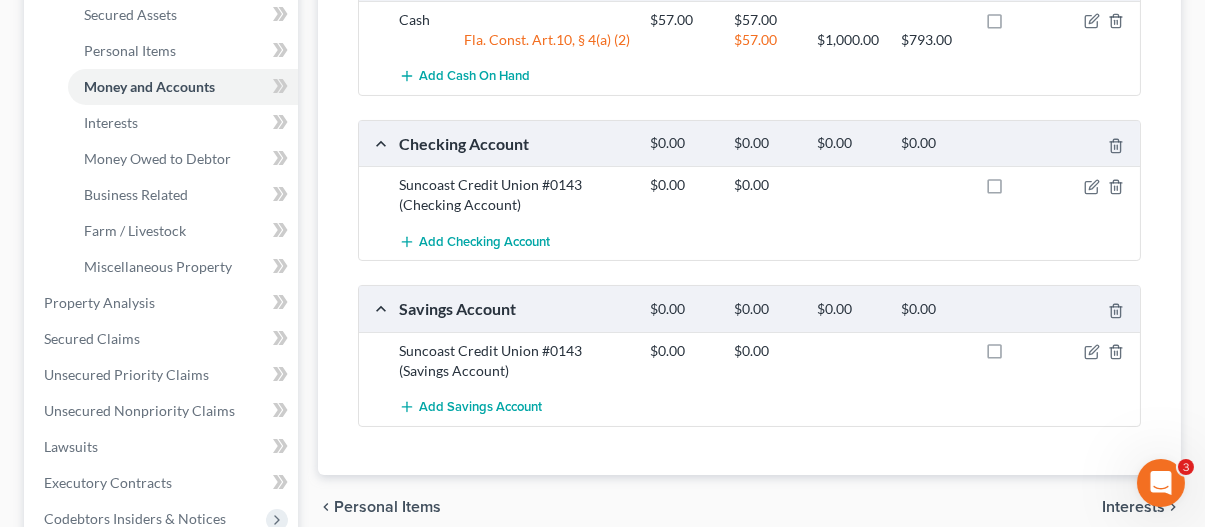scroll, scrollTop: 500, scrollLeft: 0, axis: vertical 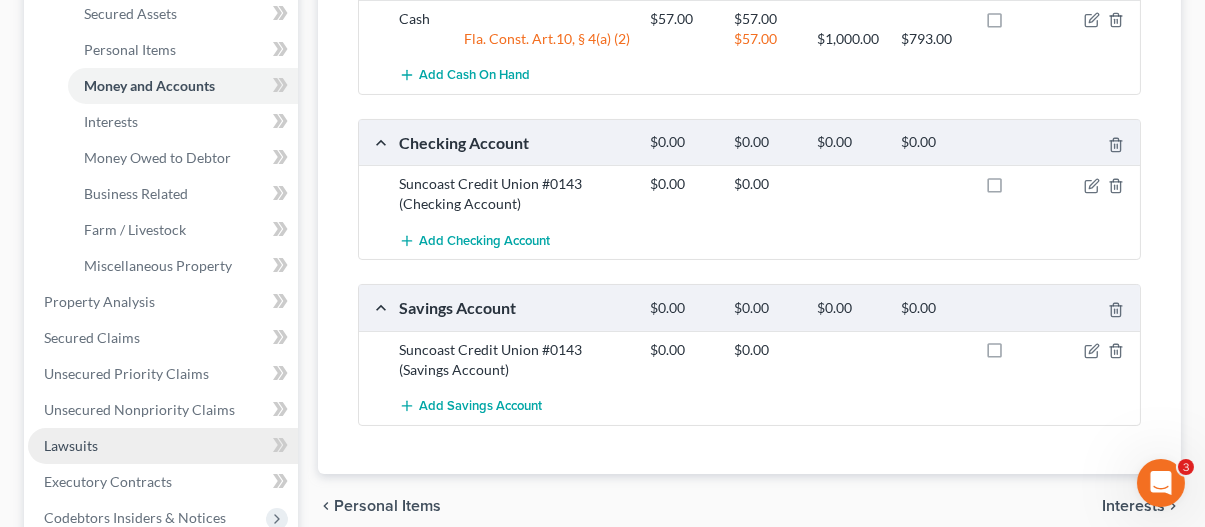 click on "Lawsuits" at bounding box center [163, 446] 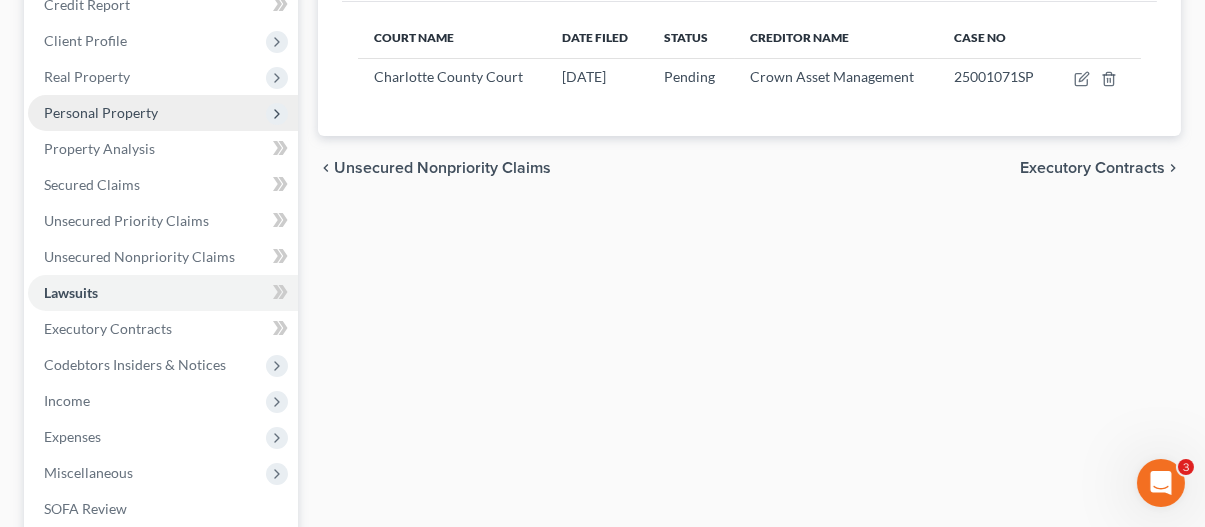 scroll, scrollTop: 300, scrollLeft: 0, axis: vertical 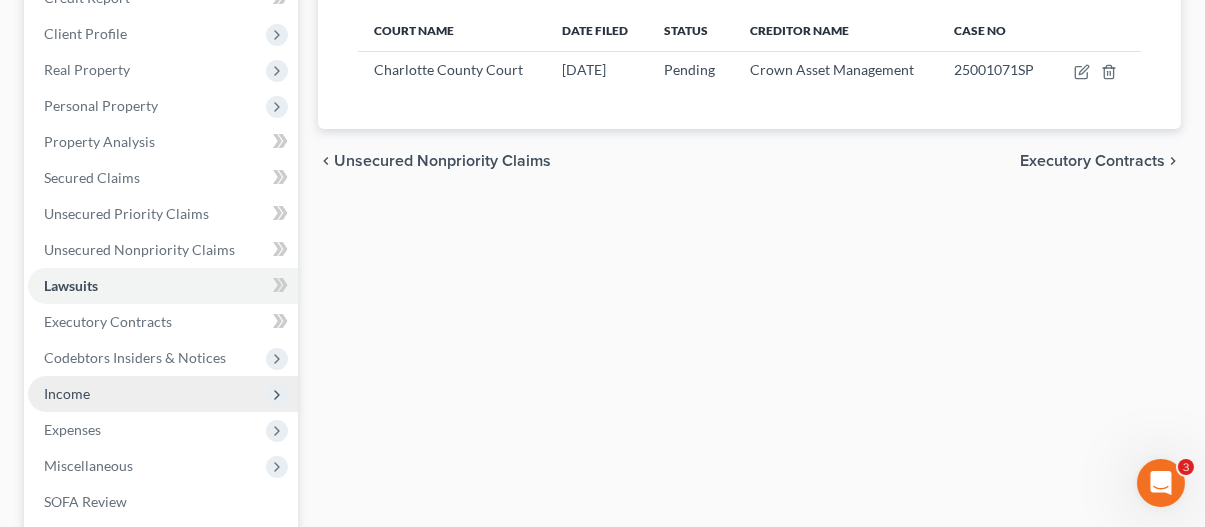 click on "Income" at bounding box center (163, 394) 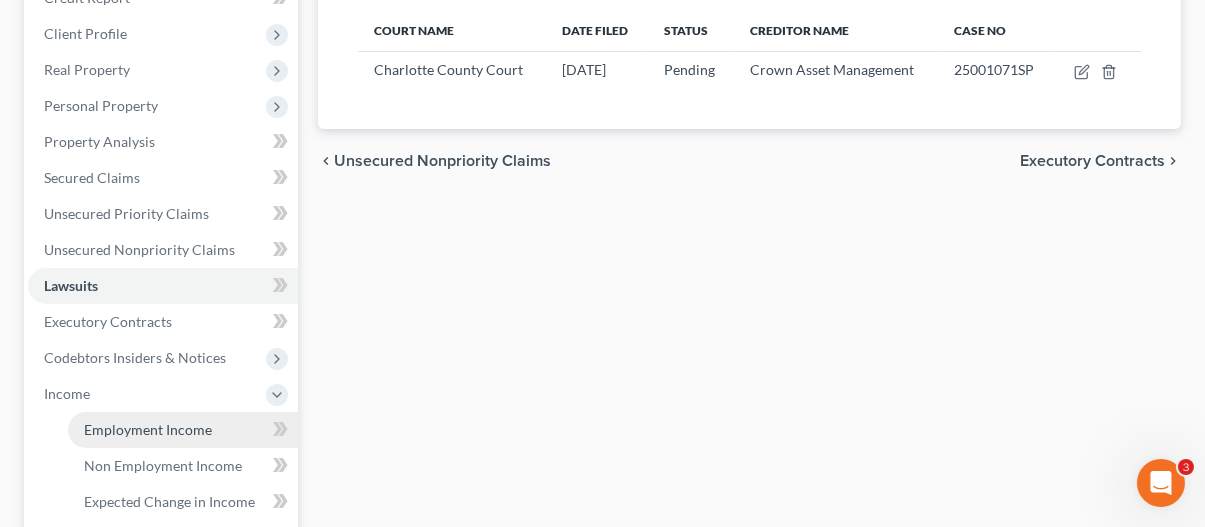 click on "Employment Income" at bounding box center (148, 429) 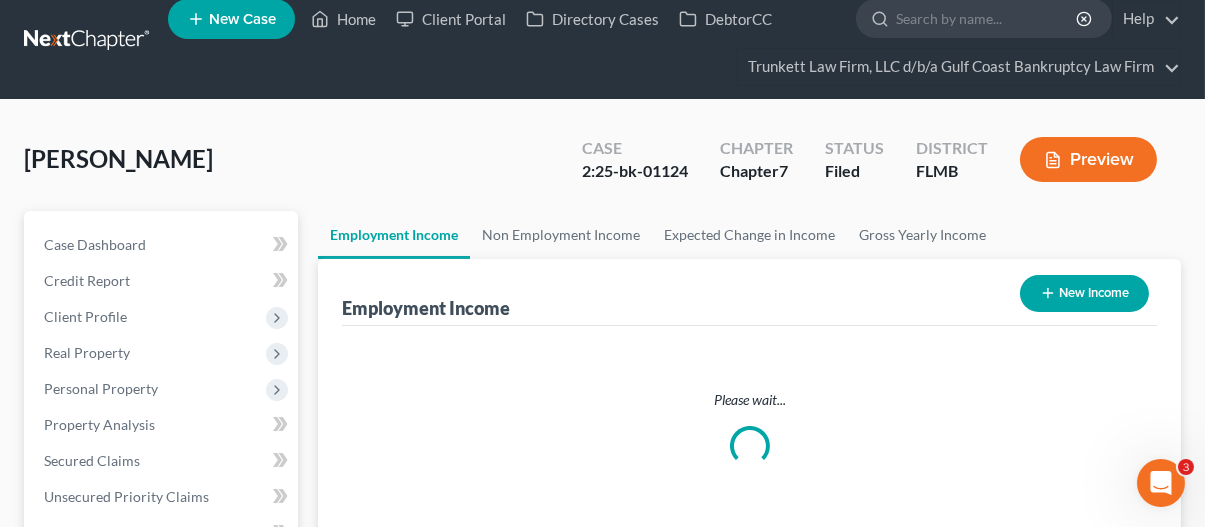 scroll, scrollTop: 0, scrollLeft: 0, axis: both 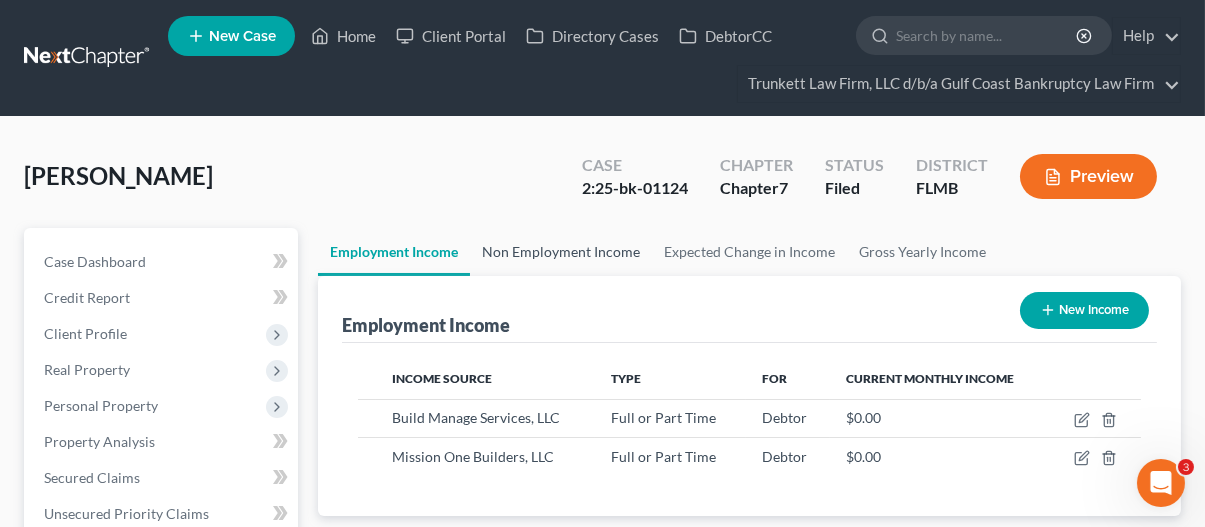 click on "Non Employment Income" at bounding box center (561, 252) 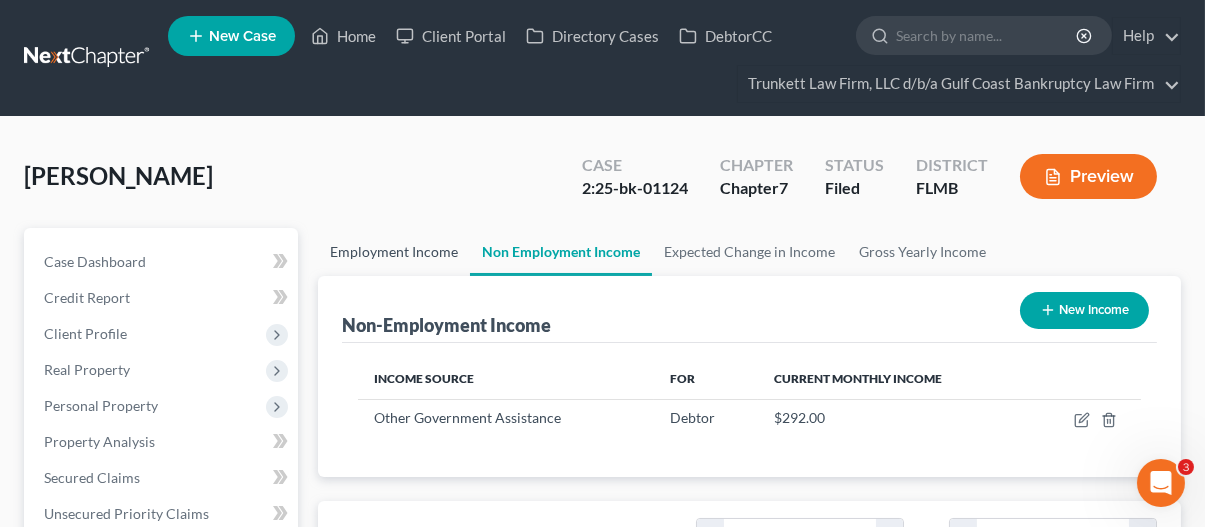 scroll, scrollTop: 999644, scrollLeft: 999520, axis: both 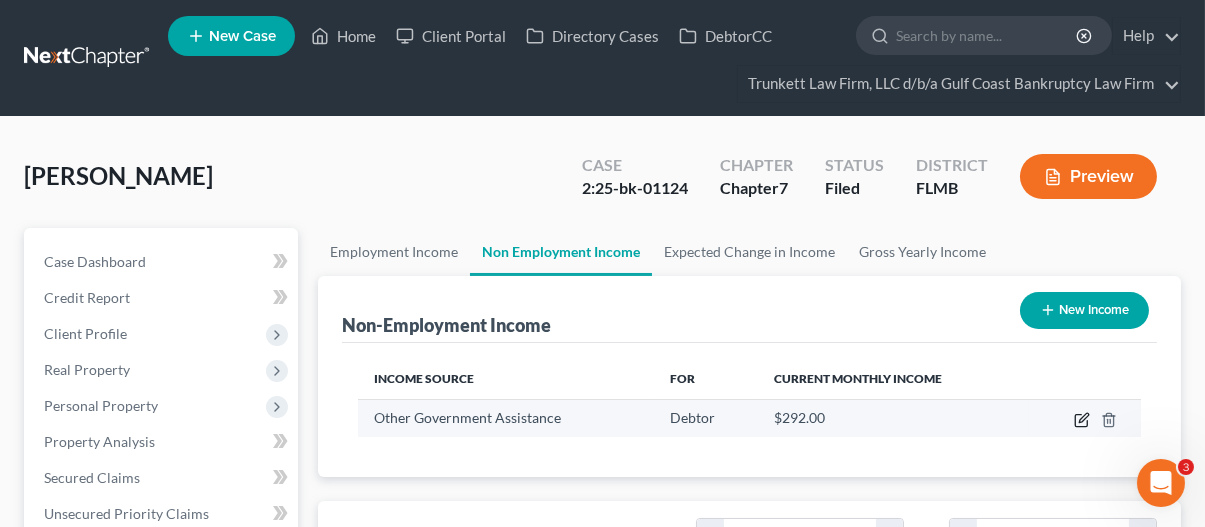 click 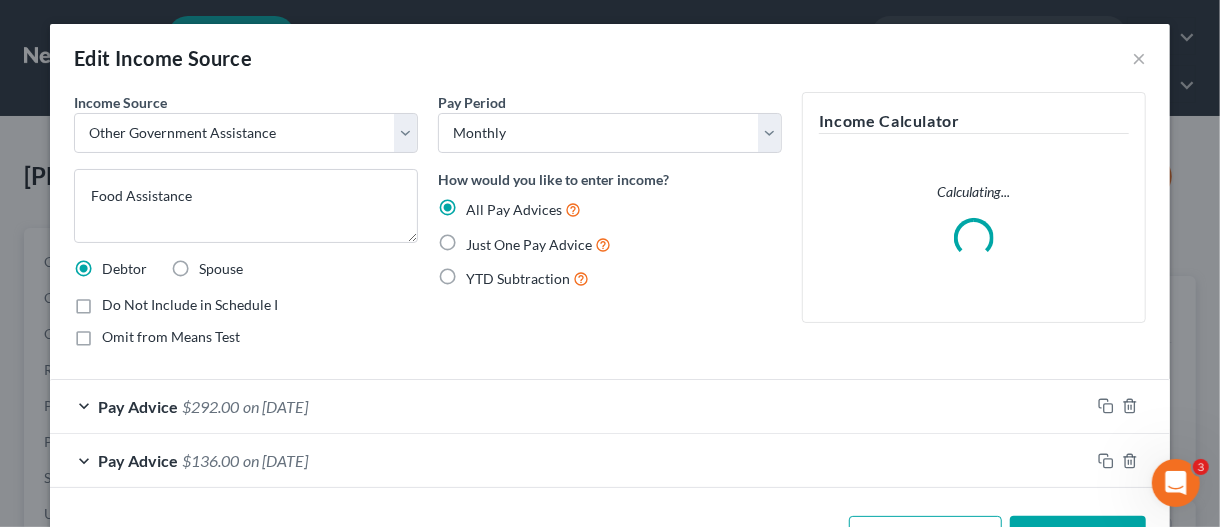 scroll, scrollTop: 999644, scrollLeft: 999513, axis: both 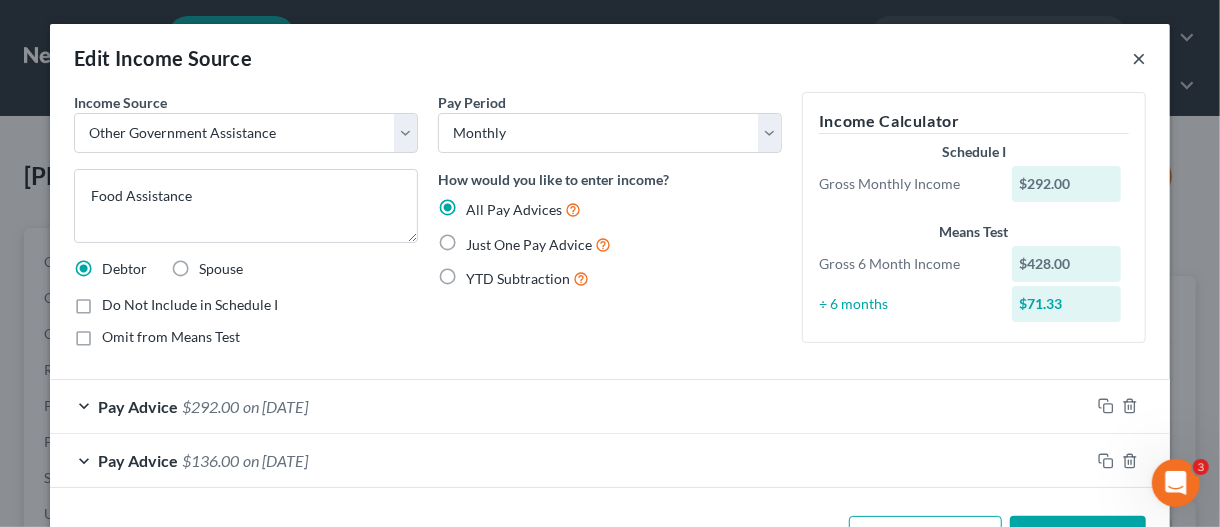 drag, startPoint x: 1140, startPoint y: 60, endPoint x: 1129, endPoint y: 59, distance: 11.045361 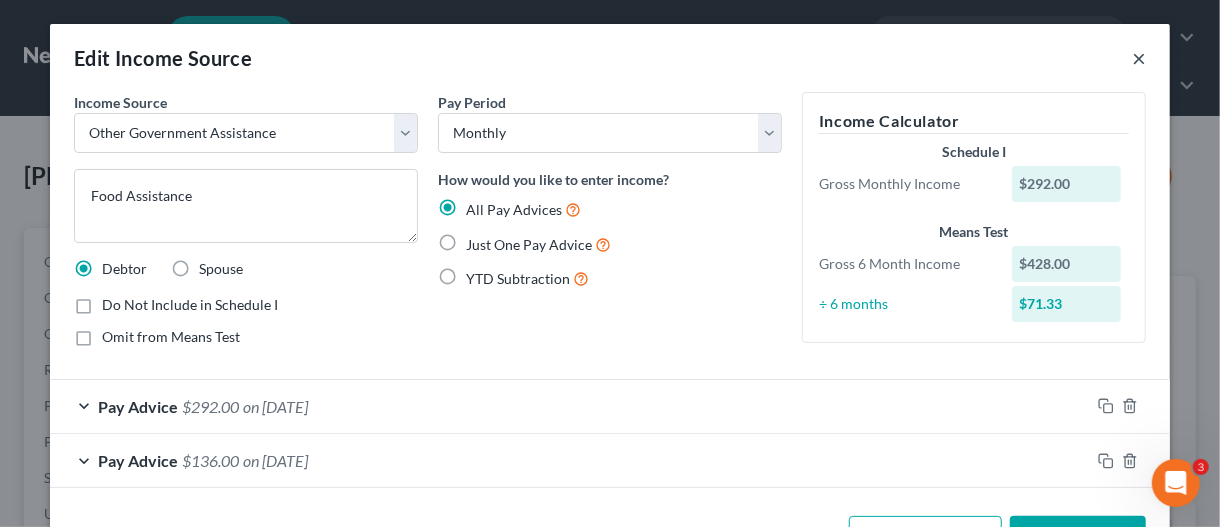 click on "×" at bounding box center [1139, 58] 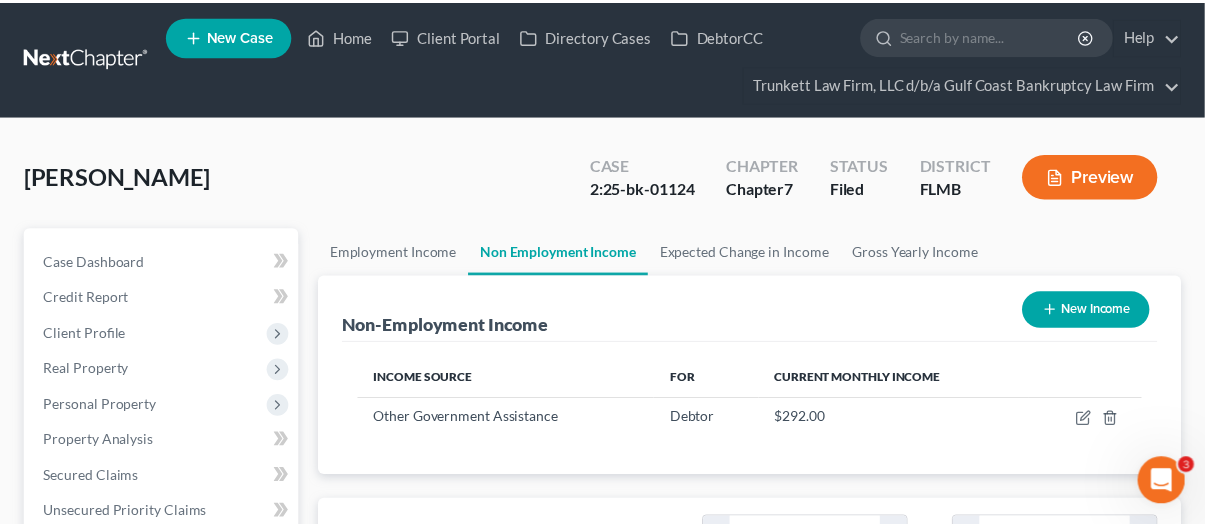scroll, scrollTop: 356, scrollLeft: 480, axis: both 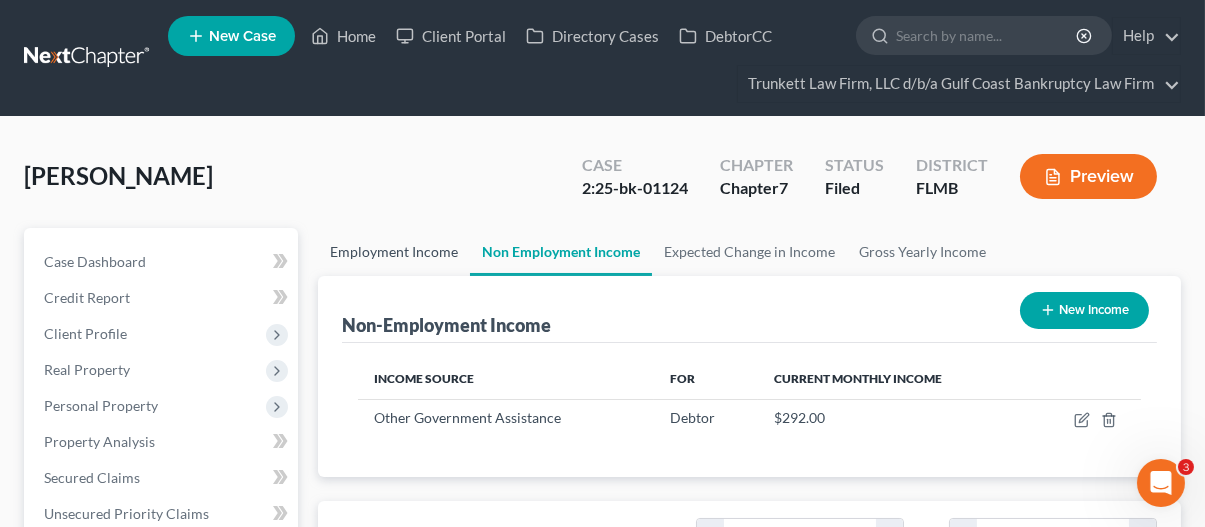 drag, startPoint x: 437, startPoint y: 250, endPoint x: 515, endPoint y: 286, distance: 85.90693 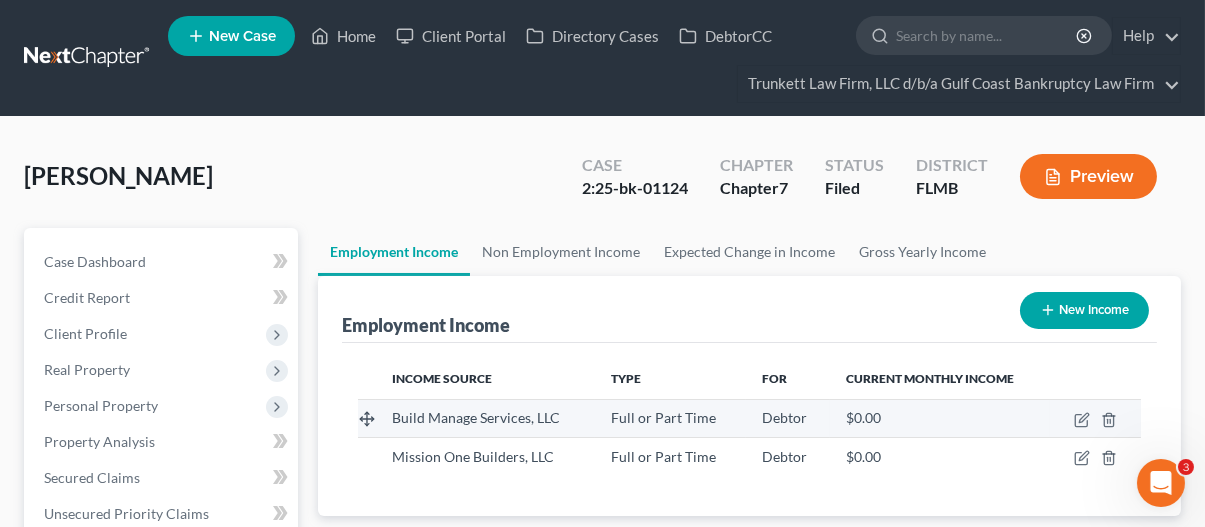 scroll, scrollTop: 999644, scrollLeft: 999520, axis: both 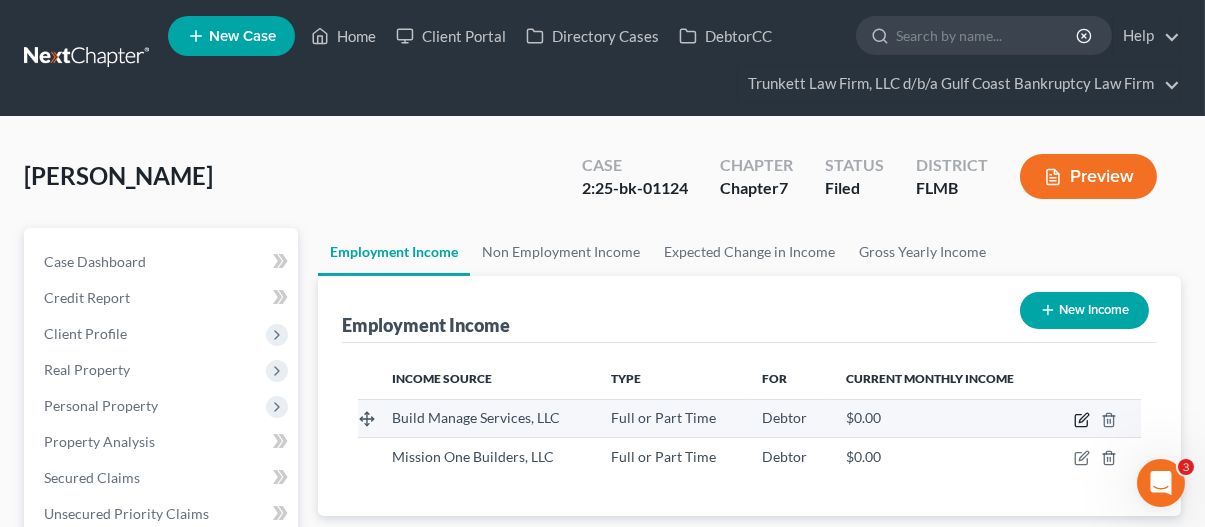 click 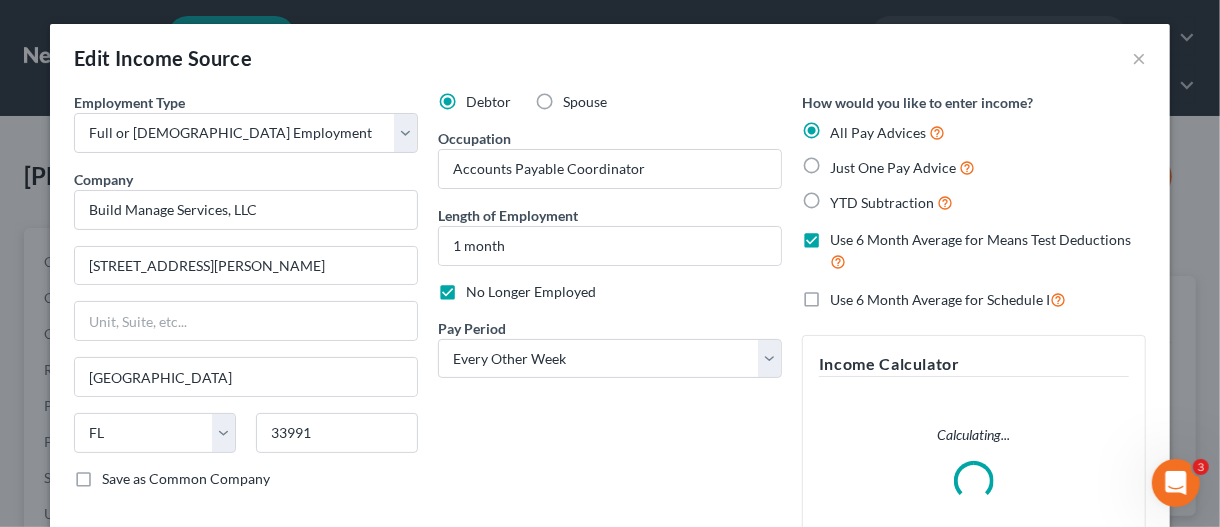 scroll, scrollTop: 999644, scrollLeft: 999513, axis: both 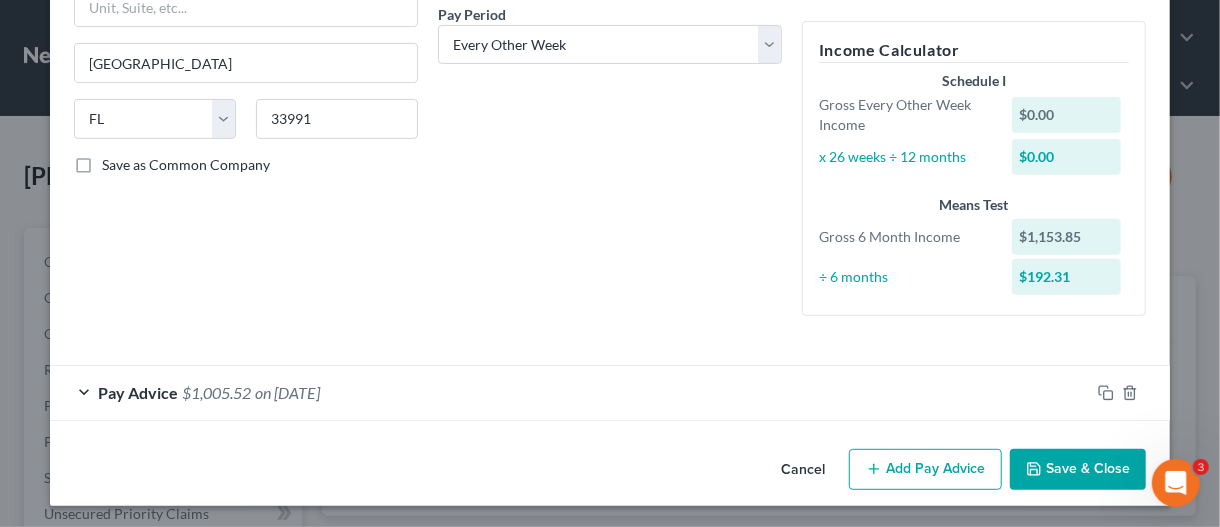 click 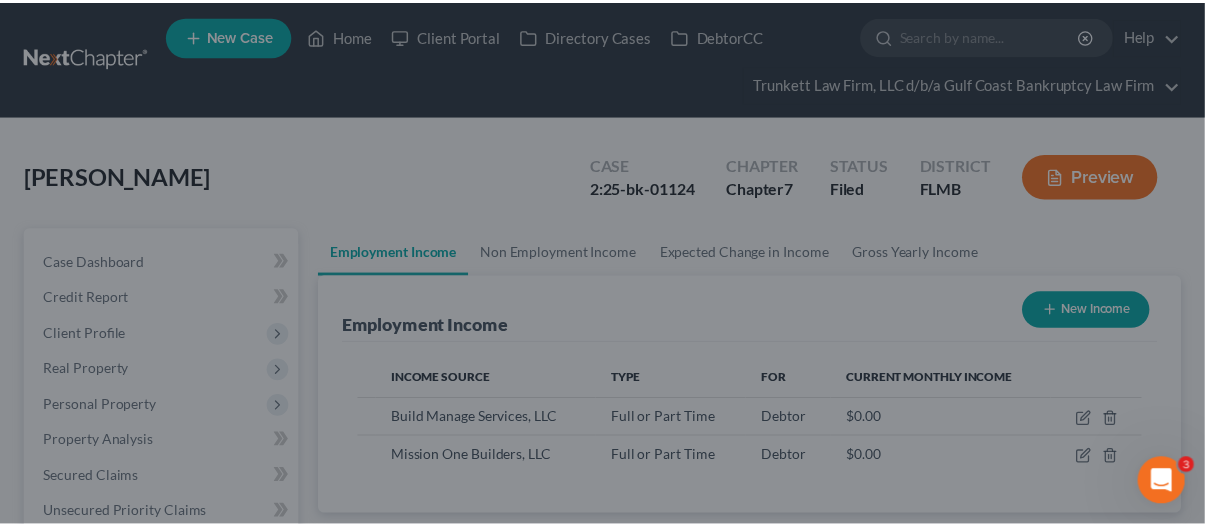 scroll, scrollTop: 356, scrollLeft: 480, axis: both 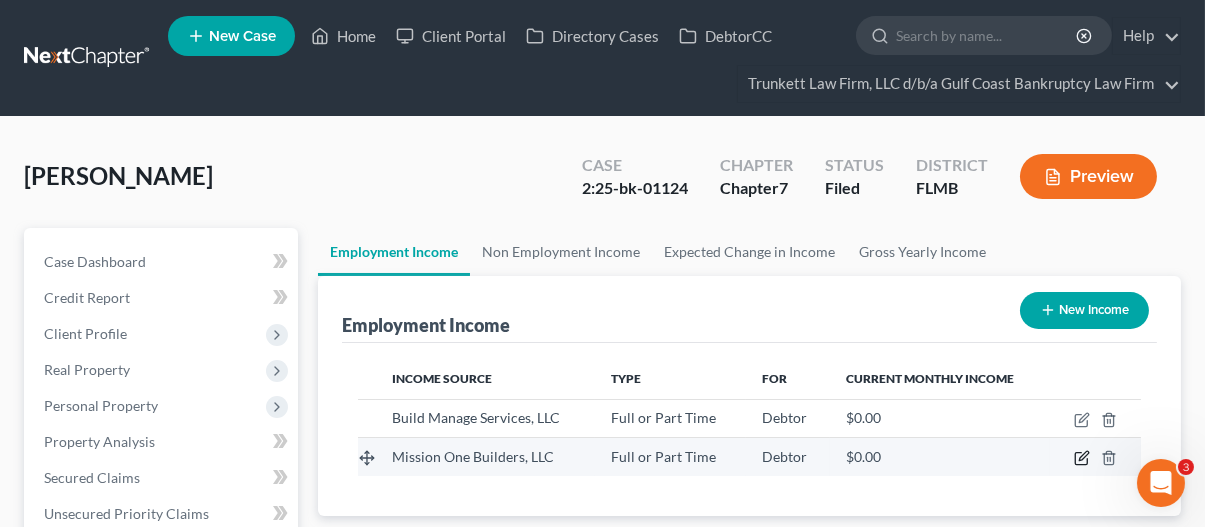 click at bounding box center (1095, 457) 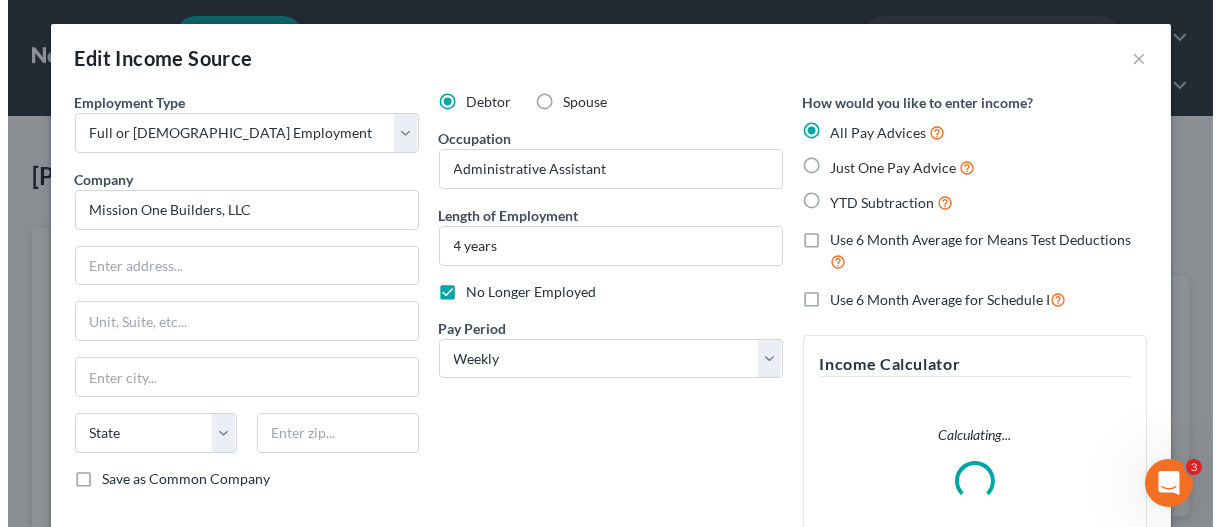 scroll, scrollTop: 999644, scrollLeft: 999513, axis: both 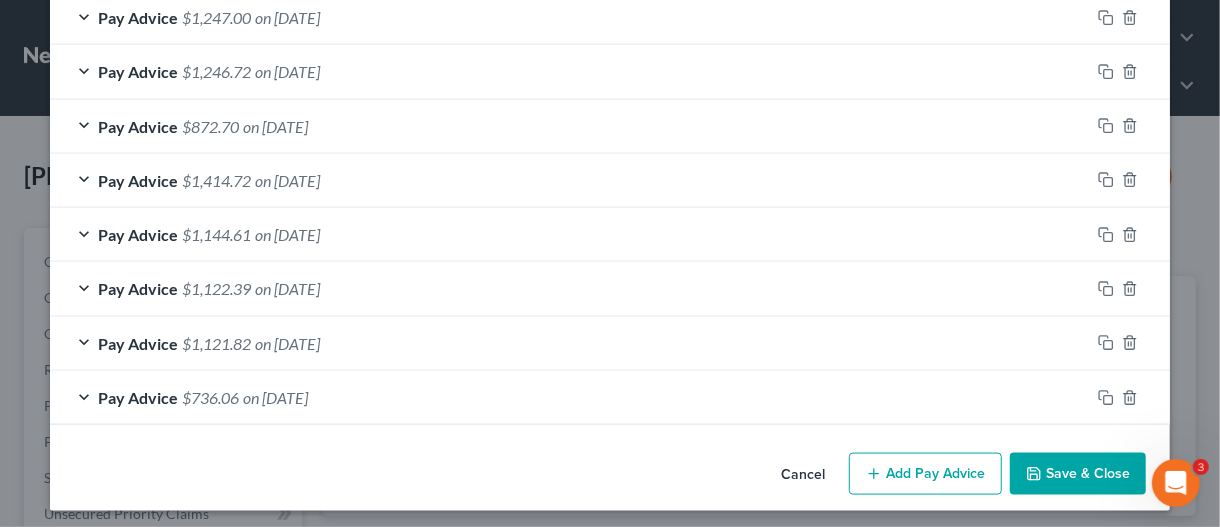 click on "Save & Close" at bounding box center [1078, 474] 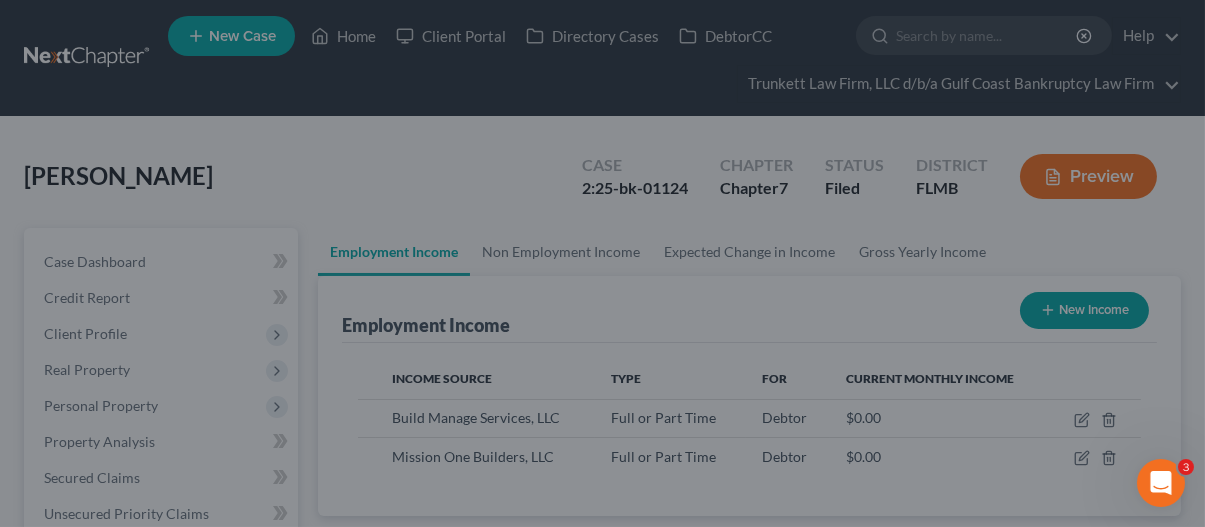 scroll, scrollTop: 356, scrollLeft: 480, axis: both 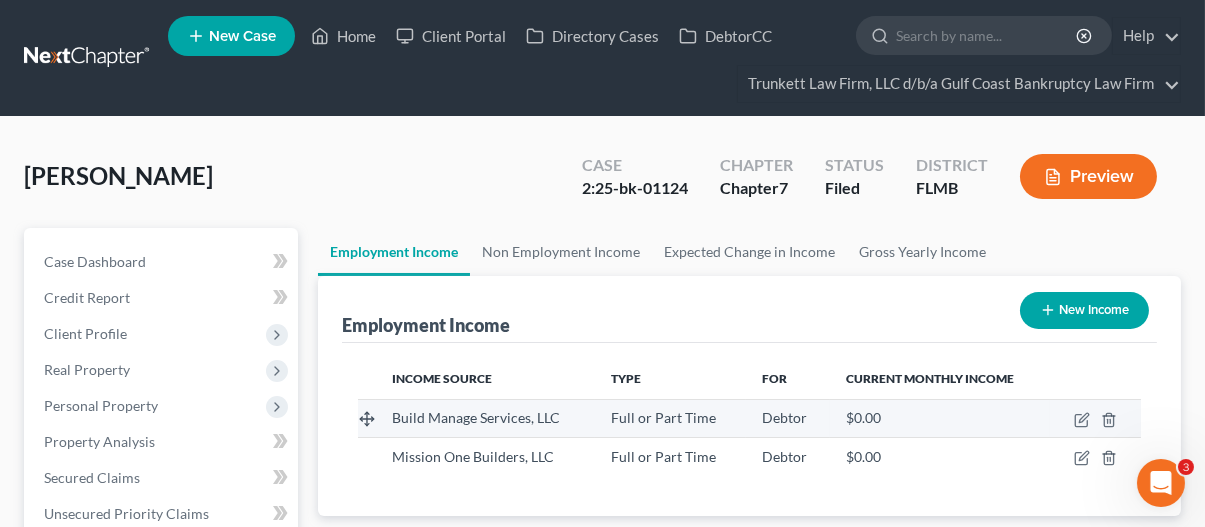 click at bounding box center [1095, 418] 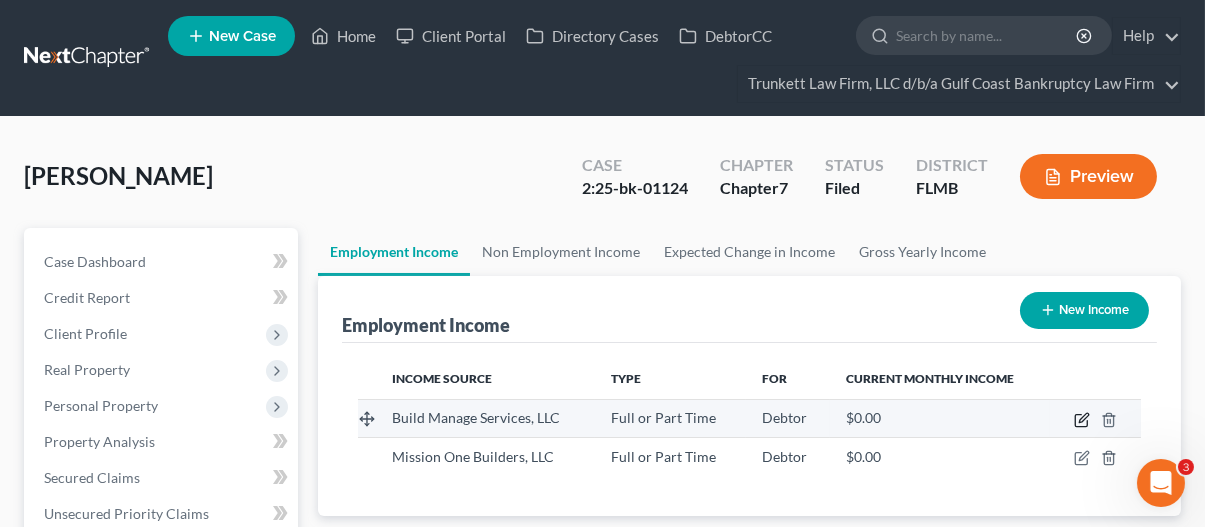 click 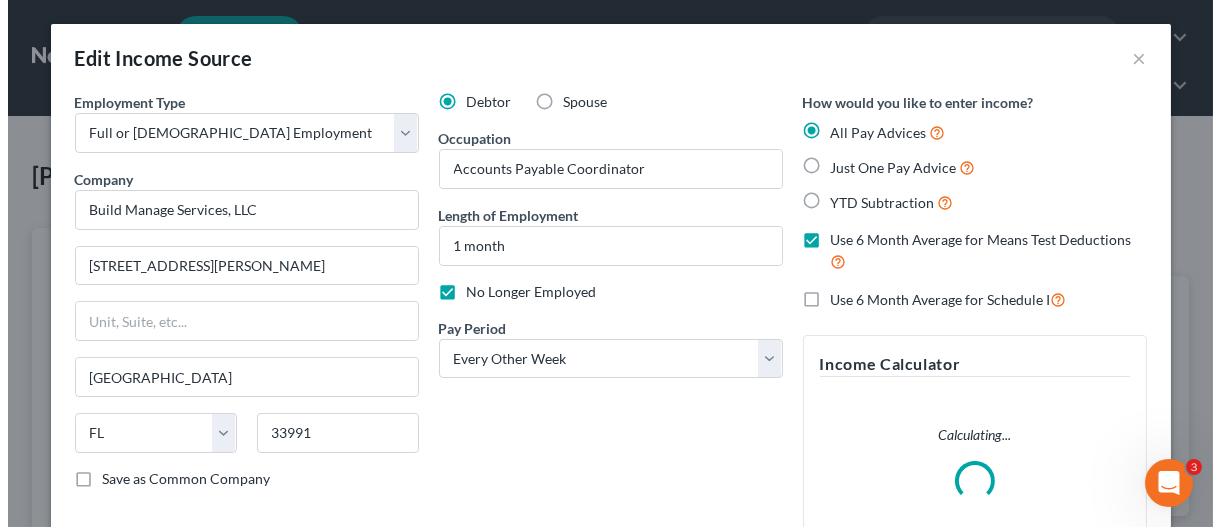 scroll, scrollTop: 999644, scrollLeft: 999513, axis: both 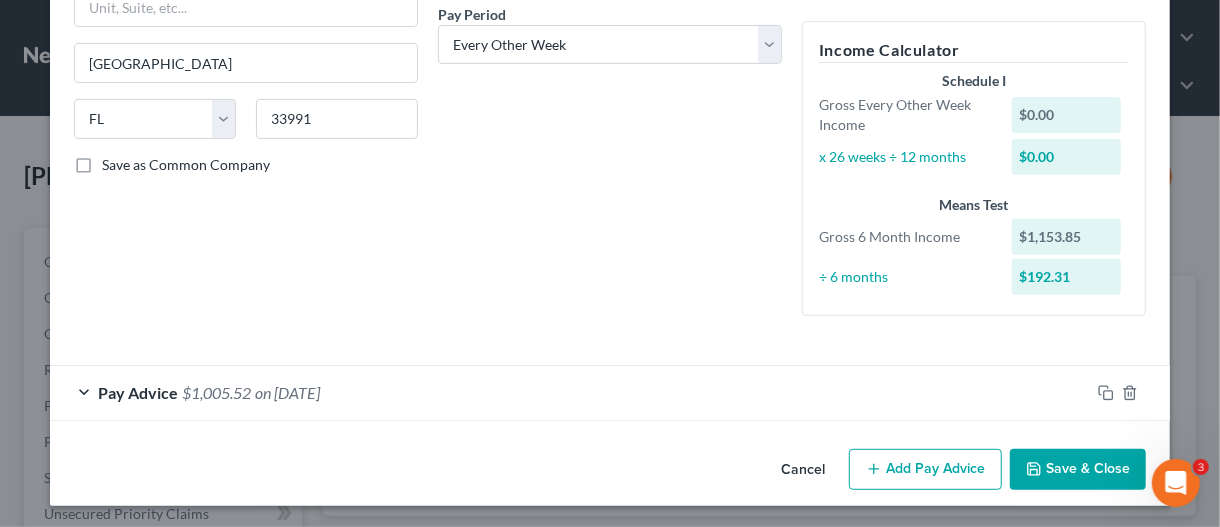 click on "Pay Advice $1,005.52 on [DATE]" at bounding box center (570, 392) 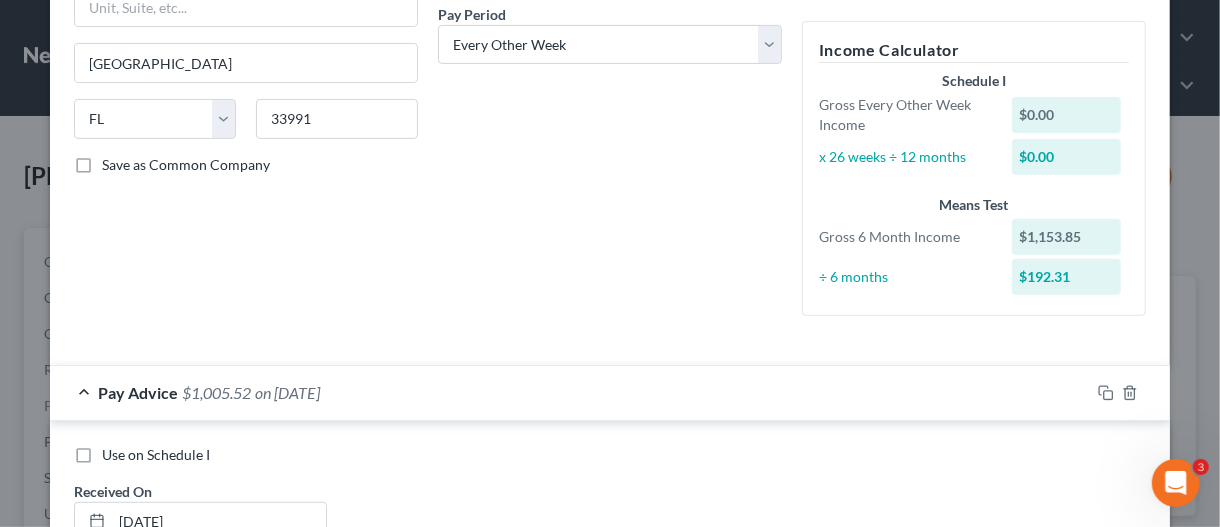 click on "Pay Advice $1,005.52 on [DATE]" at bounding box center (570, 392) 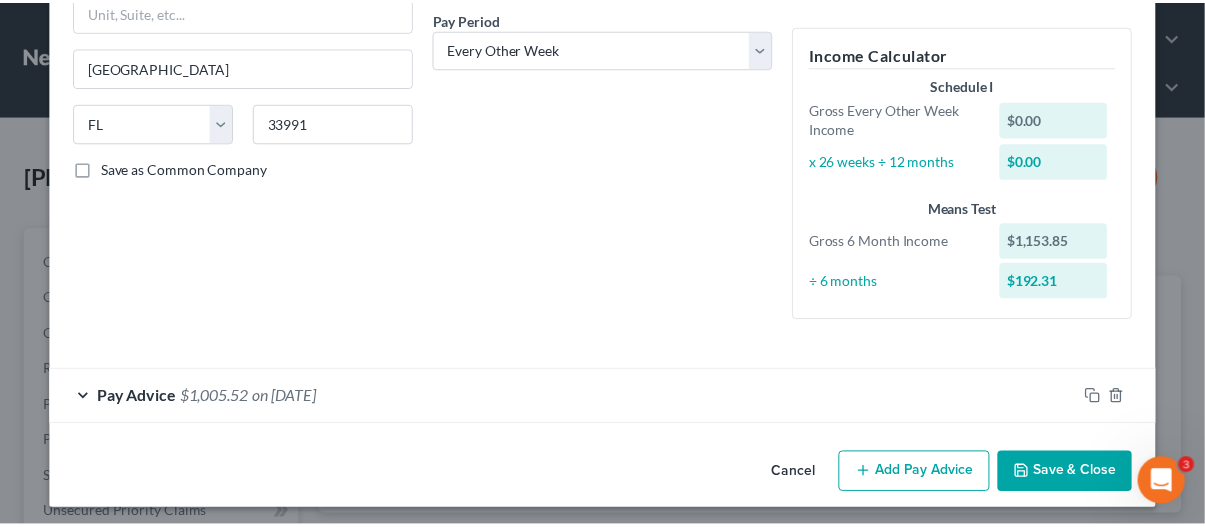 scroll, scrollTop: 314, scrollLeft: 0, axis: vertical 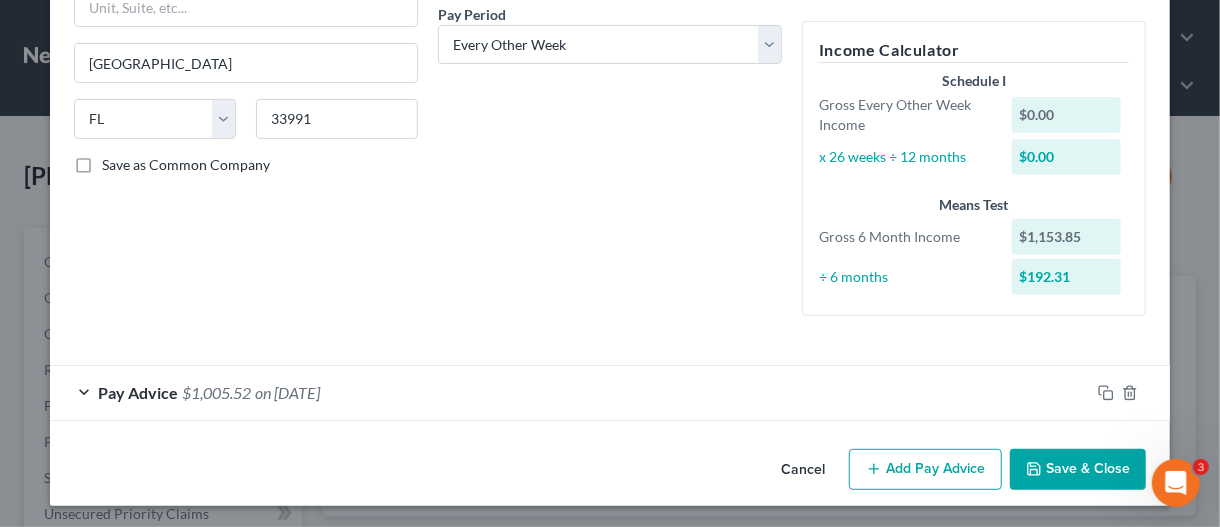 click on "Save & Close" at bounding box center [1078, 470] 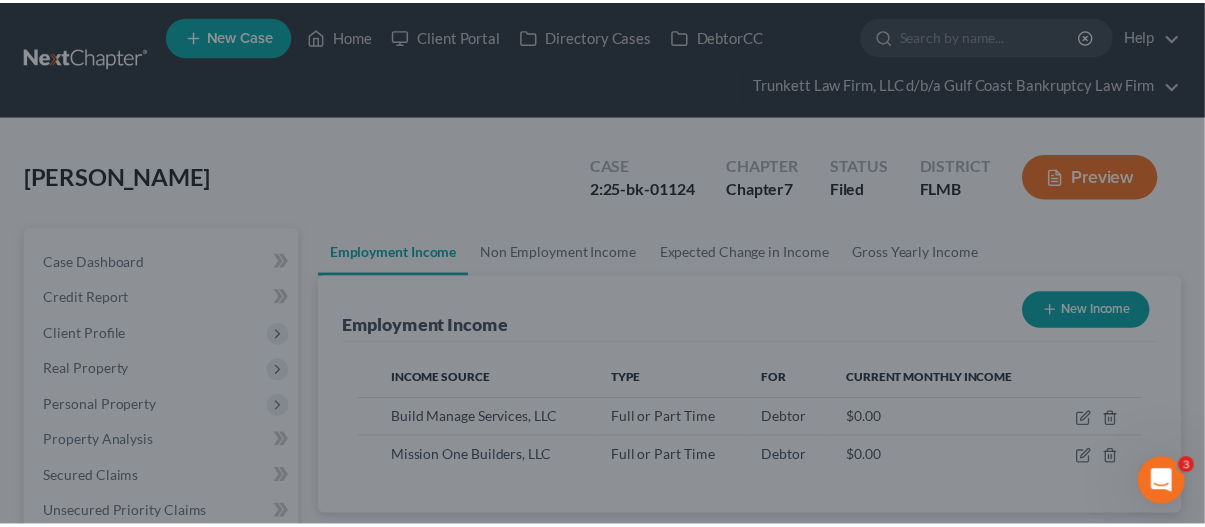 scroll, scrollTop: 356, scrollLeft: 480, axis: both 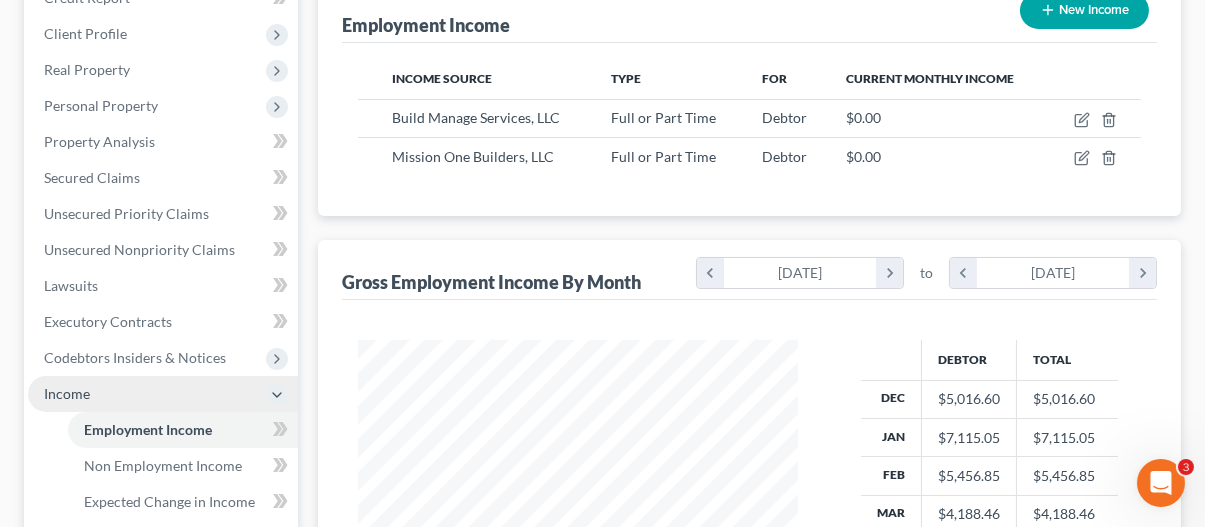 click on "Income" at bounding box center (163, 394) 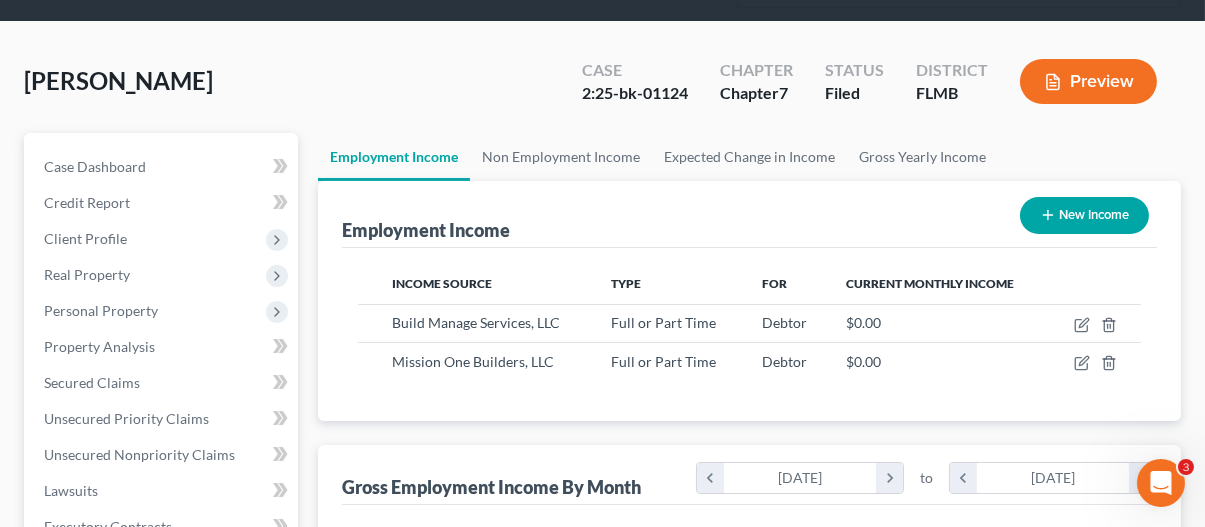 scroll, scrollTop: 0, scrollLeft: 0, axis: both 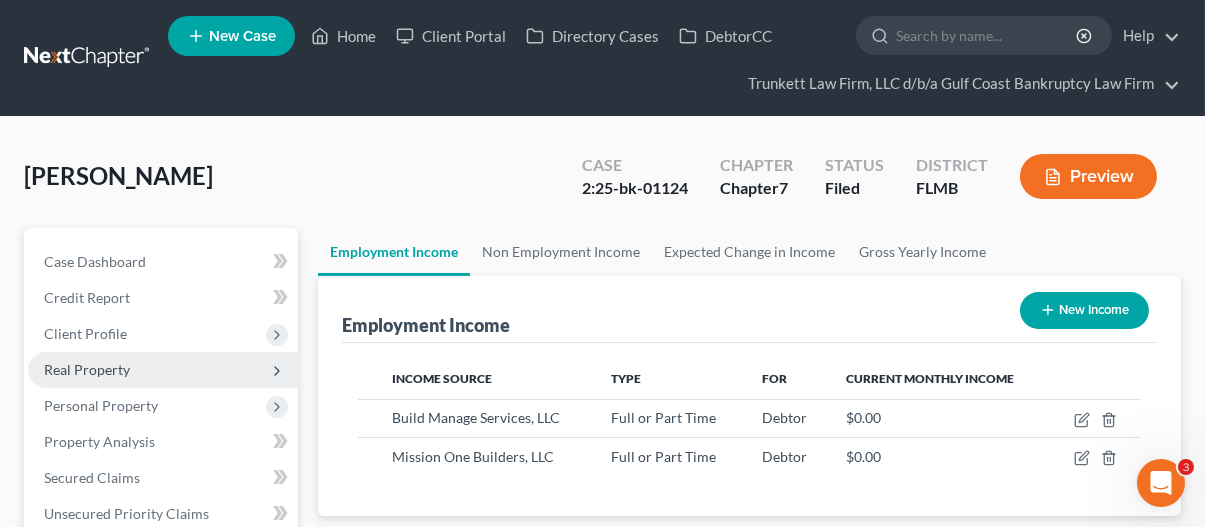 drag, startPoint x: 99, startPoint y: 329, endPoint x: 108, endPoint y: 358, distance: 30.364452 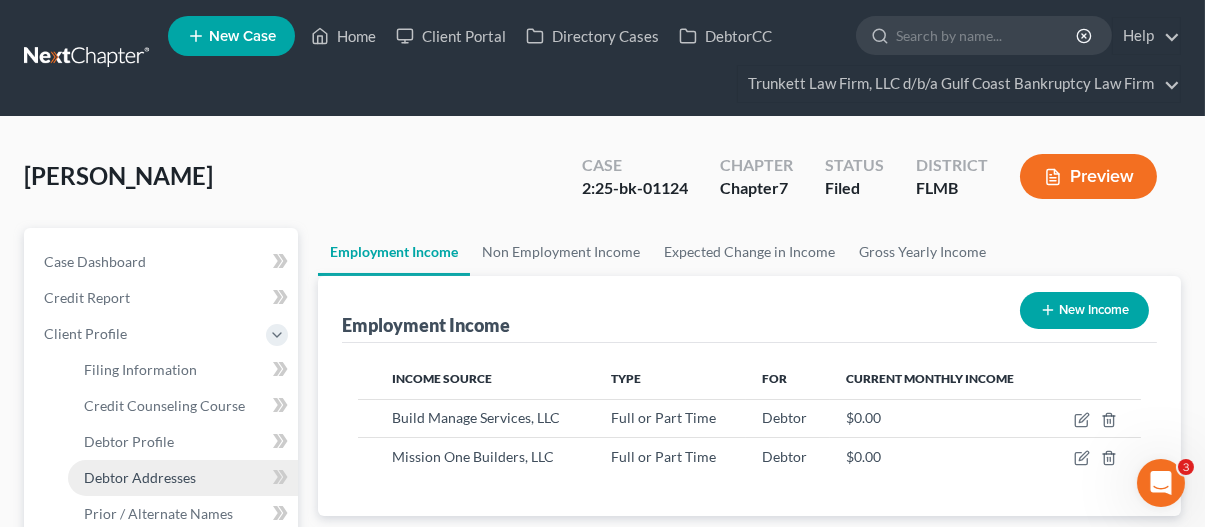 click on "Debtor Addresses" at bounding box center [183, 478] 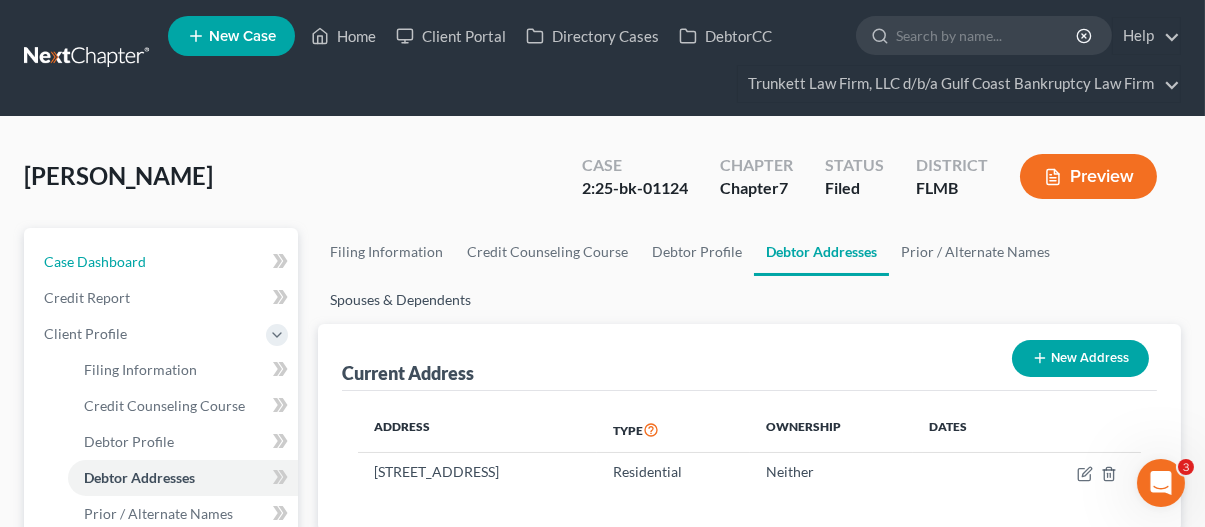 drag, startPoint x: 125, startPoint y: 251, endPoint x: 347, endPoint y: 312, distance: 230.22815 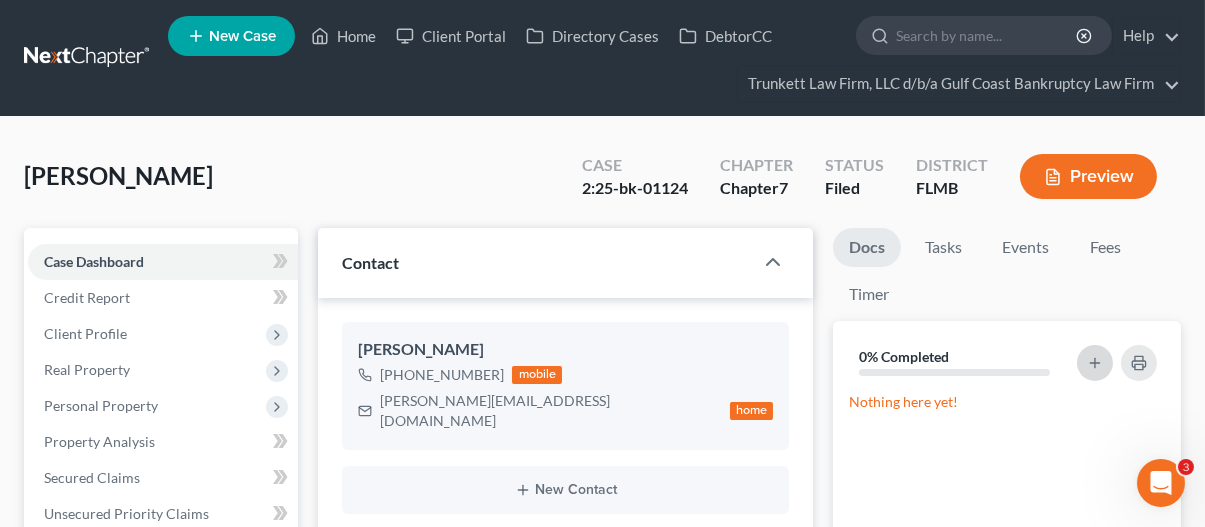 click at bounding box center (1095, 363) 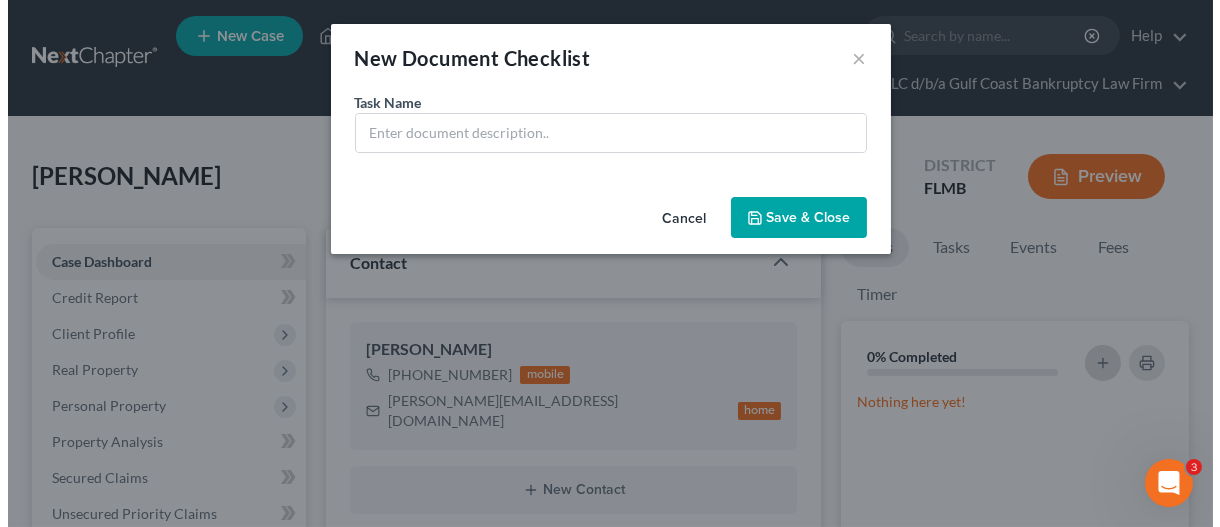 scroll, scrollTop: 4809, scrollLeft: 0, axis: vertical 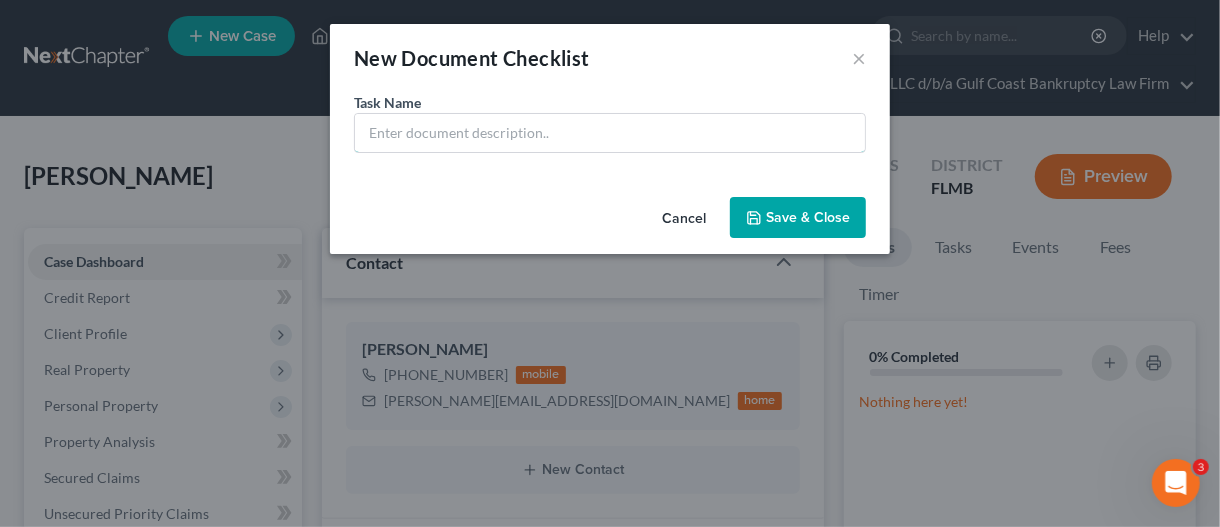 drag, startPoint x: 520, startPoint y: 127, endPoint x: 504, endPoint y: 88, distance: 42.154476 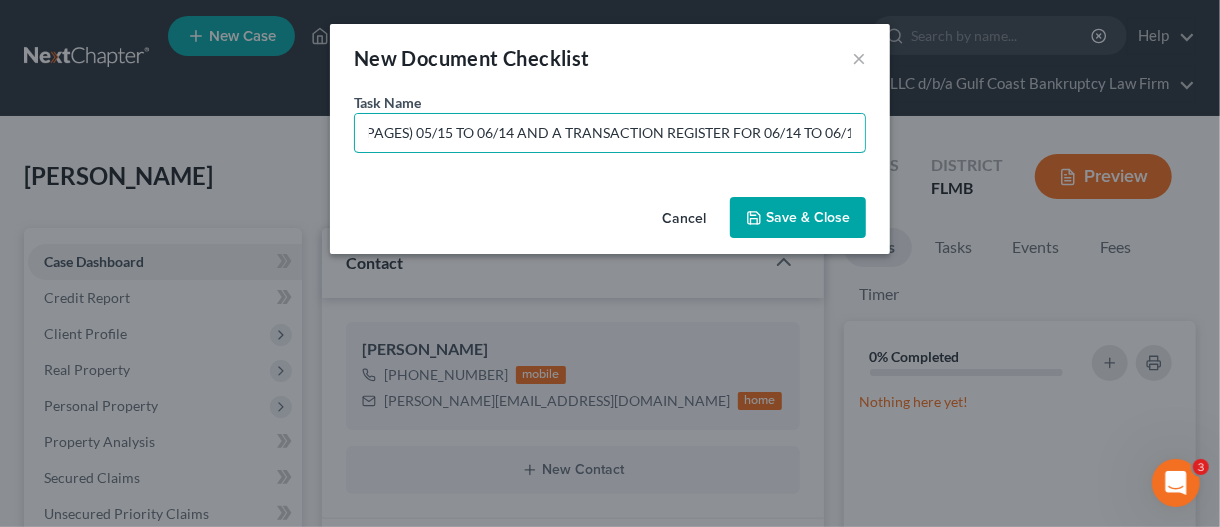 scroll, scrollTop: 0, scrollLeft: 167, axis: horizontal 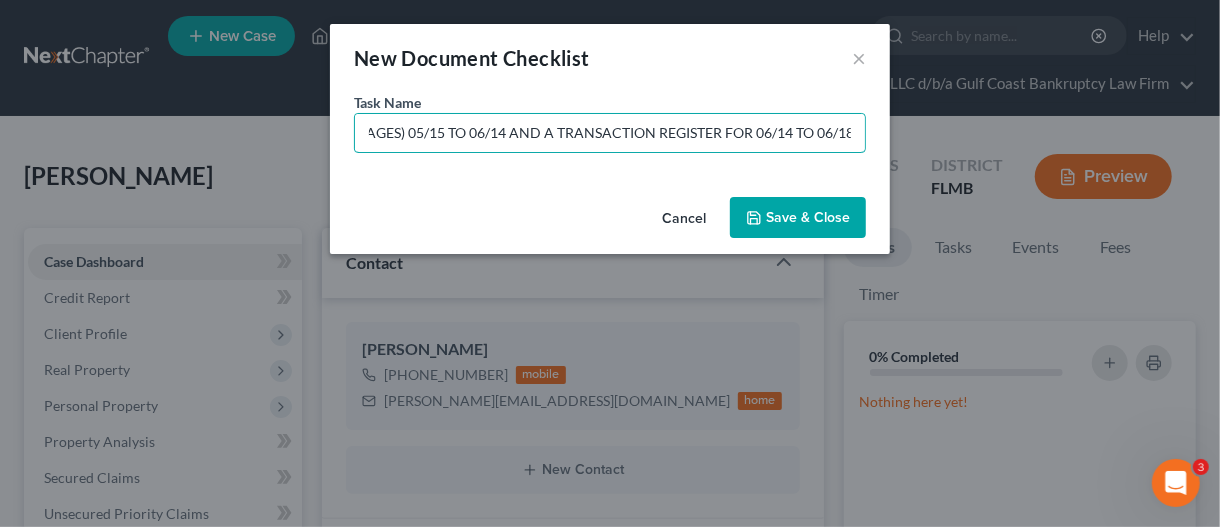type on "BANK STATEMENT (ALL PAGES) 05/15 TO 06/14 AND A TRANSACTION REGISTER FOR 06/14 TO 06/18" 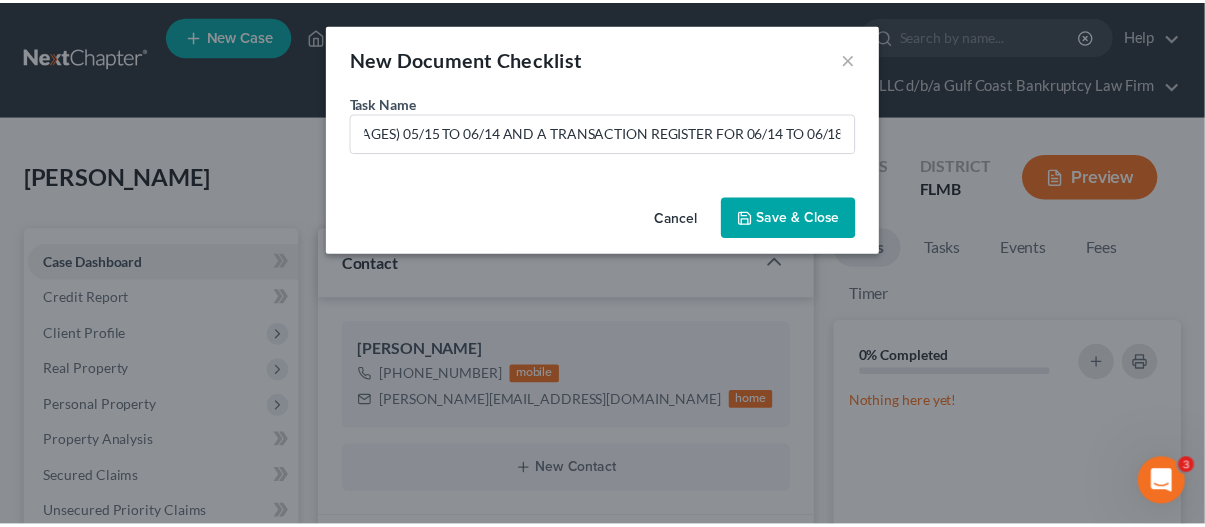 scroll, scrollTop: 0, scrollLeft: 0, axis: both 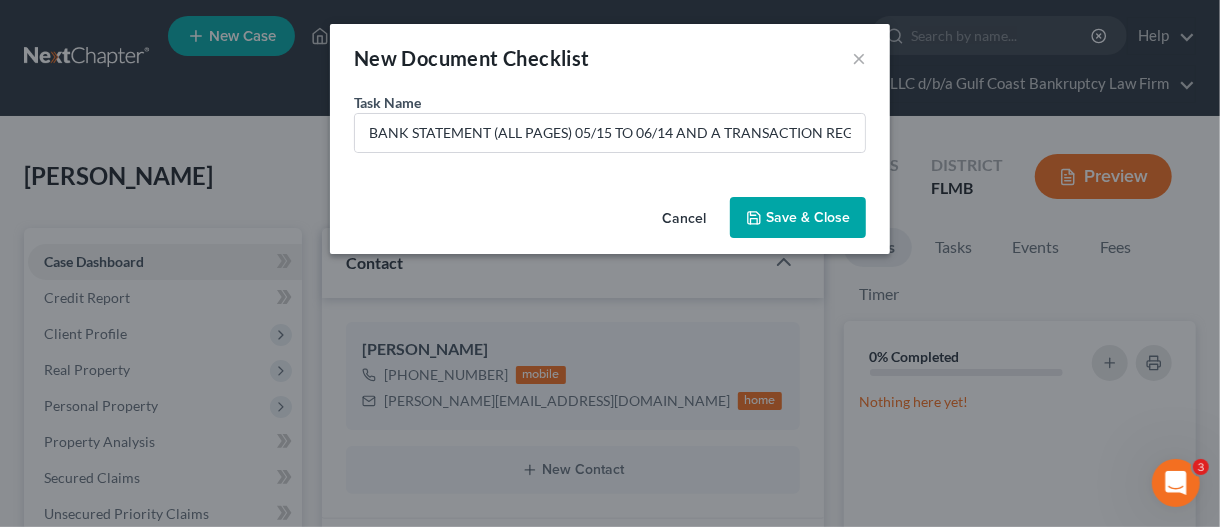 click on "Save & Close" at bounding box center (798, 218) 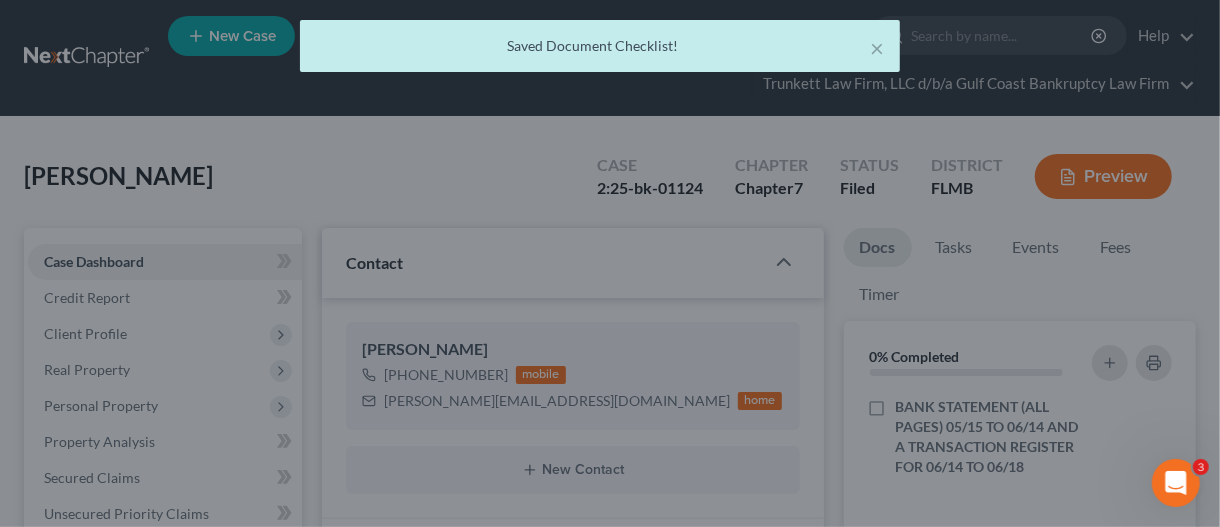 scroll, scrollTop: 4829, scrollLeft: 0, axis: vertical 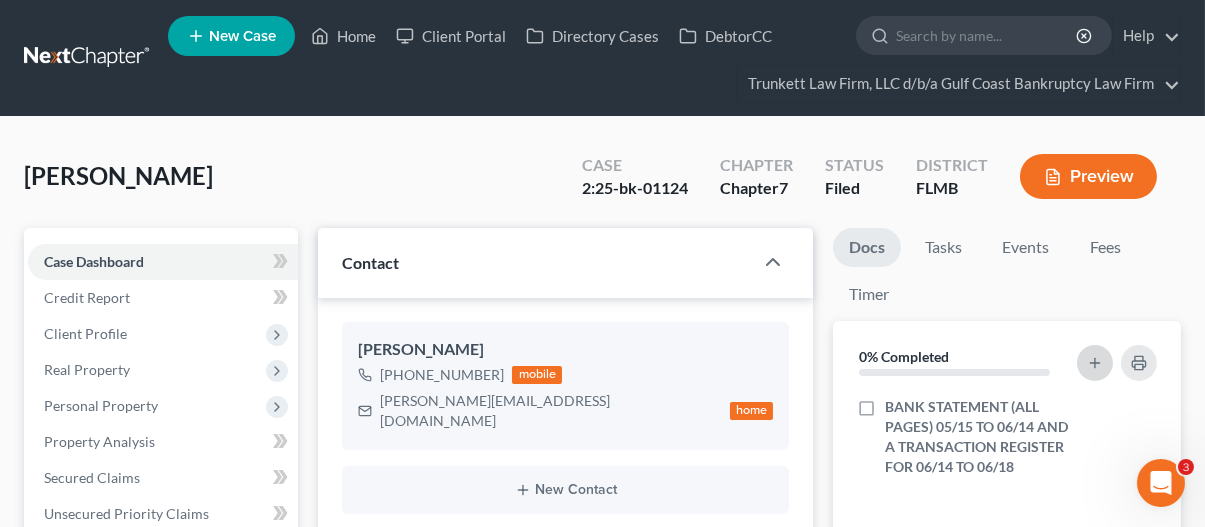click 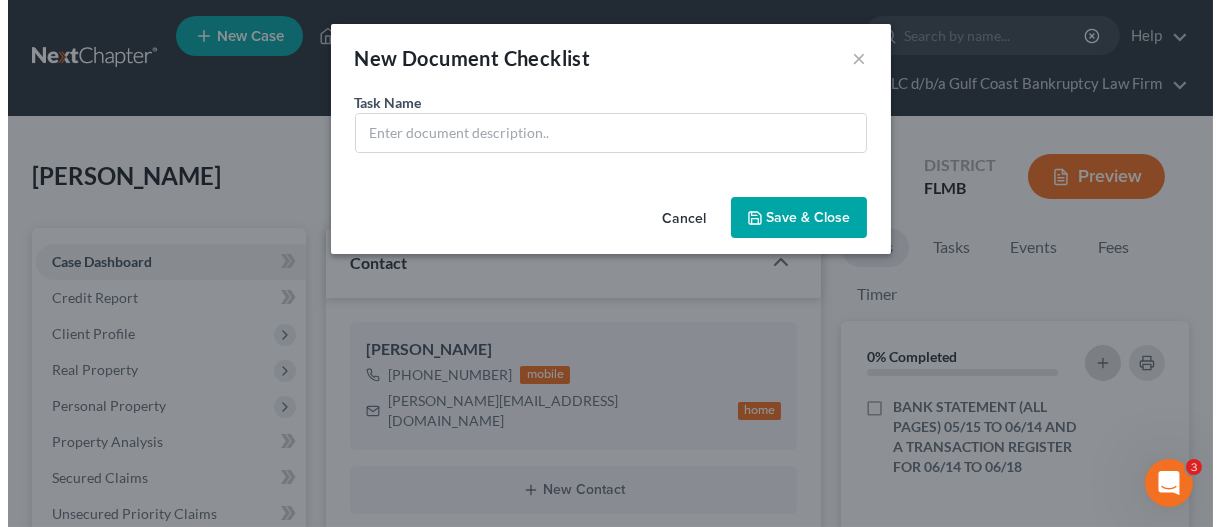 scroll, scrollTop: 4809, scrollLeft: 0, axis: vertical 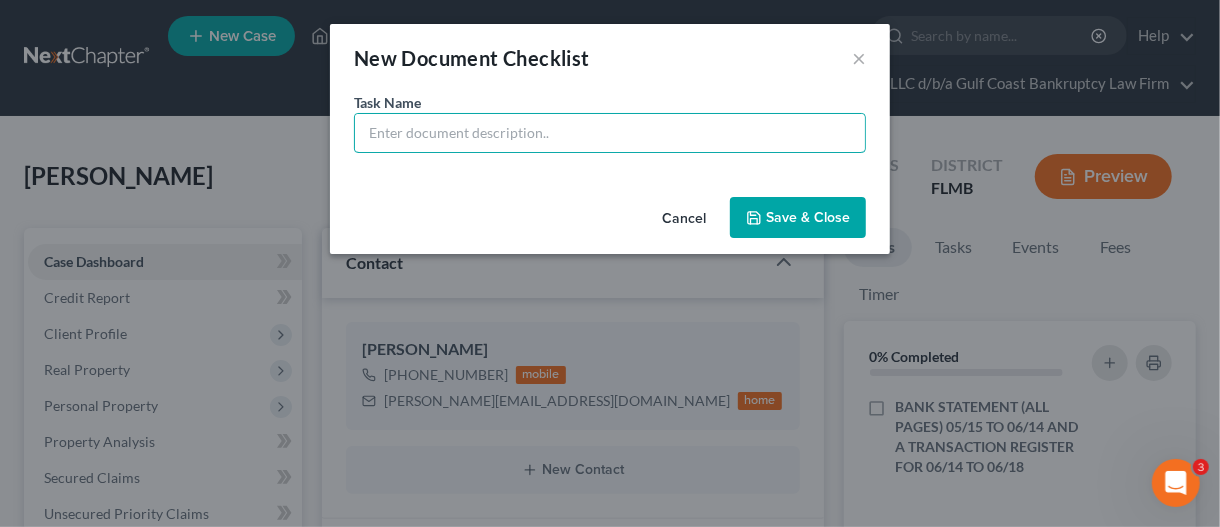drag, startPoint x: 382, startPoint y: 120, endPoint x: 297, endPoint y: 69, distance: 99.12618 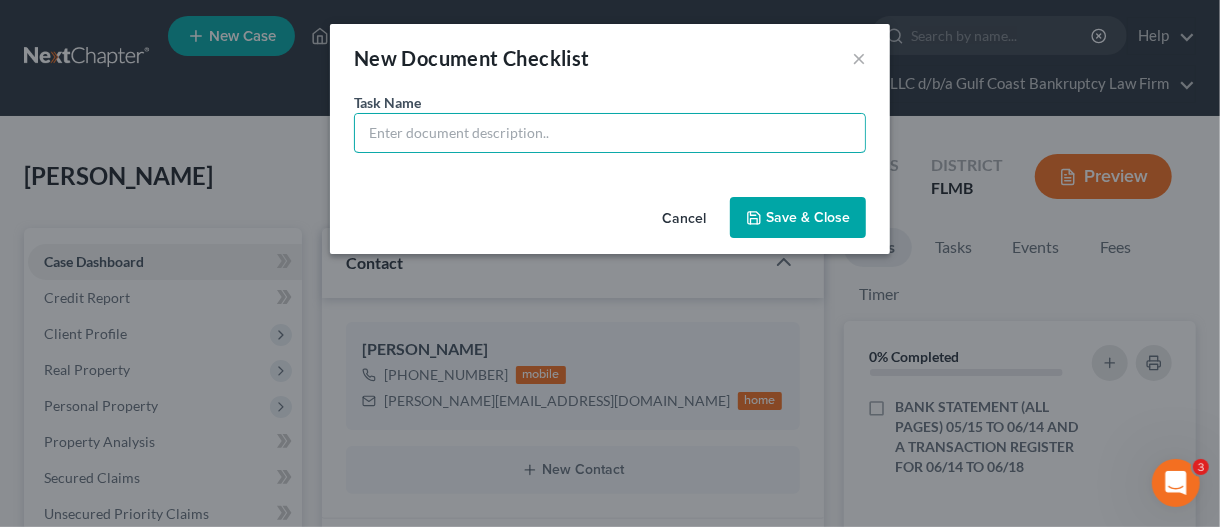 click at bounding box center [610, 133] 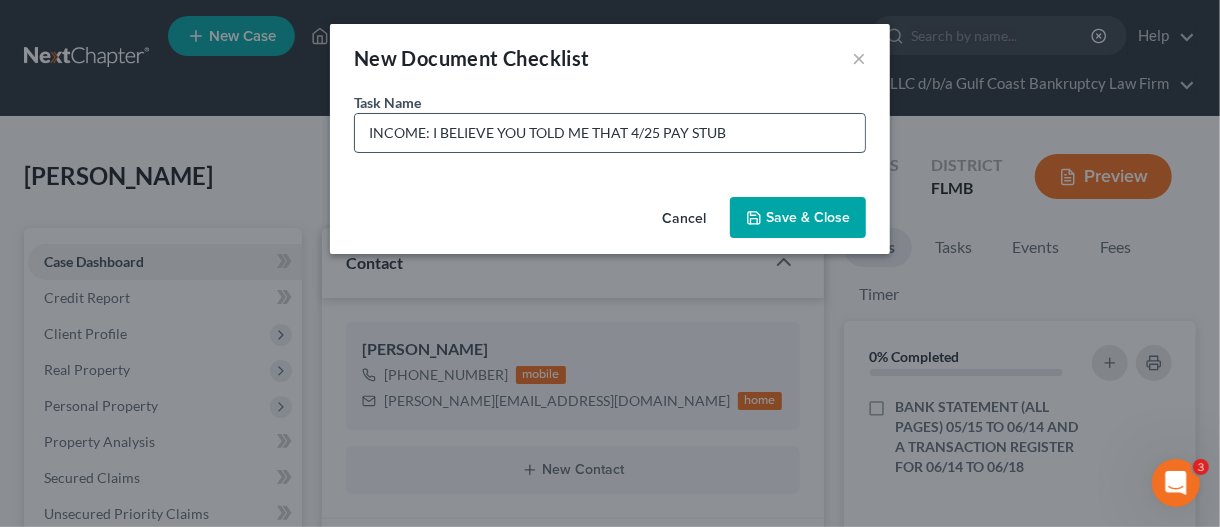 click on "INCOME: I BELIEVE YOU TOLD ME THAT 4/25 PAY STUB" at bounding box center [610, 133] 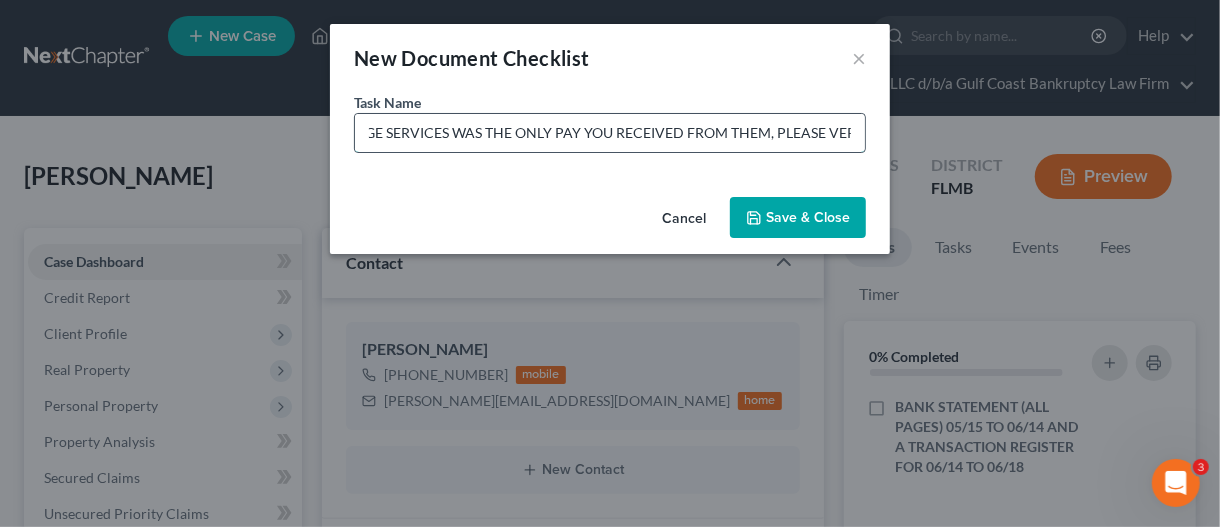 scroll, scrollTop: 0, scrollLeft: 499, axis: horizontal 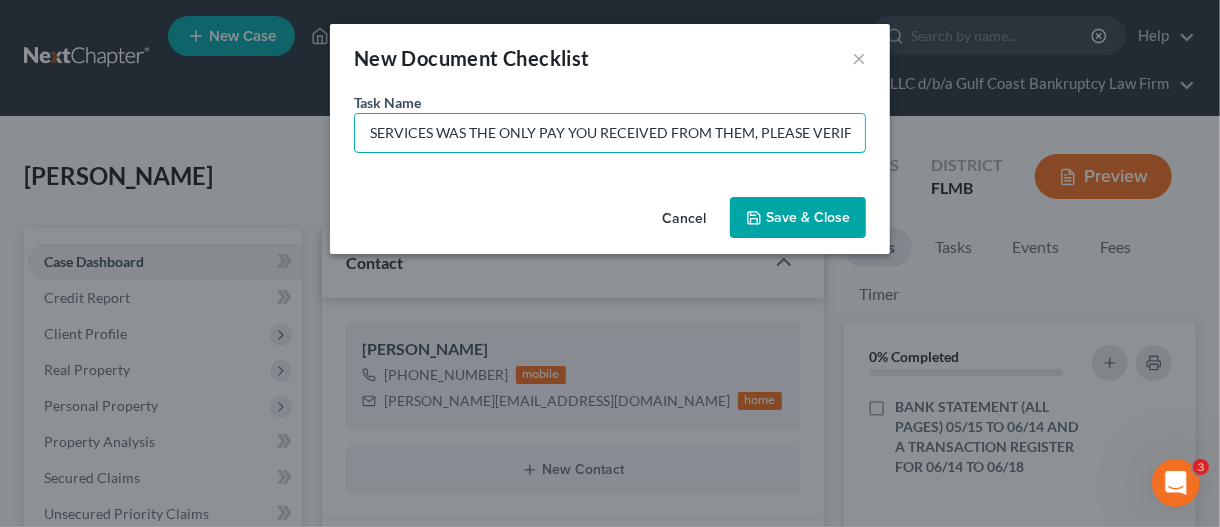type on "INCOME: I BELIEVE YOU TOLD ME THAT 4/25 PAY STUB FOR BUILD MANAGE SERVICES WAS THE ONLY PAY YOU RECEIVED FROM THEM, PLEASE VERIFY" 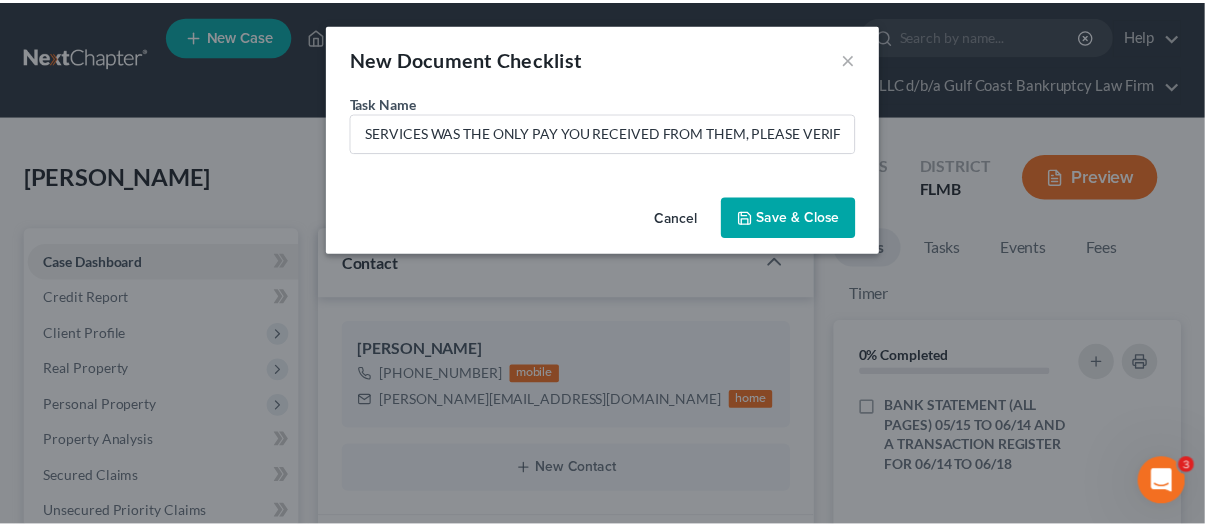 scroll, scrollTop: 0, scrollLeft: 0, axis: both 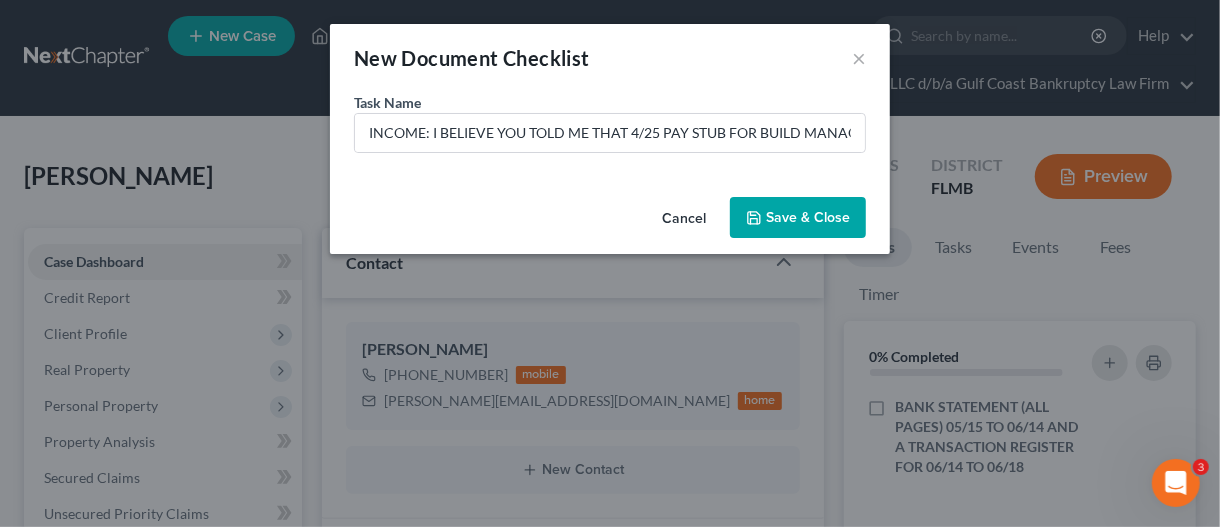 click on "Save & Close" at bounding box center (798, 218) 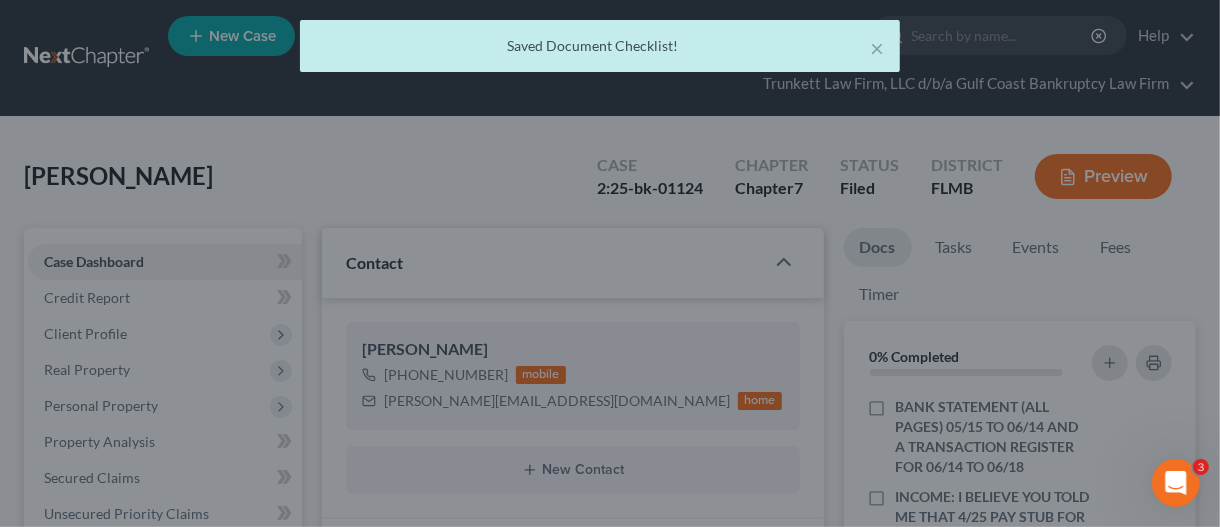 scroll, scrollTop: 4829, scrollLeft: 0, axis: vertical 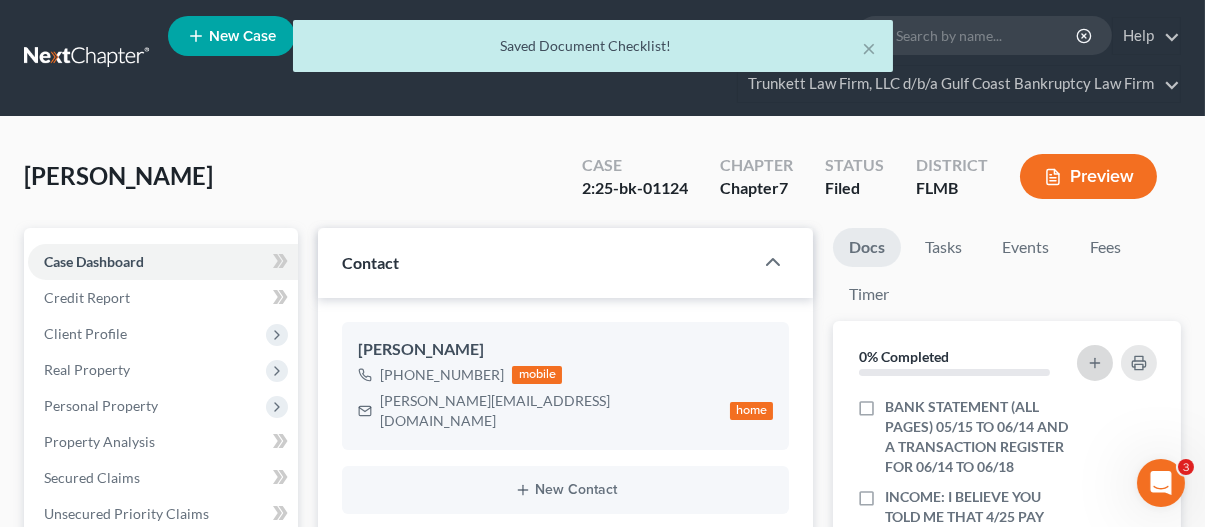 click at bounding box center (1095, 363) 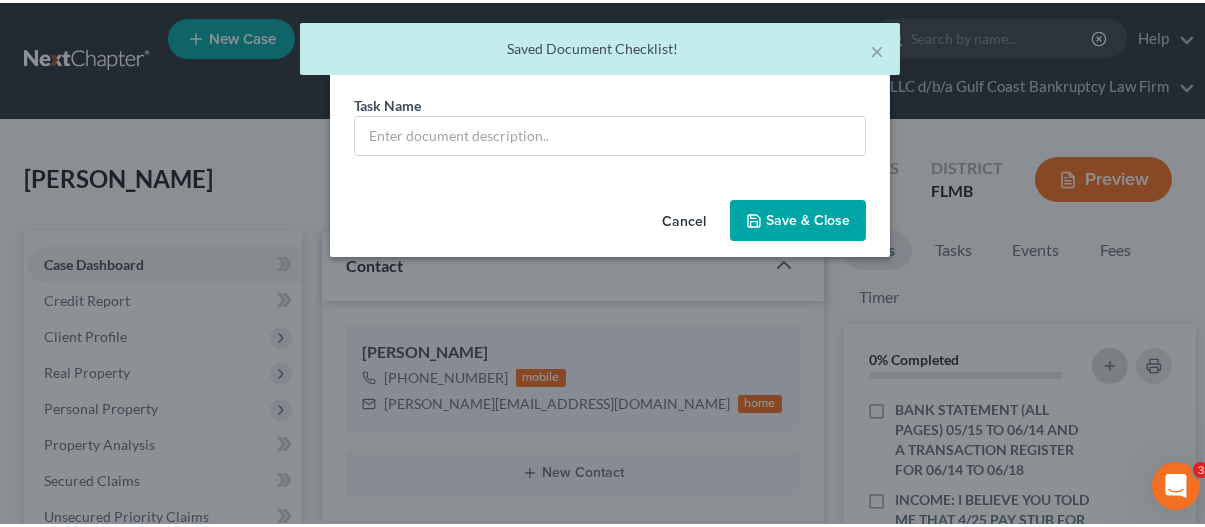 scroll, scrollTop: 4809, scrollLeft: 0, axis: vertical 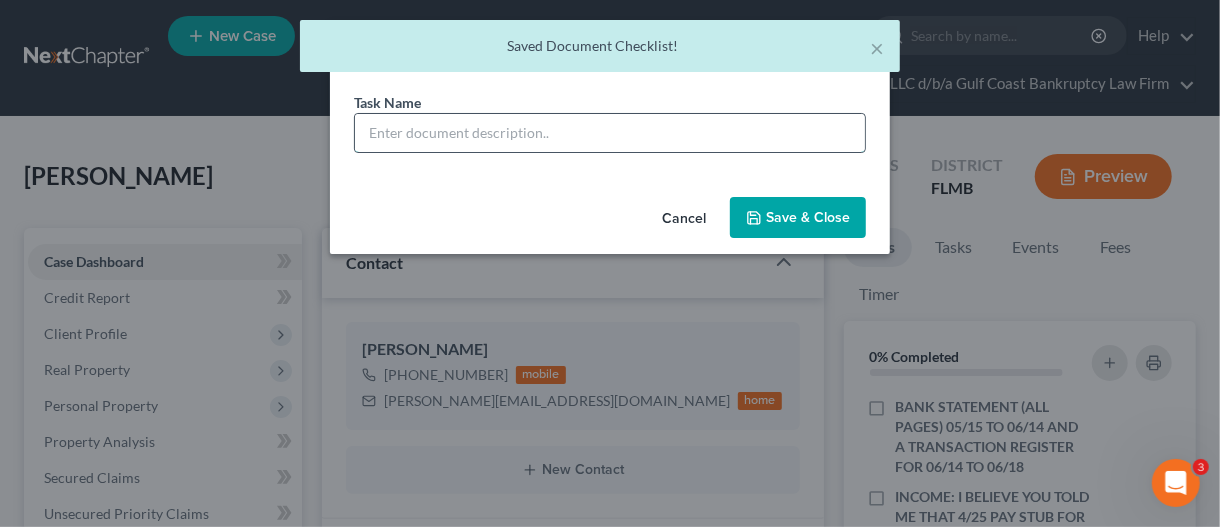 click at bounding box center (610, 133) 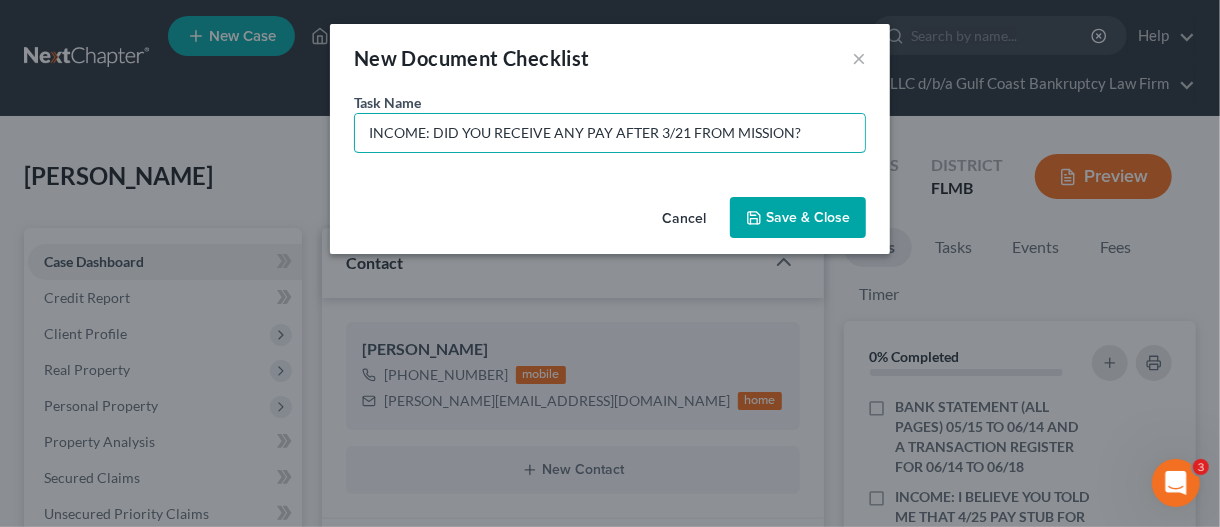type on "INCOME: DID YOU RECEIVE ANY PAY AFTER 3/21 FROM MISSION?" 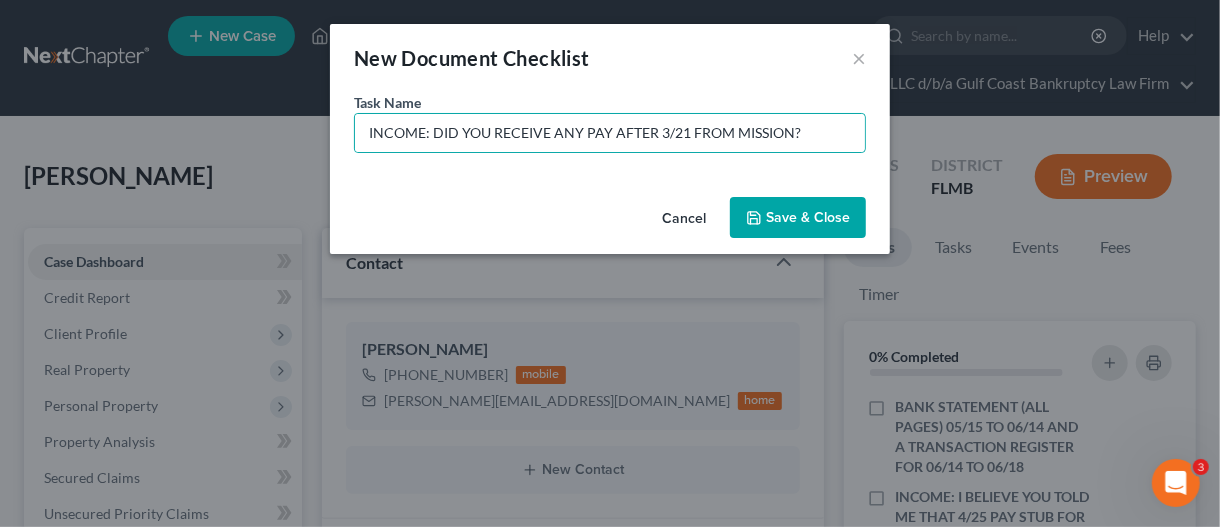 click on "Save & Close" at bounding box center (798, 218) 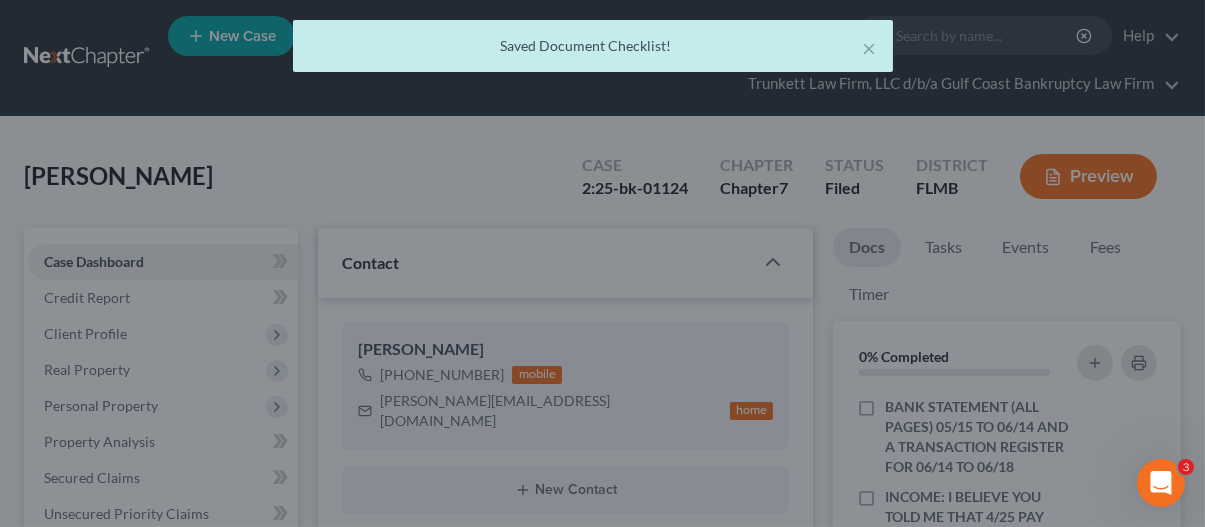 scroll, scrollTop: 4829, scrollLeft: 0, axis: vertical 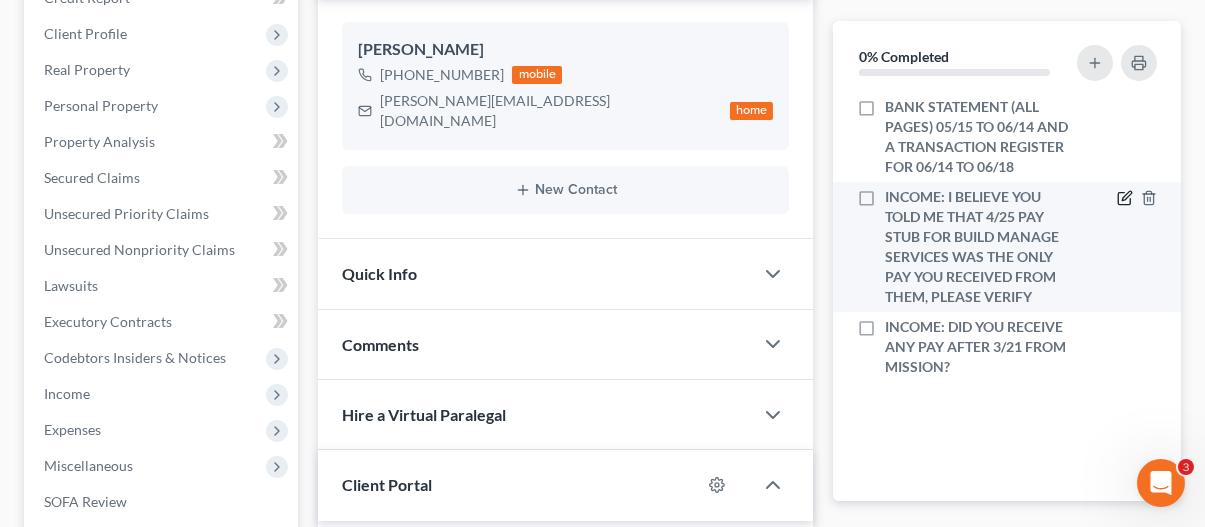 click 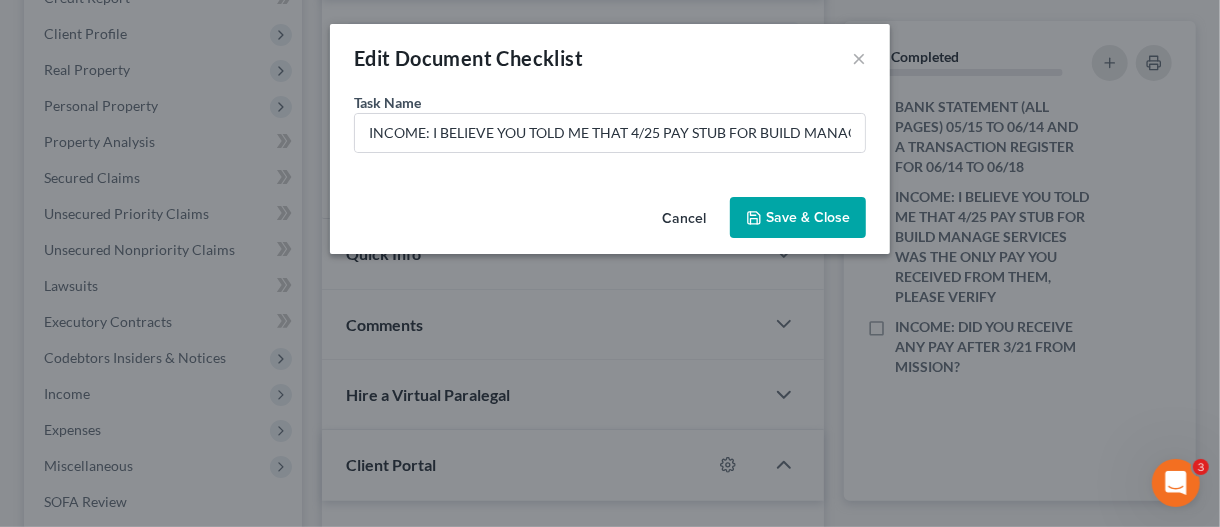scroll, scrollTop: 4809, scrollLeft: 0, axis: vertical 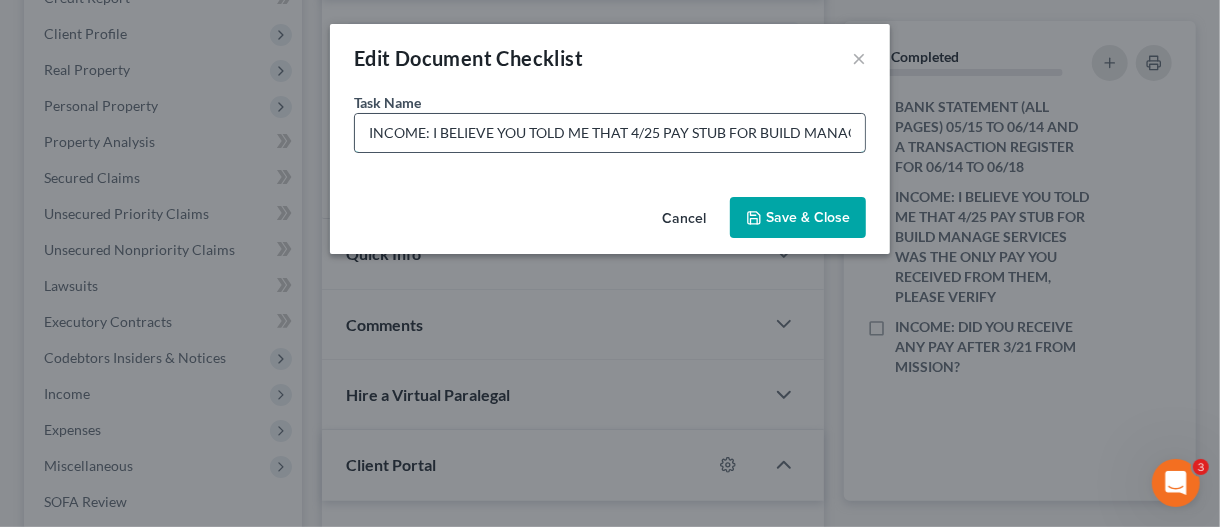 click on "INCOME: I BELIEVE YOU TOLD ME THAT 4/25 PAY STUB FOR BUILD MANAGE SERVICES WAS THE ONLY PAY YOU RECEIVED FROM THEM, PLEASE VERIFY" at bounding box center [610, 133] 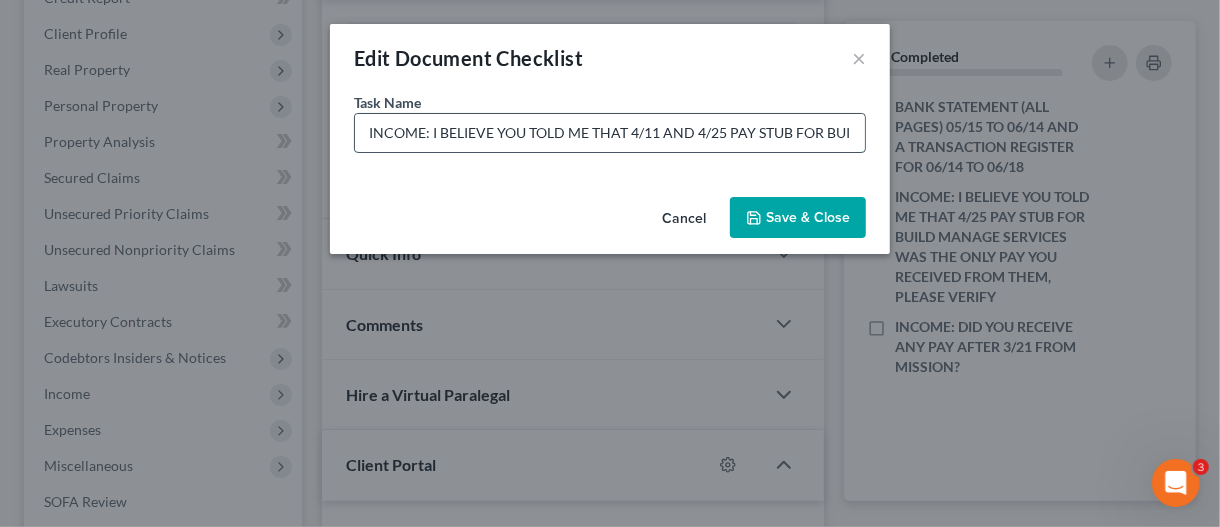 click on "INCOME: I BELIEVE YOU TOLD ME THAT 4/11 AND 4/25 PAY STUB FOR BUILD MANAGE SERVICES WAS THE ONLY PAY YOU RECEIVED FROM THEM, PLEASE VERIFY" at bounding box center [610, 133] 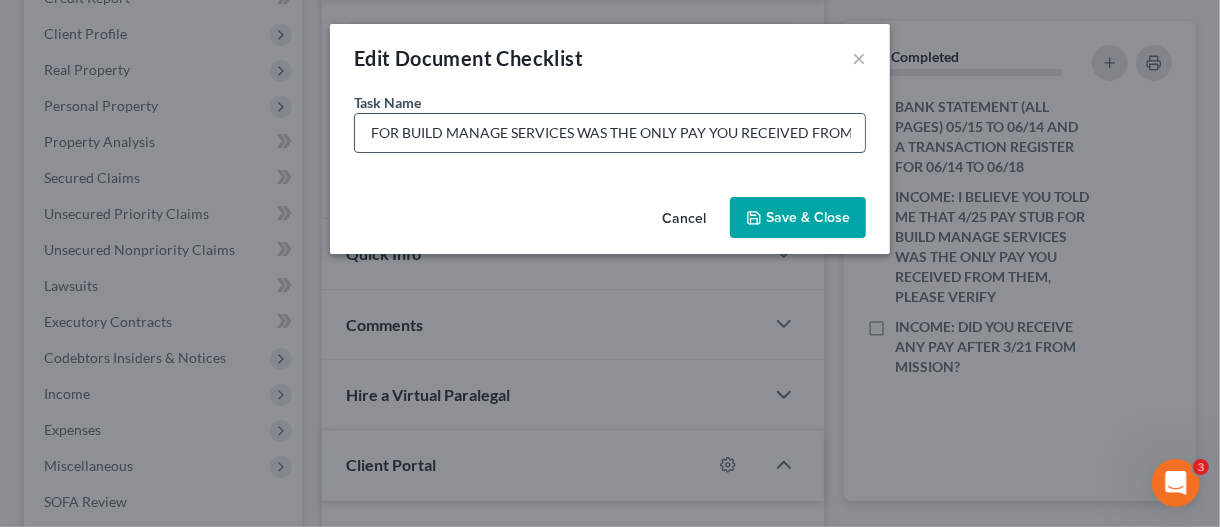 drag, startPoint x: 833, startPoint y: 138, endPoint x: 857, endPoint y: 134, distance: 24.33105 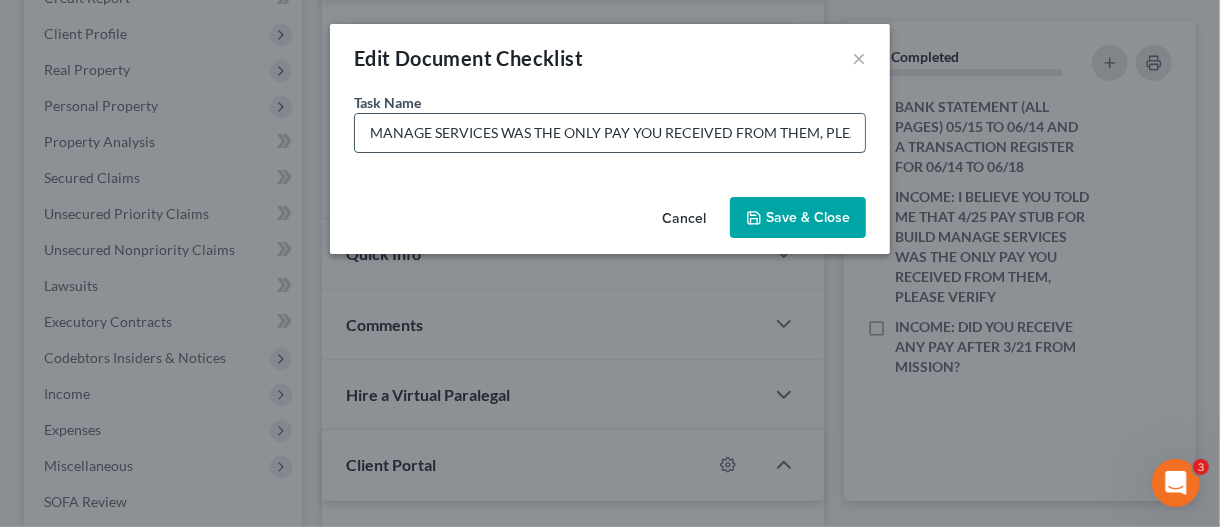 click on "INCOME: I BELIEVE YOU TOLD ME THAT 4/11 AND 4/25 PAY STUBS FOR BUILD MANAGE SERVICES WAS THE ONLY PAY YOU RECEIVED FROM THEM, PLEASE VERIFY" at bounding box center [610, 133] 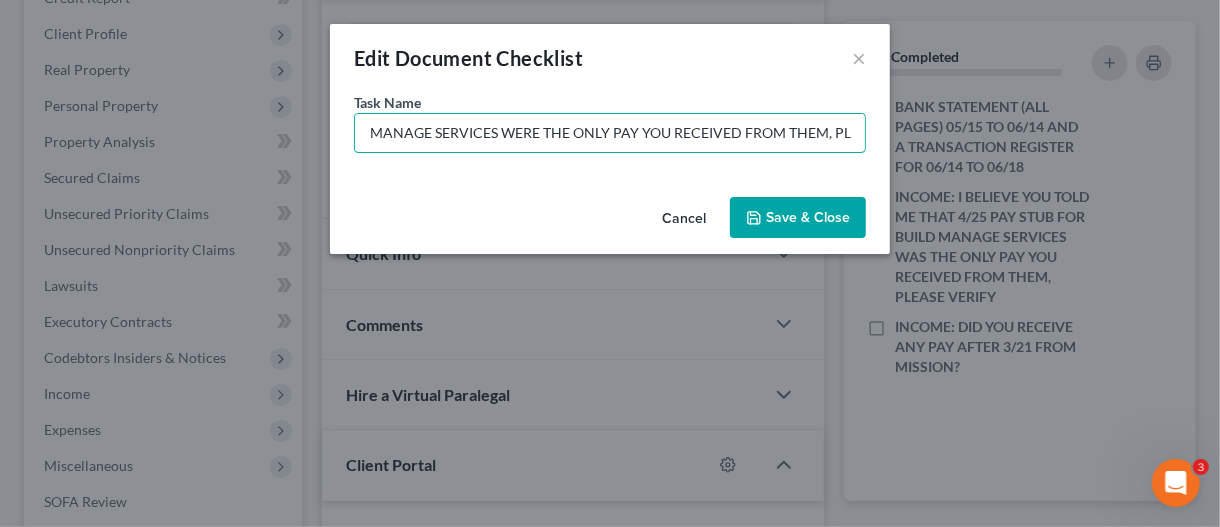 type on "INCOME: I BELIEVE YOU TOLD ME THAT 4/11 AND 4/25 PAY STUBS FOR BUILD MANAGE SERVICES WERE THE ONLY PAY YOU RECEIVED FROM THEM, PLEASE VERIFY" 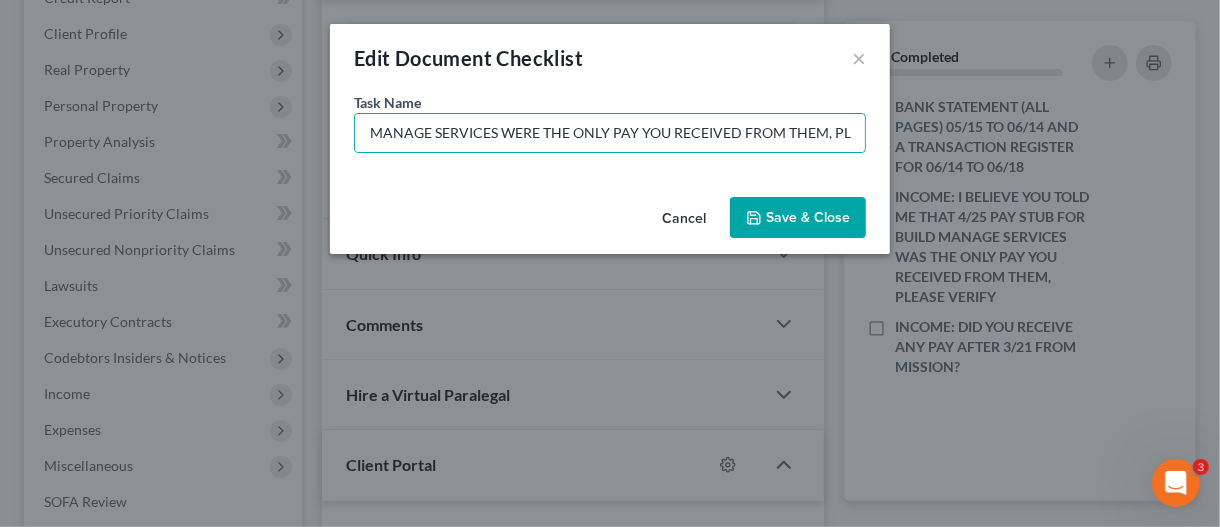 click on "Save & Close" at bounding box center [798, 218] 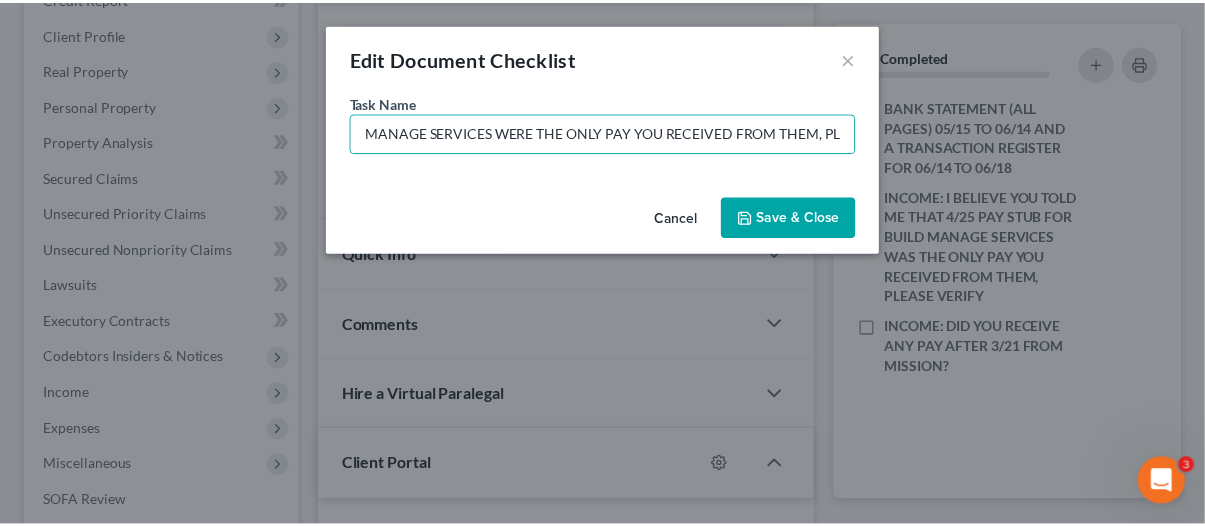 scroll, scrollTop: 0, scrollLeft: 0, axis: both 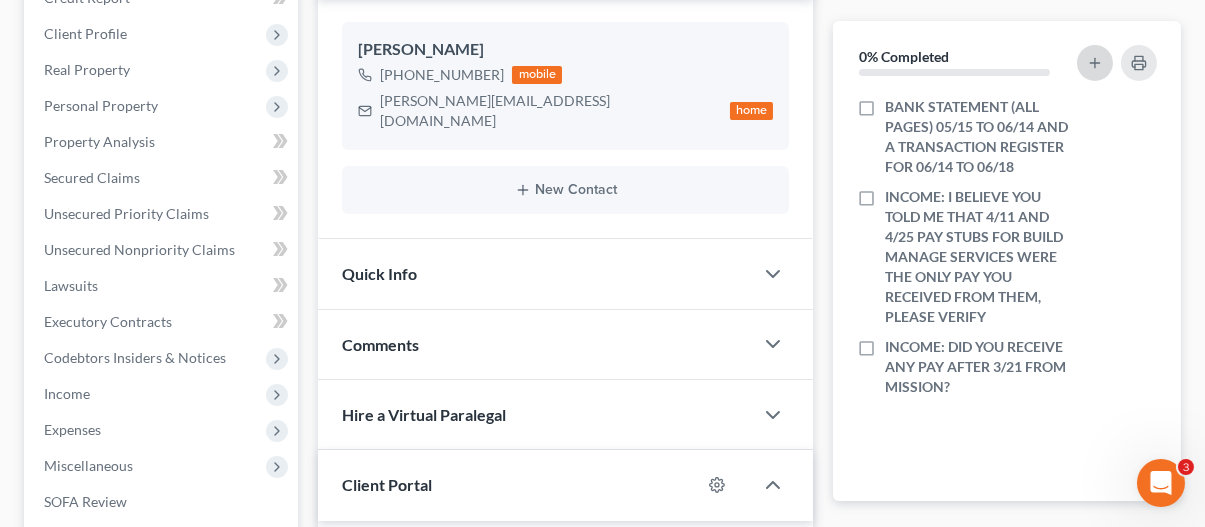 click 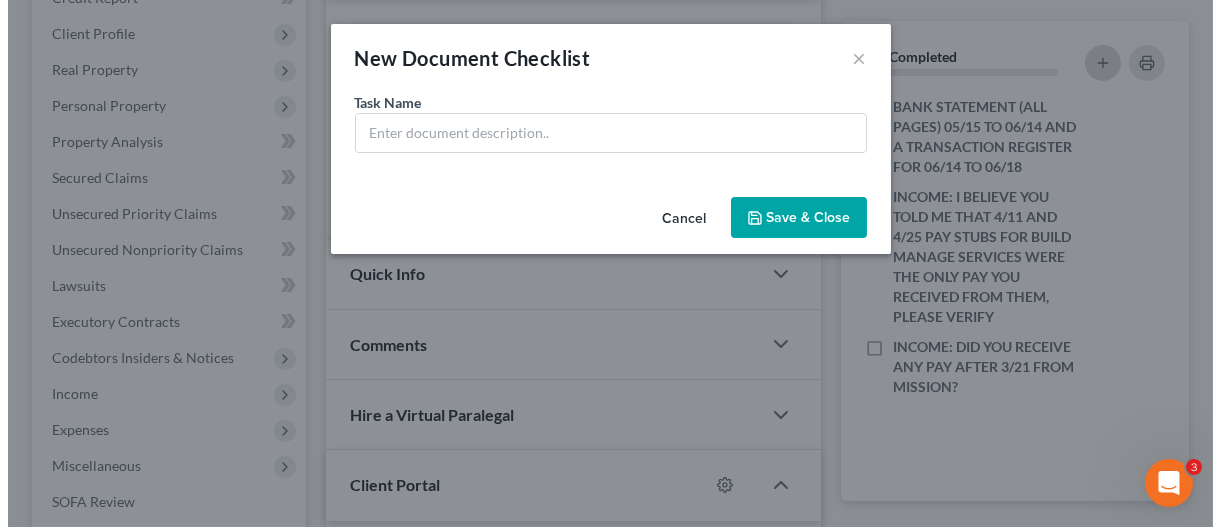 scroll, scrollTop: 4809, scrollLeft: 0, axis: vertical 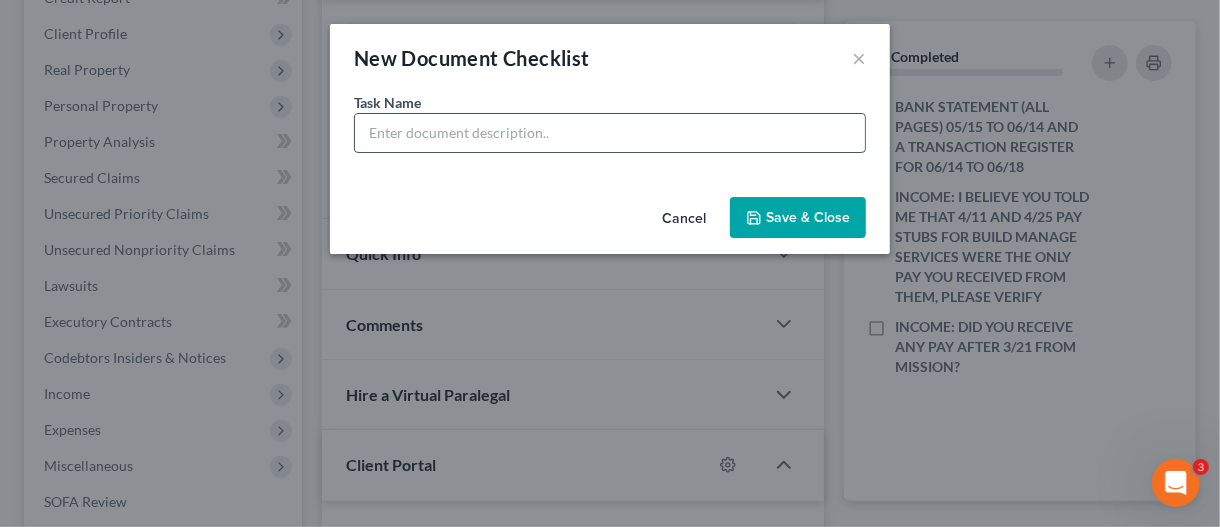 click at bounding box center [610, 133] 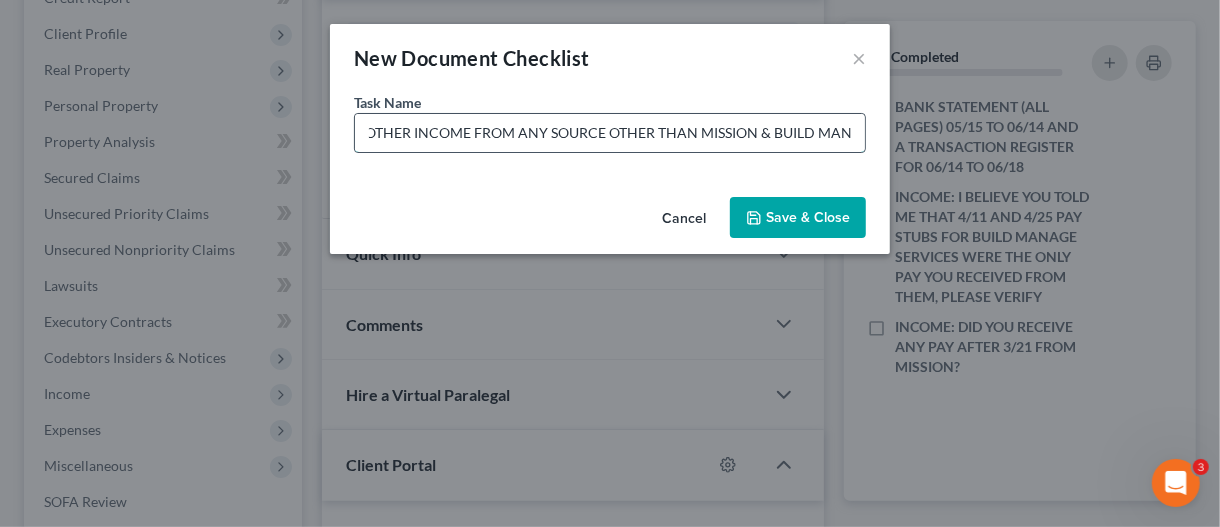 scroll, scrollTop: 0, scrollLeft: 227, axis: horizontal 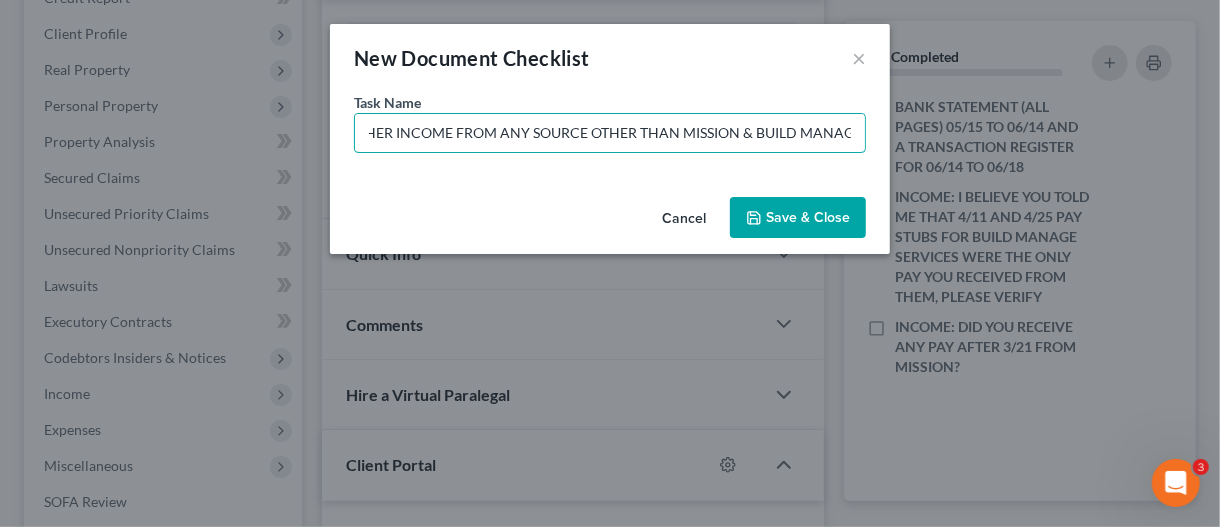 type on "INCOME: HAVE YOU HAD ANY OTHER INCOME FROM ANY SOURCE OTHER THAN MISSION & BUILD MANAGE" 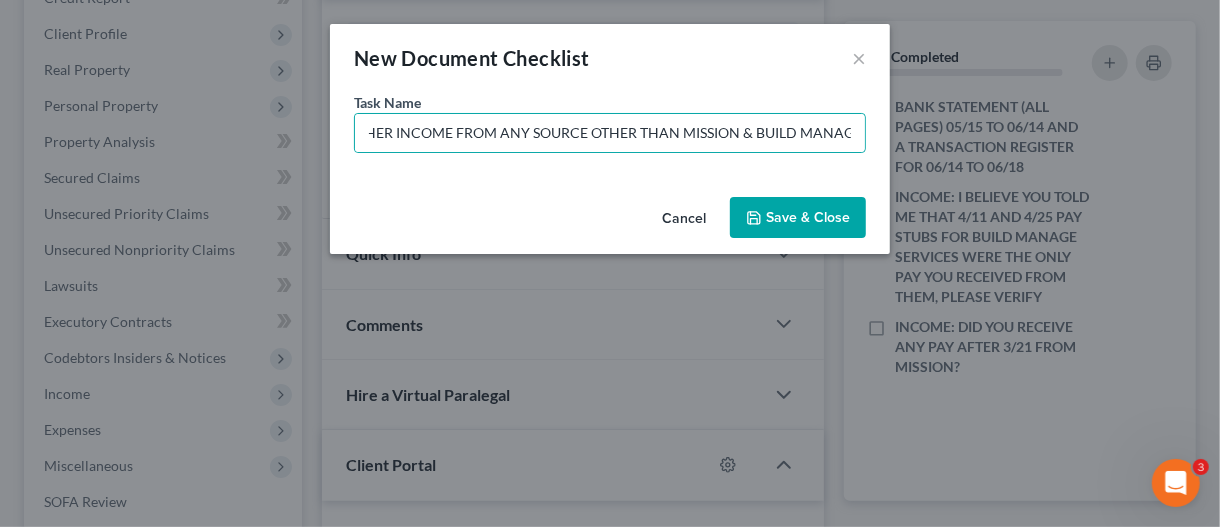 click on "Save & Close" at bounding box center (798, 218) 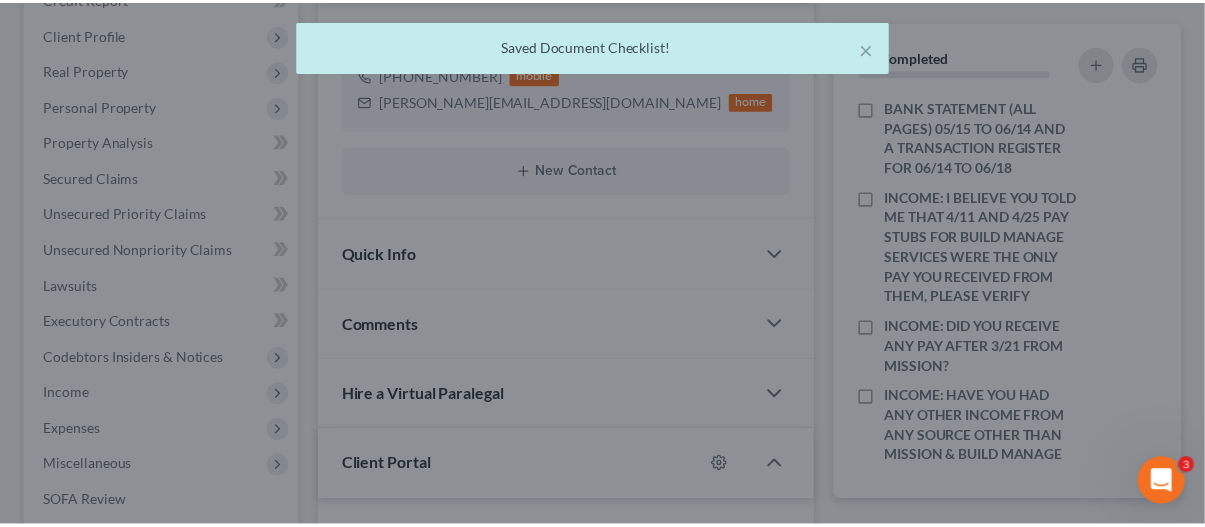 scroll, scrollTop: 0, scrollLeft: 0, axis: both 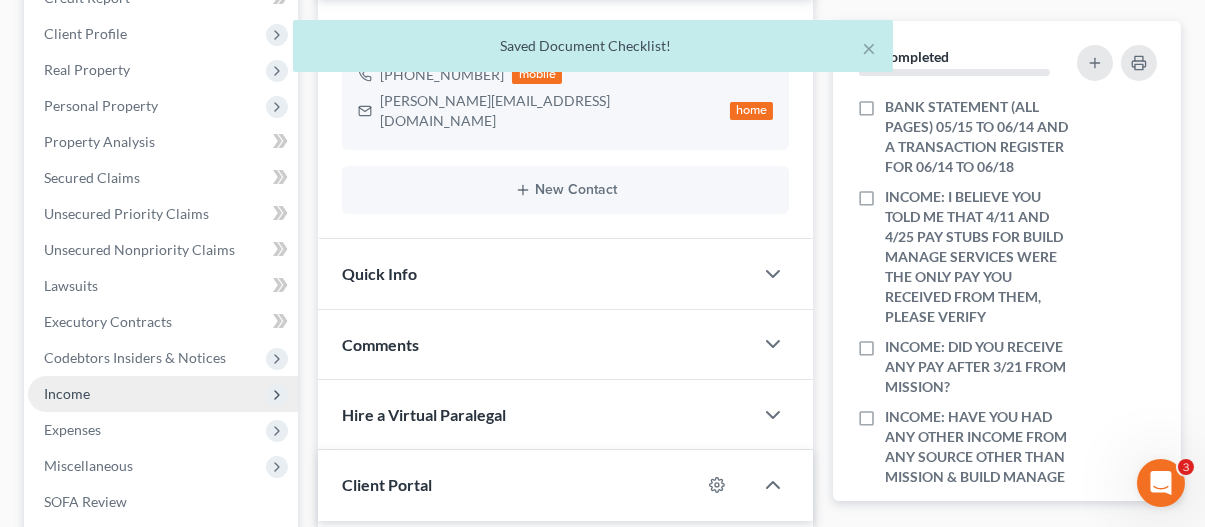 click on "Income" at bounding box center (67, 393) 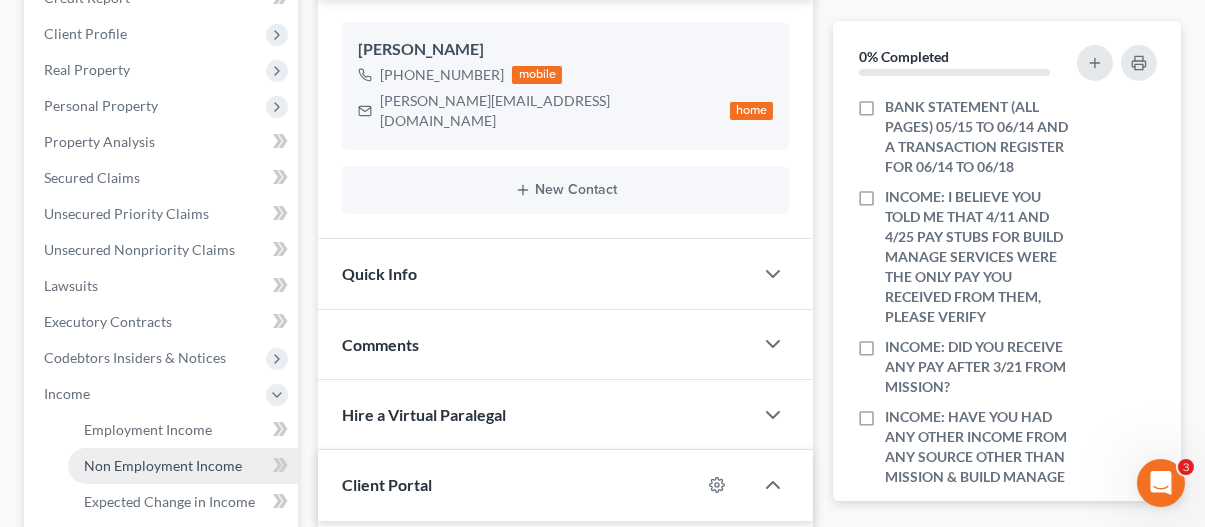 click on "Non Employment Income" at bounding box center (163, 465) 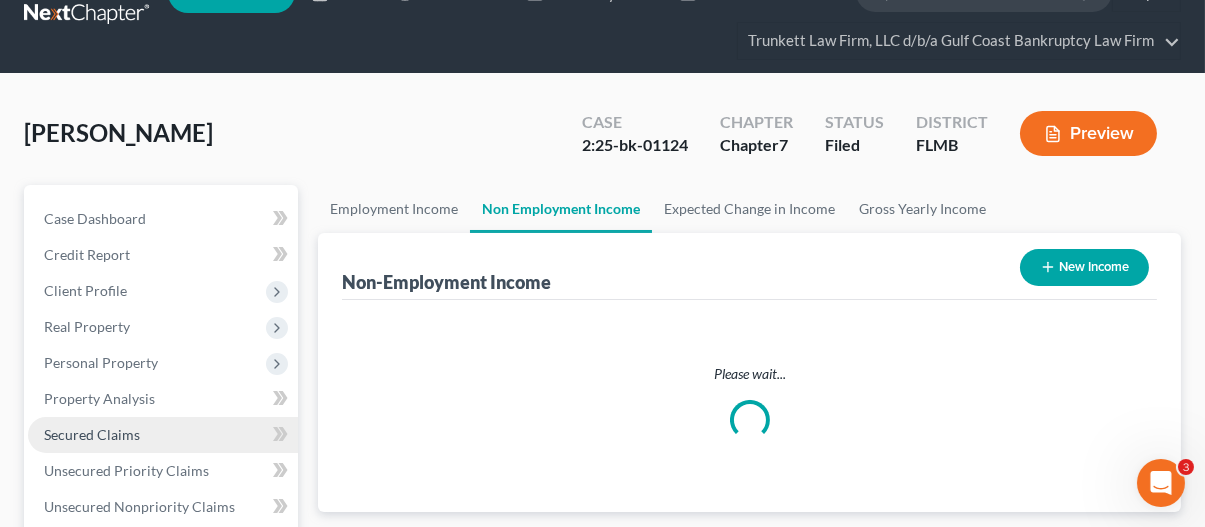 scroll, scrollTop: 0, scrollLeft: 0, axis: both 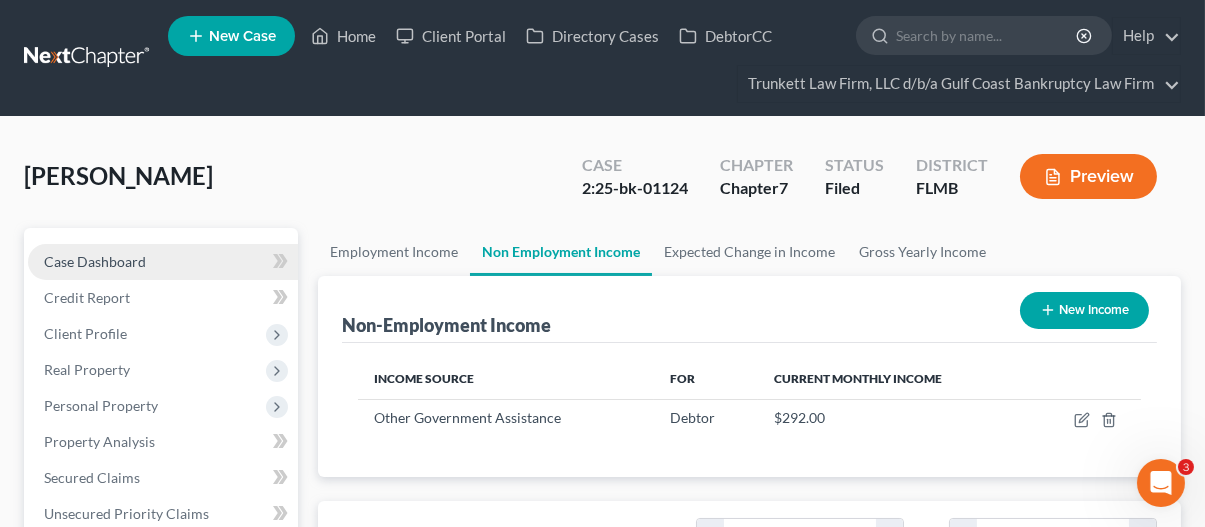 click on "Case Dashboard" at bounding box center (95, 261) 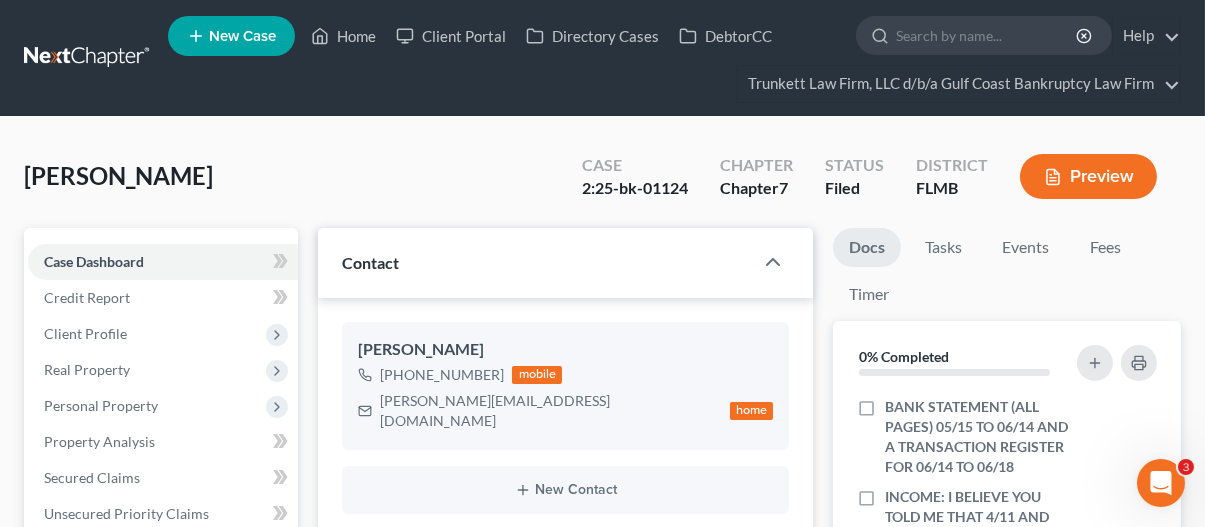 scroll, scrollTop: 200, scrollLeft: 0, axis: vertical 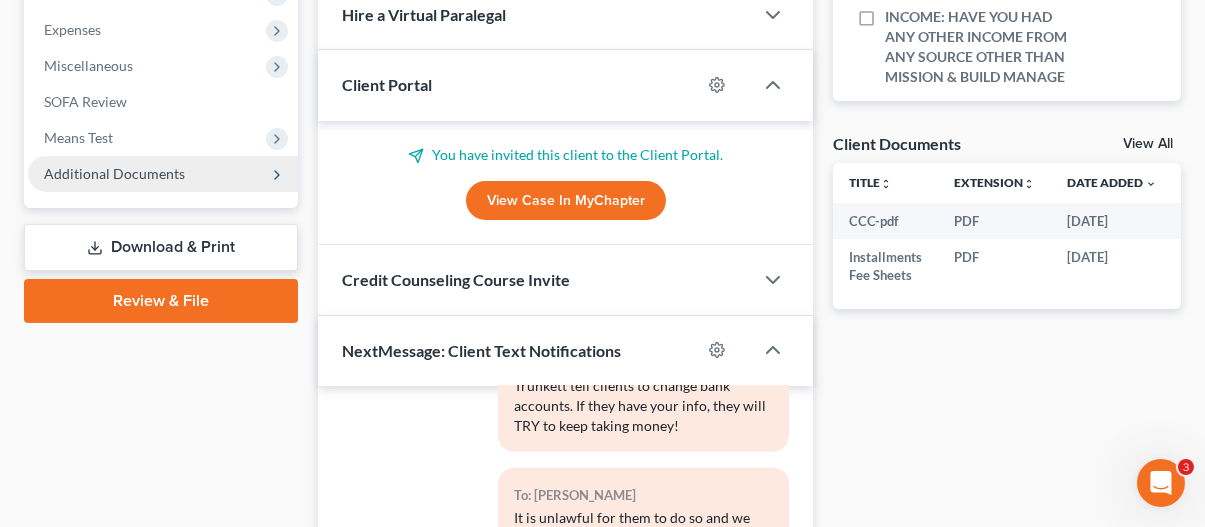 click on "Additional Documents" at bounding box center (114, 173) 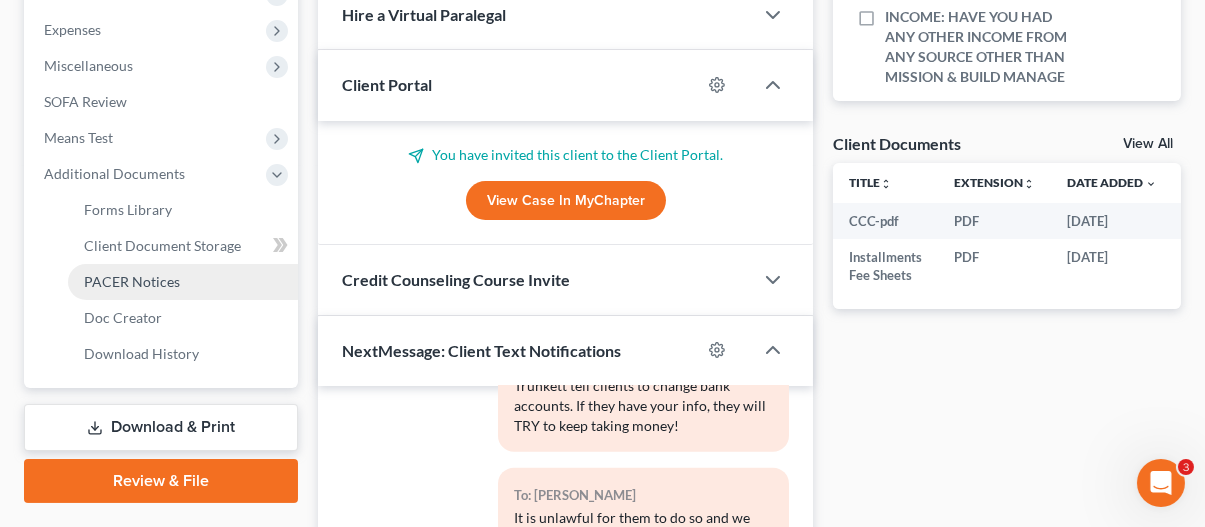 click on "PACER Notices" at bounding box center [132, 281] 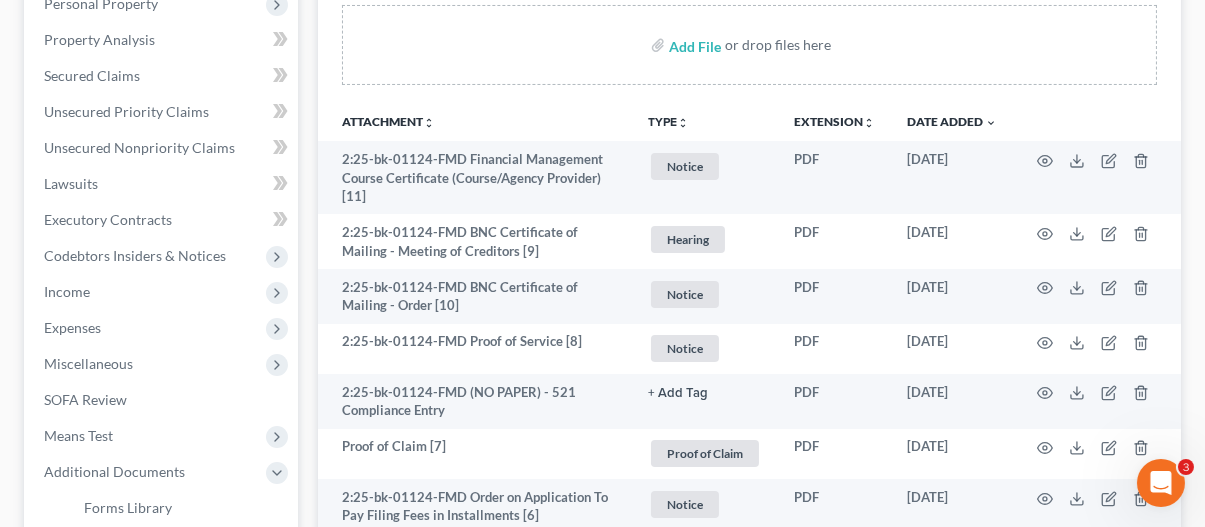 scroll, scrollTop: 400, scrollLeft: 0, axis: vertical 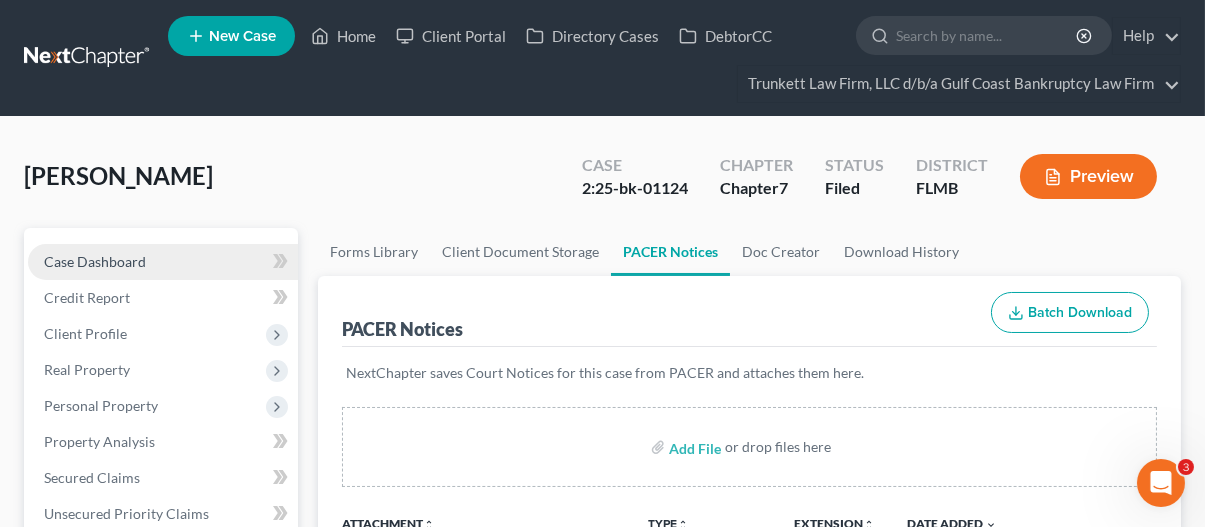 click on "Case Dashboard" at bounding box center (163, 262) 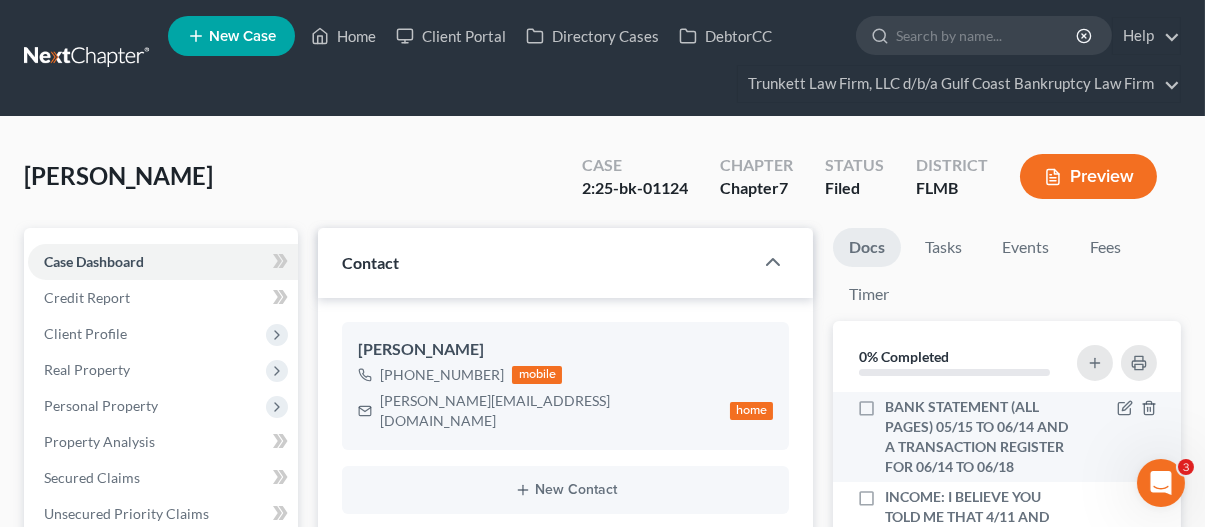 scroll, scrollTop: 62, scrollLeft: 0, axis: vertical 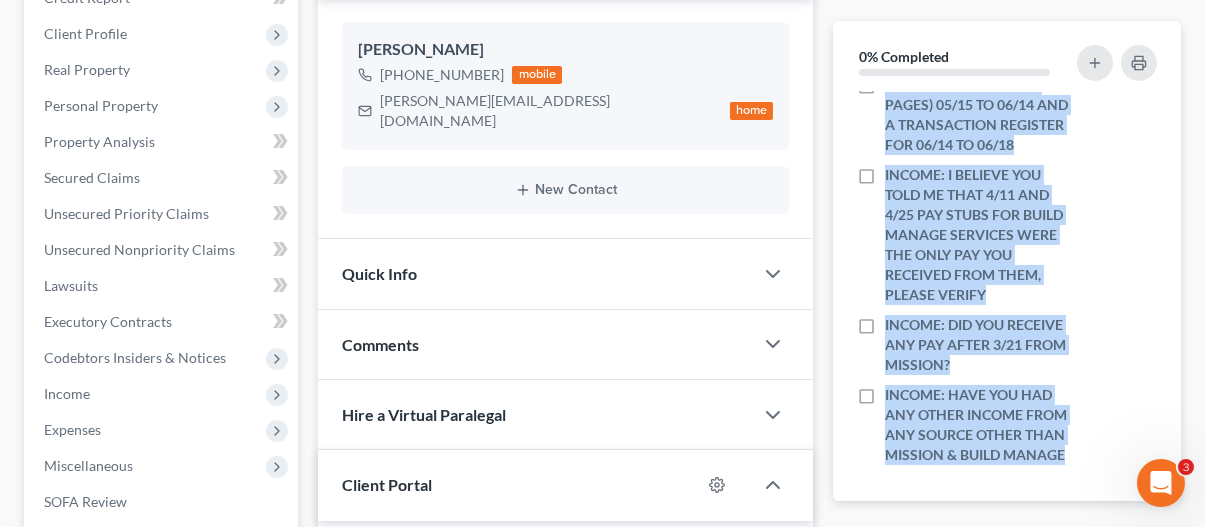 drag, startPoint x: 883, startPoint y: 103, endPoint x: 956, endPoint y: 508, distance: 411.52643 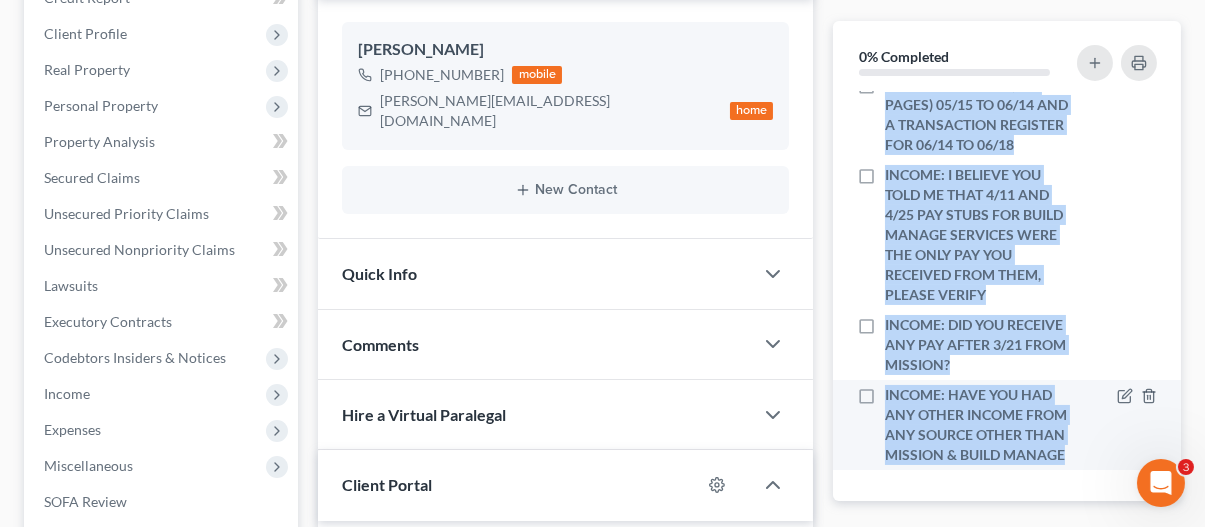 copy on "BANK STATEMENT (ALL PAGES) 05/15 TO 06/14 AND A TRANSACTION REGISTER FOR 06/14 TO 06/18   INCOME: I BELIEVE YOU TOLD ME THAT 4/11 AND 4/25 PAY STUBS FOR BUILD MANAGE SERVICES WERE THE ONLY PAY YOU RECEIVED FROM THEM, PLEASE VERIFY   INCOME: DID YOU RECEIVE ANY PAY AFTER 3/21 FROM MISSION?   INCOME: HAVE YOU HAD ANY OTHER INCOME FROM ANY SOURCE OTHER THAN MISSION & BUILD MANAGE
Hide Completed Tasks
Uploaded 341 Docs to Trustee File reaffirmation agreements Send Notice of Discharge to debtor(s)
Hide Past Events
Nothing here yet! 341(a) meeting for [PERSON_NAME] [DATE] 11:00 AM Notice of Chapter 7 Bankruptcy Case. Section 341(a) meeting to be held on [DATE] 11:00 AM. Zoom - [PERSON_NAME]: Meeting ID [PHONE_NUMBER], Passcode [PHONE_NUMBER], Phone [PHONE_NUMBER]. Last day to oppose discharge or dischargeability is [DATE].
27h 45m Total Time Tracked Filter All stop [PERSON_NAME] stop [PERSON_NAME] stop [PERSON_NAME] stop [PERSON_NAME] Time Tracking In Progress...
Start End Tot..." 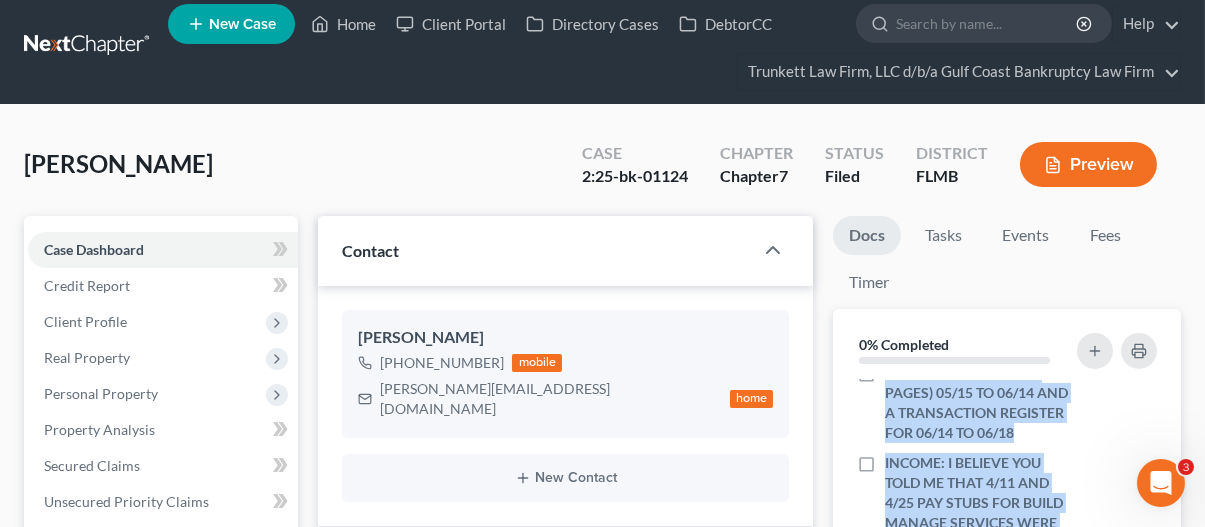 scroll, scrollTop: 0, scrollLeft: 0, axis: both 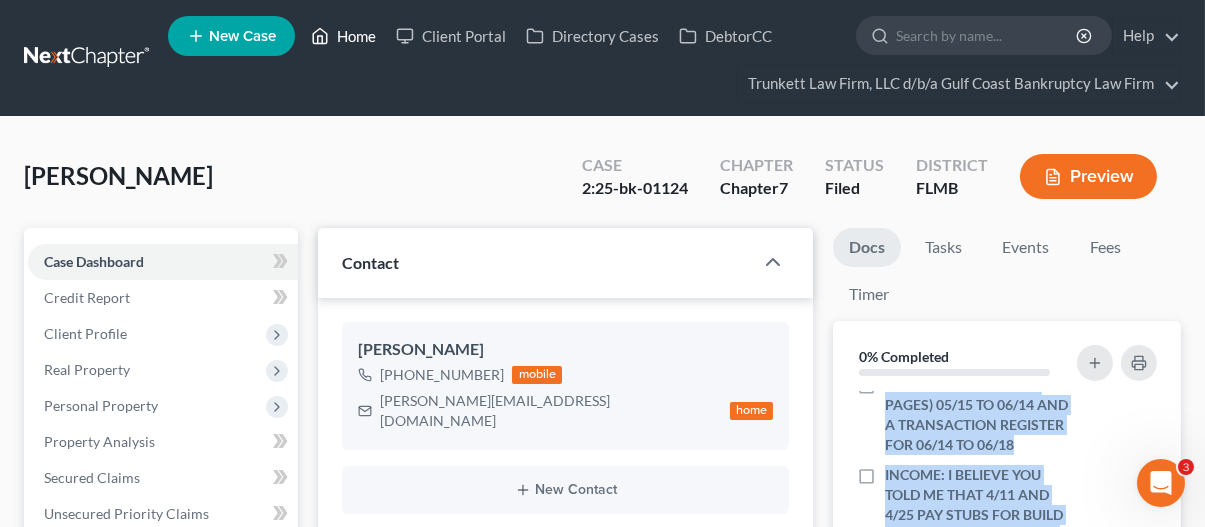 click on "Home" at bounding box center (343, 36) 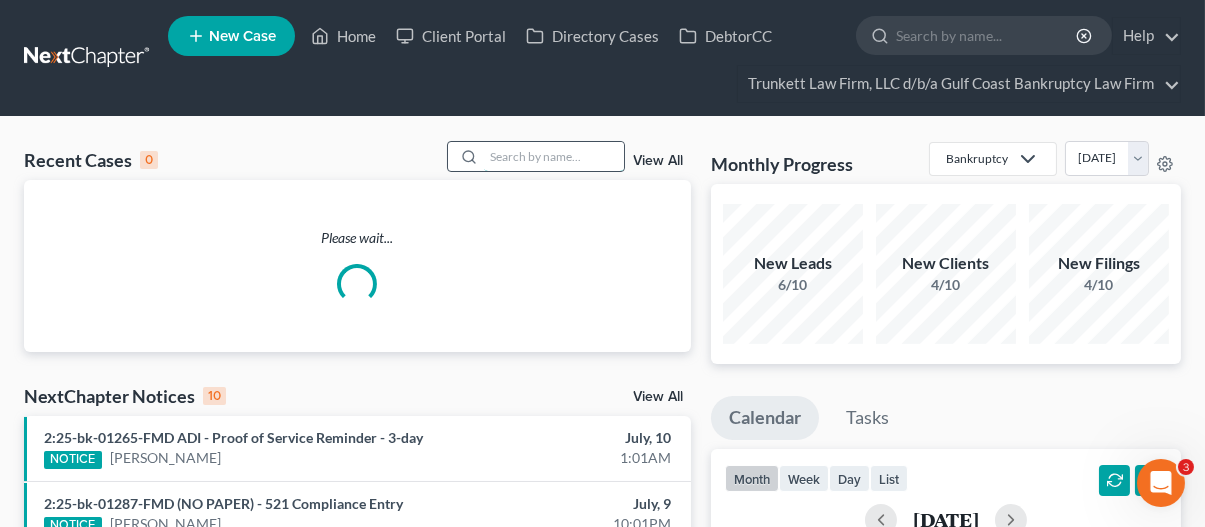 click at bounding box center [554, 156] 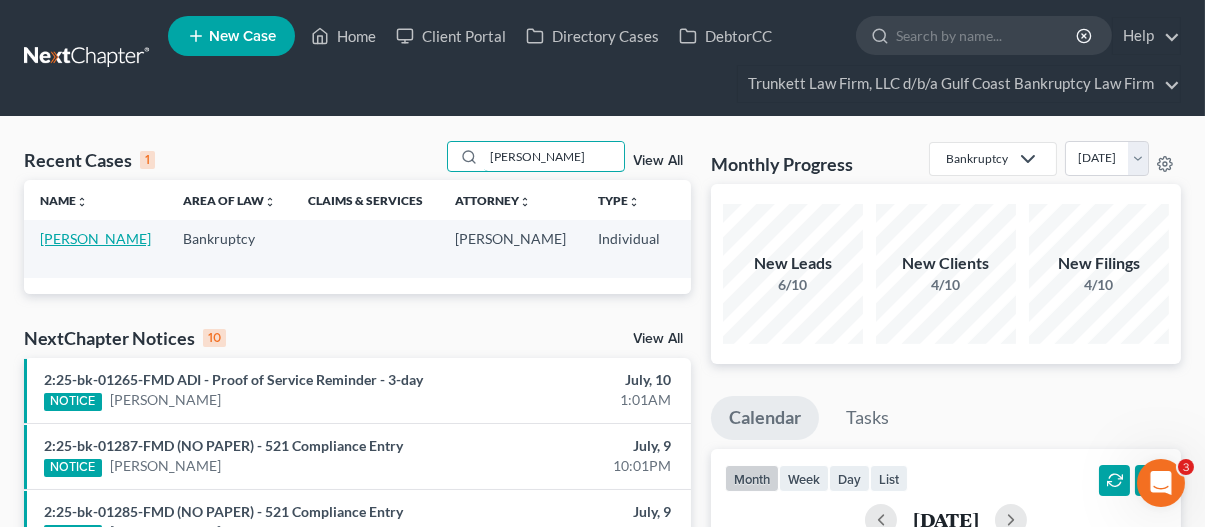 type on "[PERSON_NAME]" 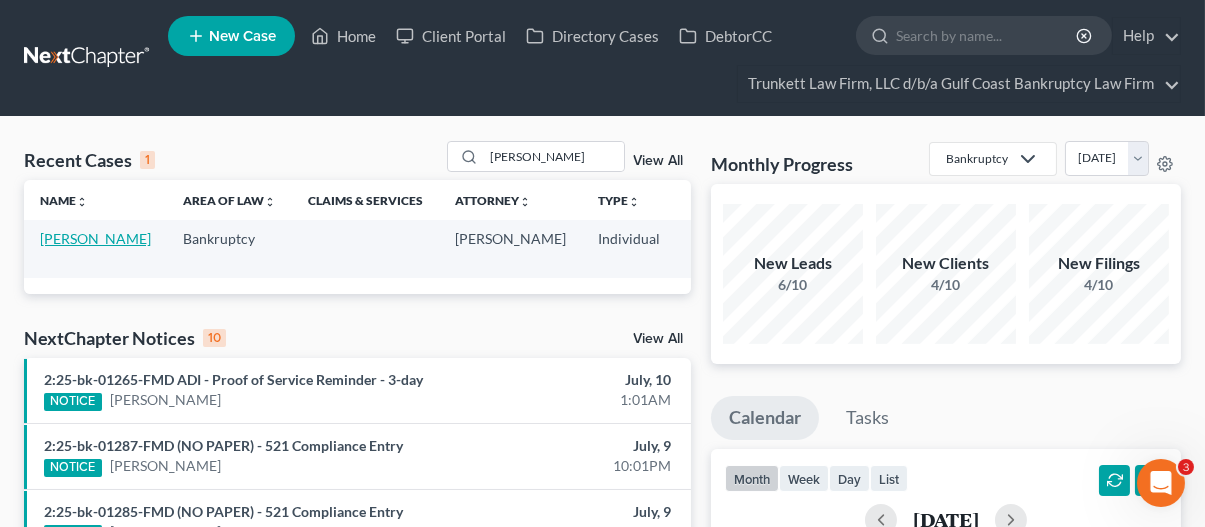 click on "[PERSON_NAME]" at bounding box center [95, 238] 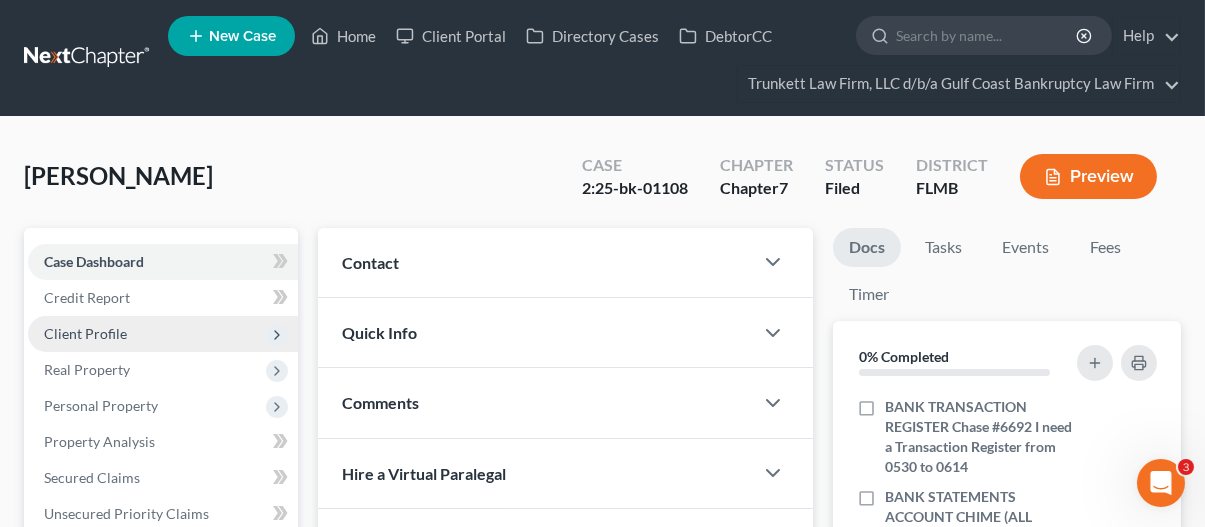 click on "Client Profile" at bounding box center [85, 333] 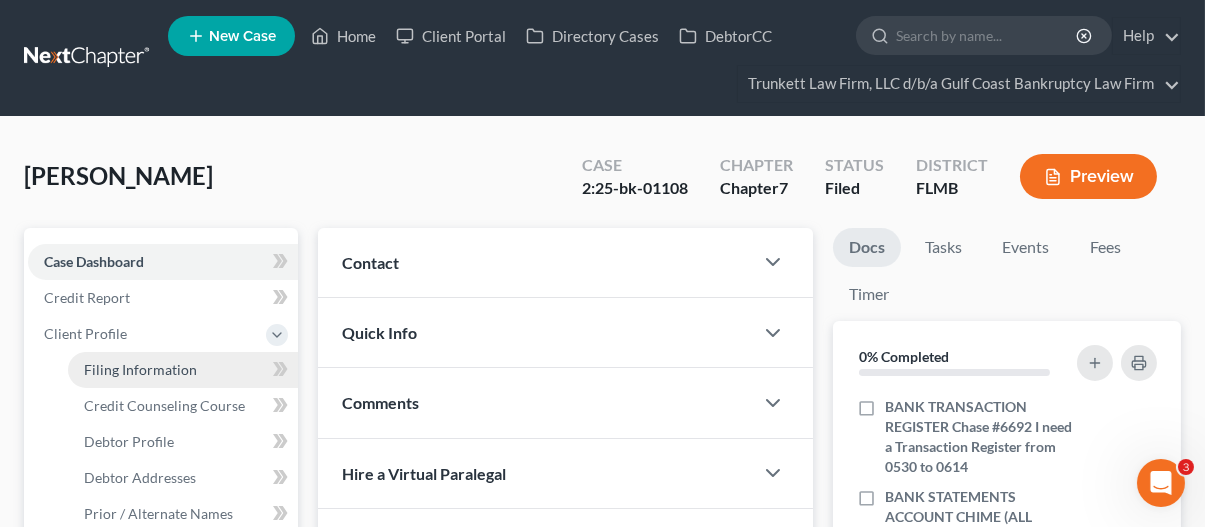 click on "Filing Information" at bounding box center [140, 369] 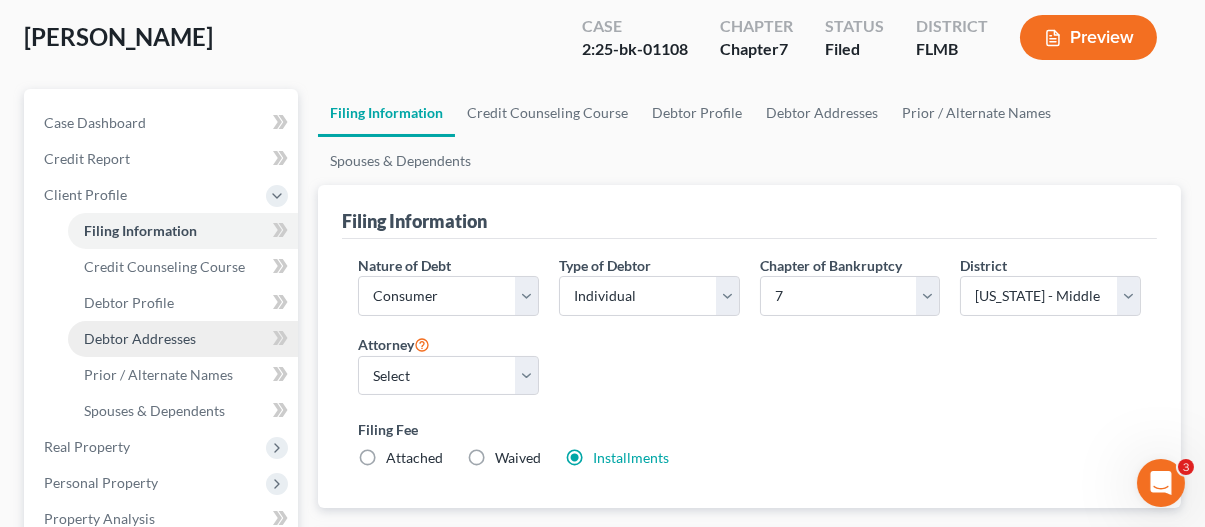 scroll, scrollTop: 100, scrollLeft: 0, axis: vertical 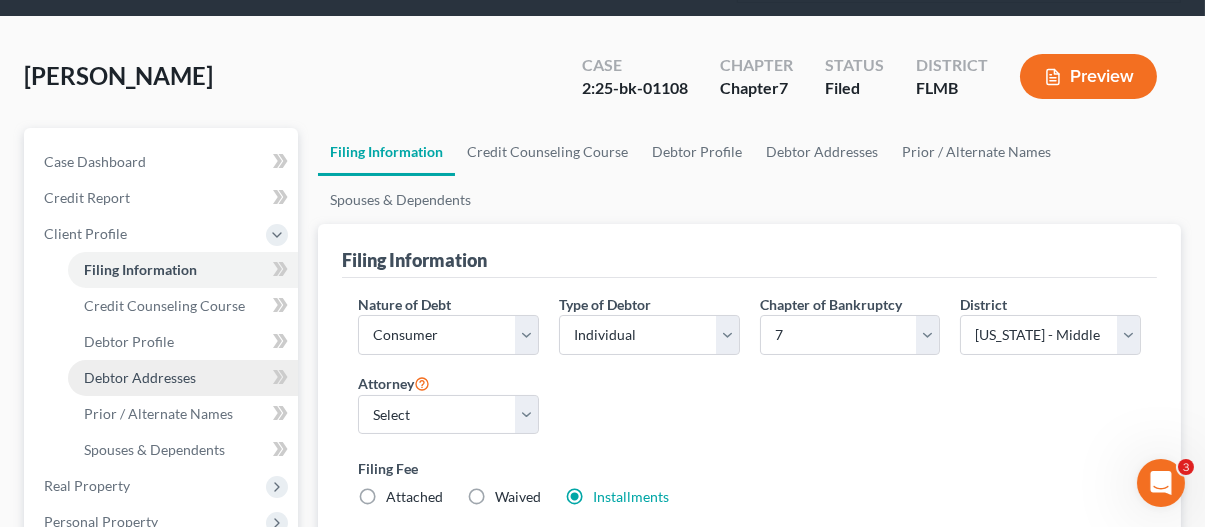 click on "Debtor Addresses" at bounding box center (140, 377) 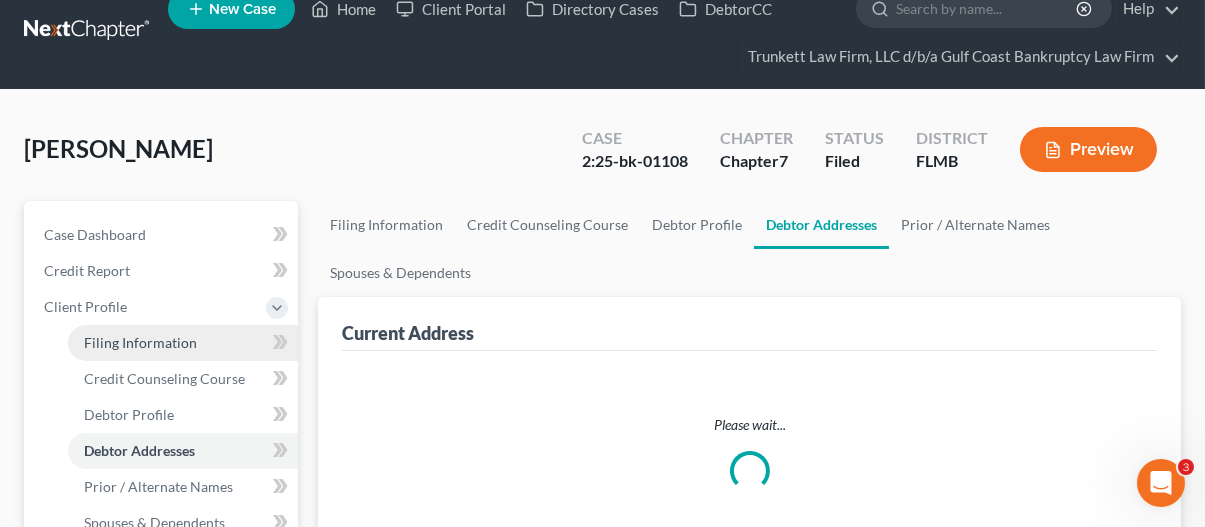 scroll, scrollTop: 0, scrollLeft: 0, axis: both 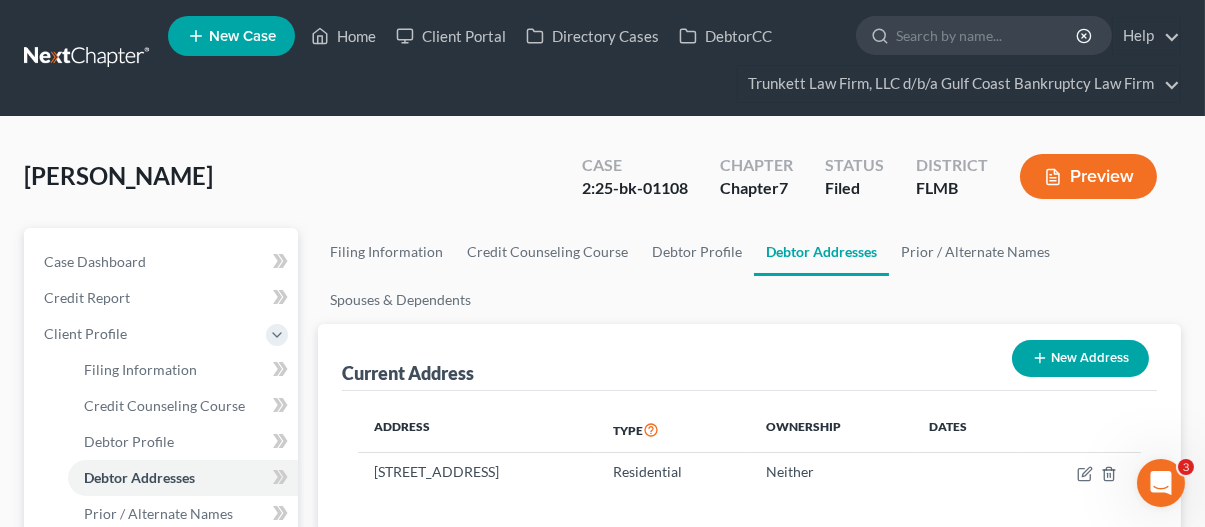 drag, startPoint x: 704, startPoint y: 338, endPoint x: 709, endPoint y: 329, distance: 10.29563 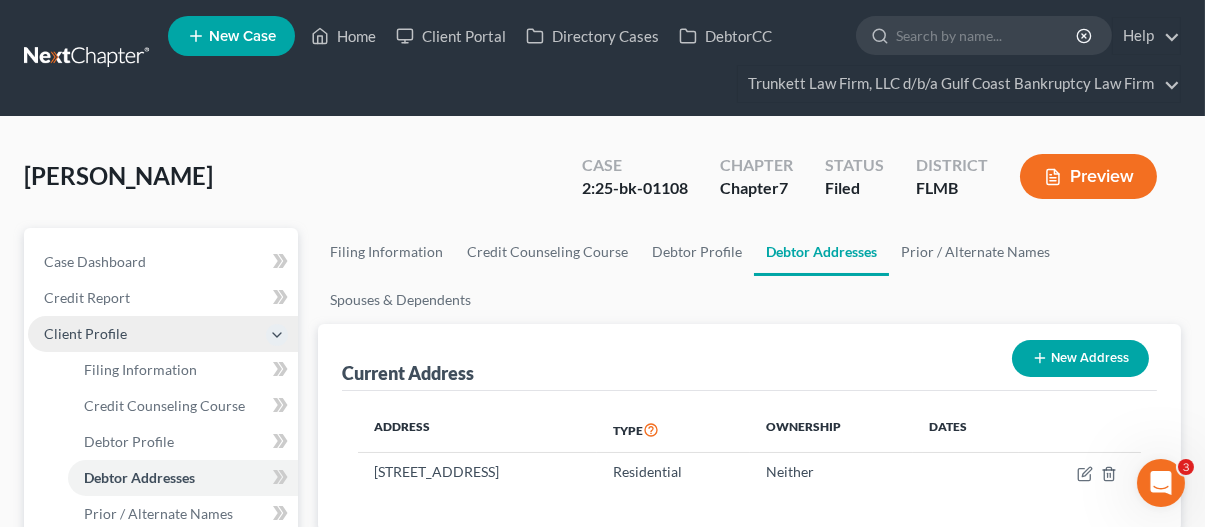 click on "Client Profile" at bounding box center [163, 334] 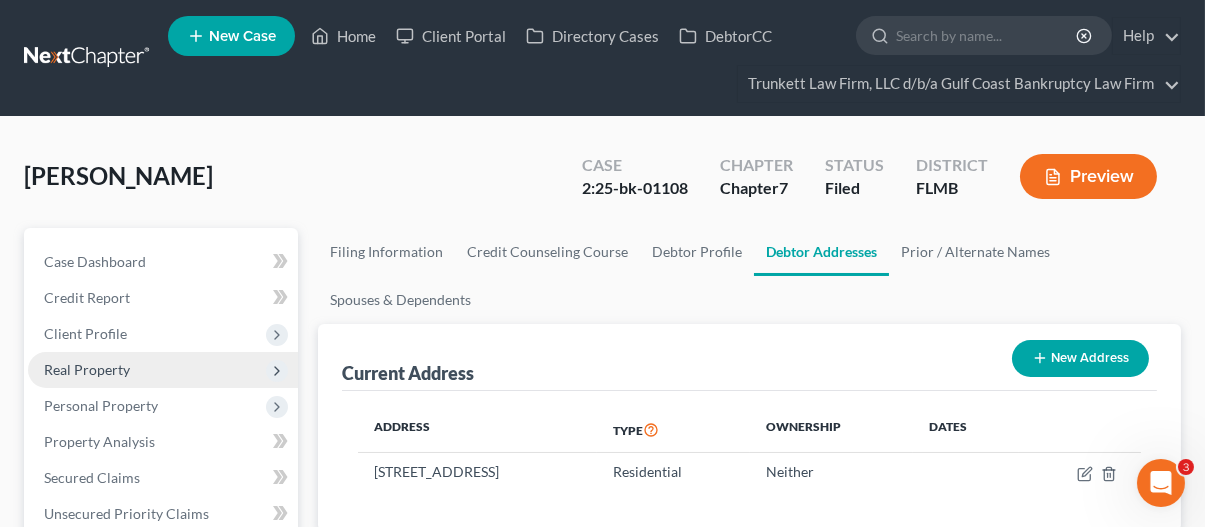 click on "Real Property" at bounding box center [87, 369] 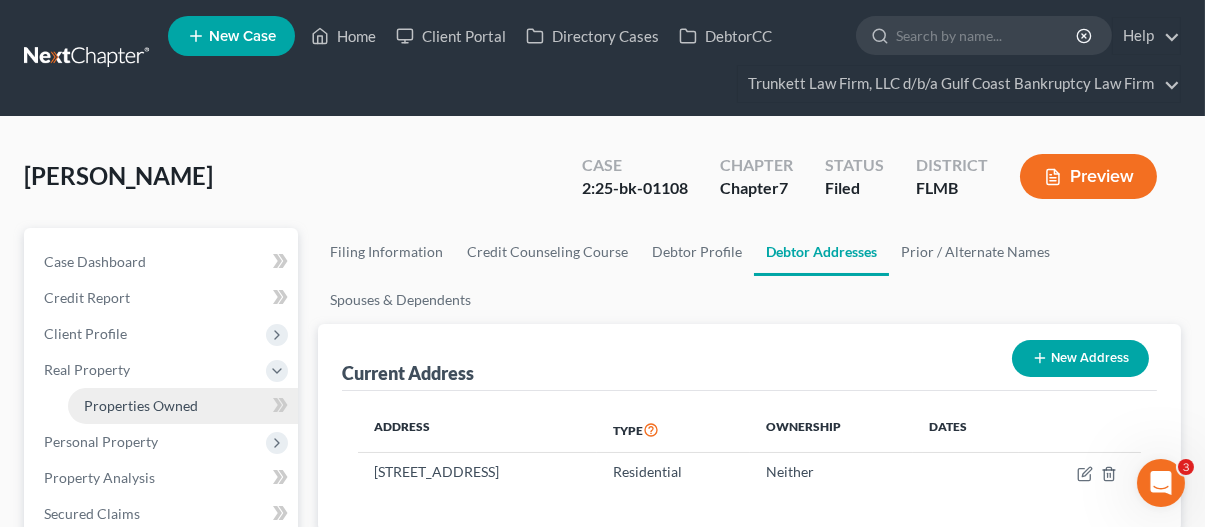 click on "Properties Owned" at bounding box center [141, 405] 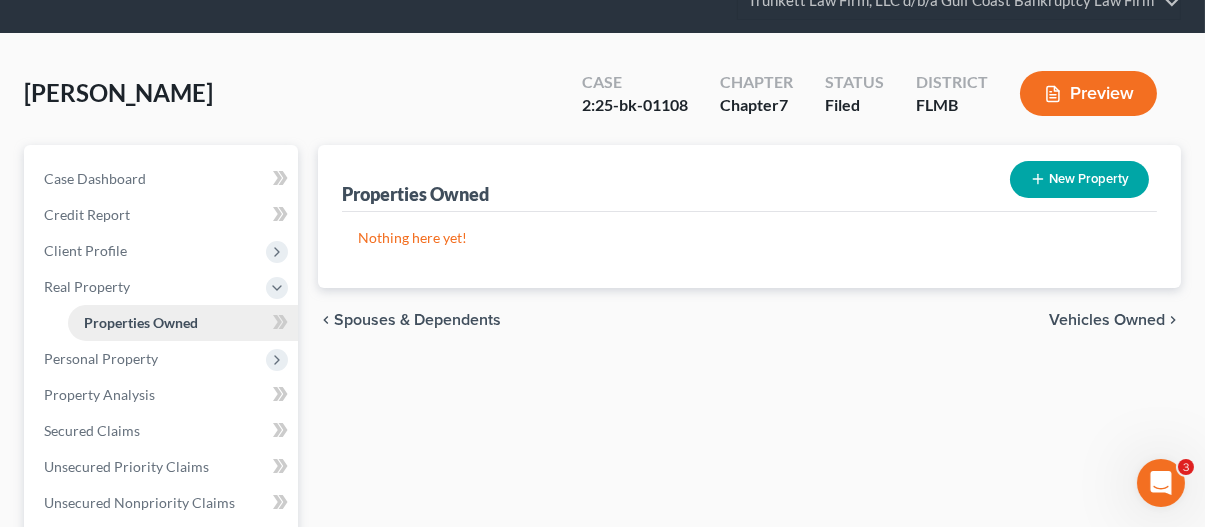 scroll, scrollTop: 100, scrollLeft: 0, axis: vertical 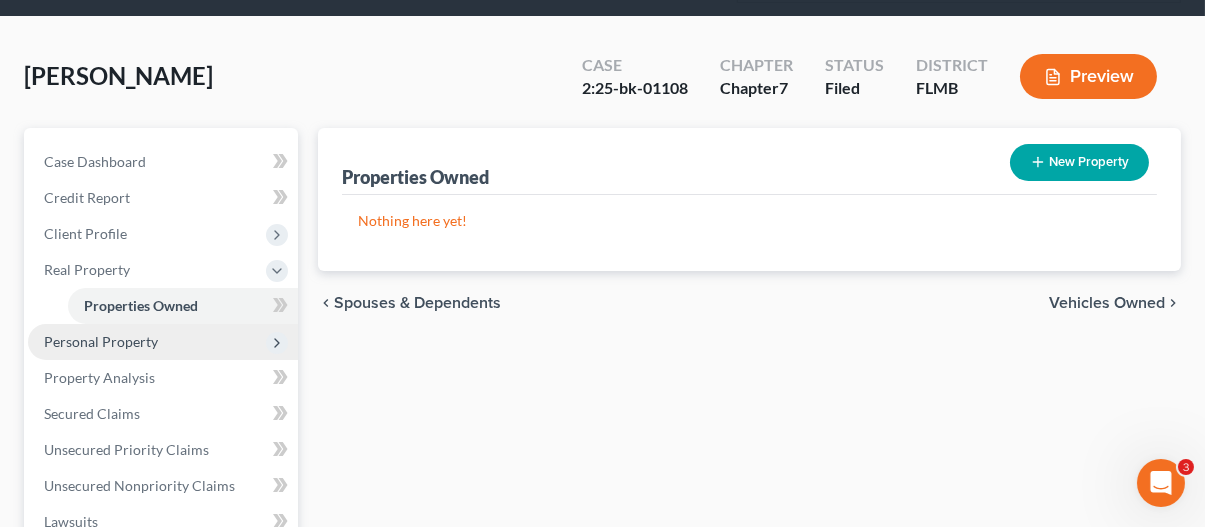 click on "Personal Property" at bounding box center (101, 341) 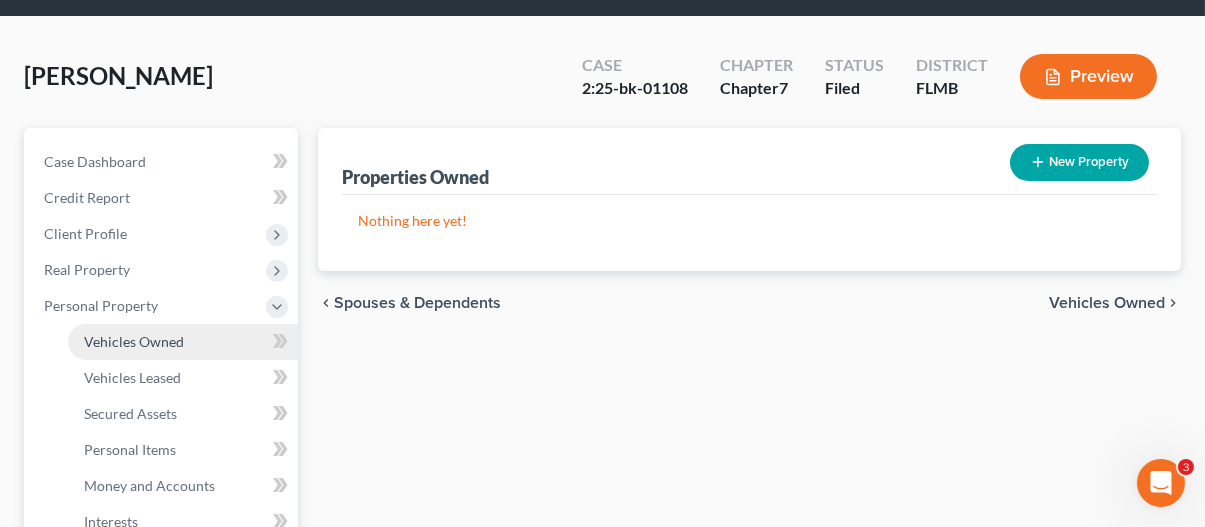 click on "Vehicles Owned" at bounding box center [134, 341] 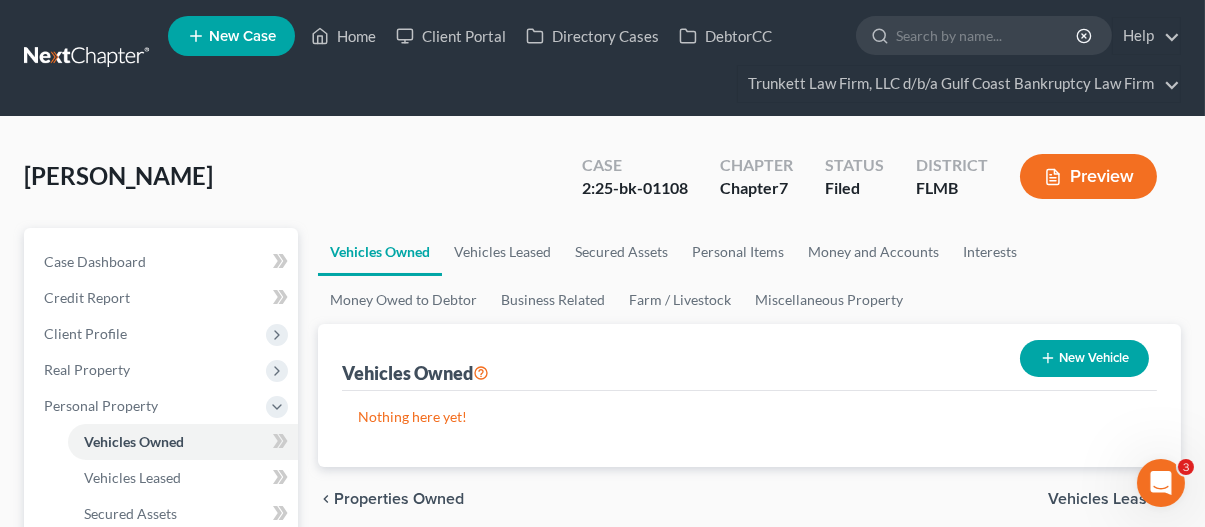 scroll, scrollTop: 0, scrollLeft: 0, axis: both 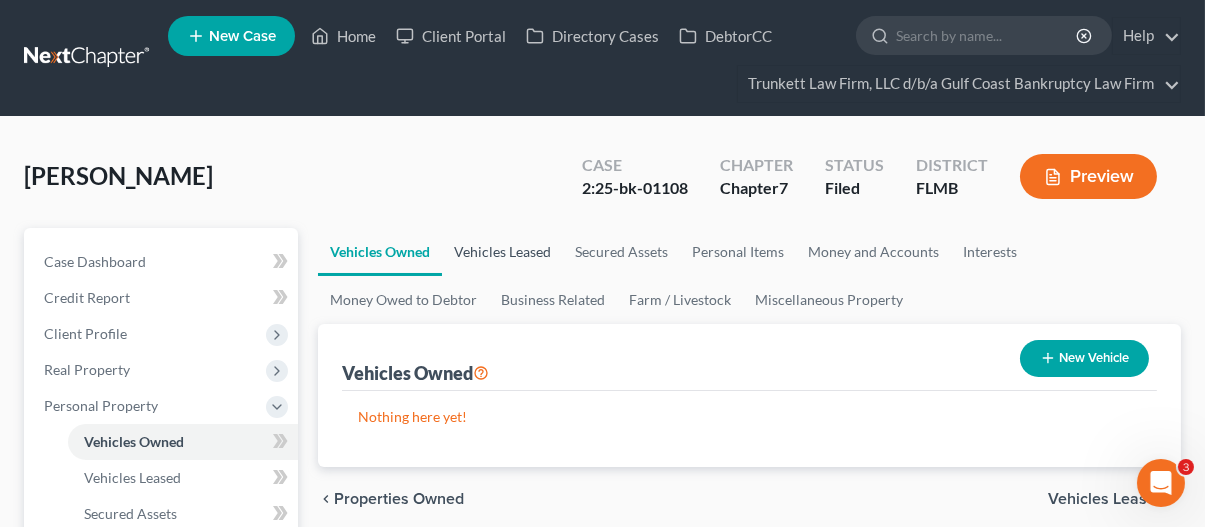 click on "Vehicles Leased" at bounding box center (502, 252) 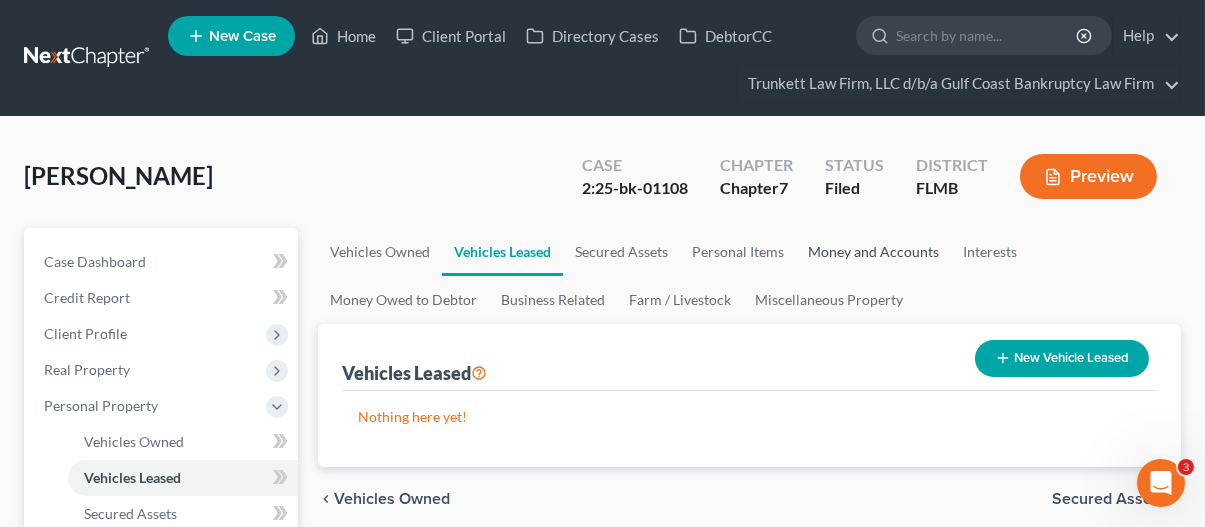 click on "Money and Accounts" at bounding box center (873, 252) 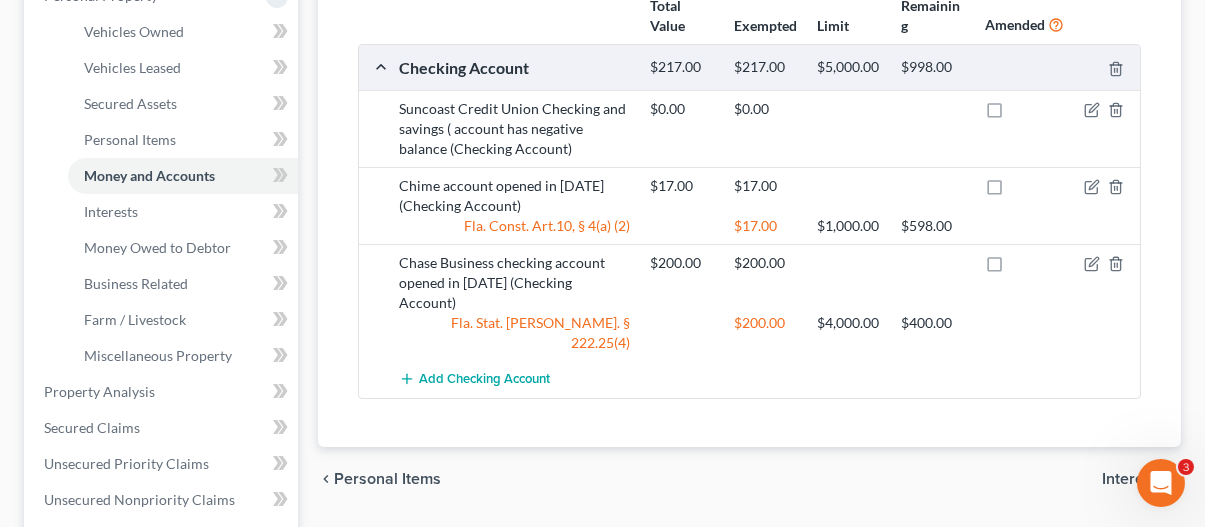 scroll, scrollTop: 400, scrollLeft: 0, axis: vertical 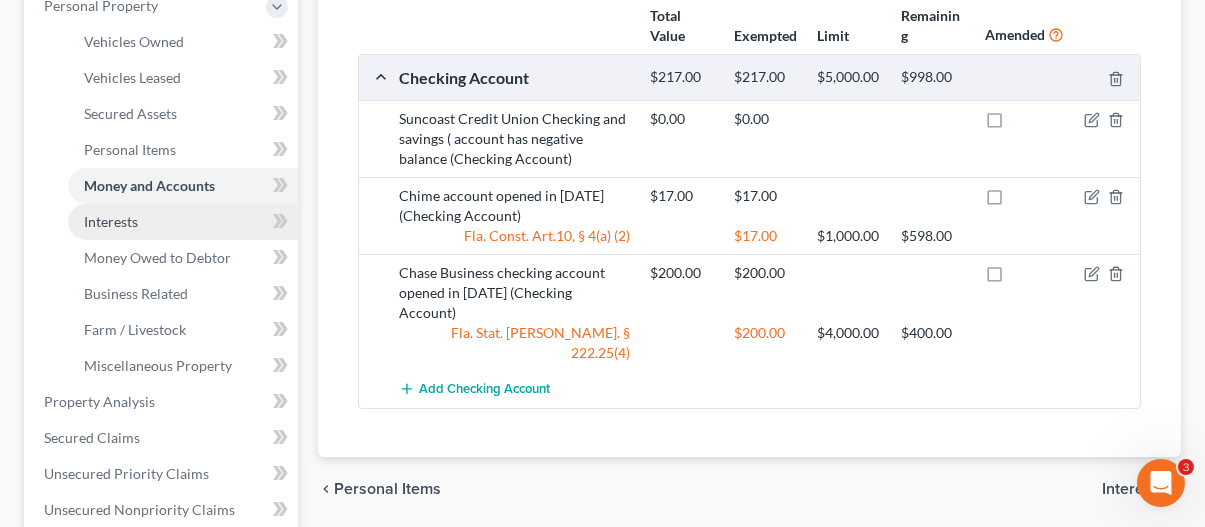click on "Interests" at bounding box center [183, 222] 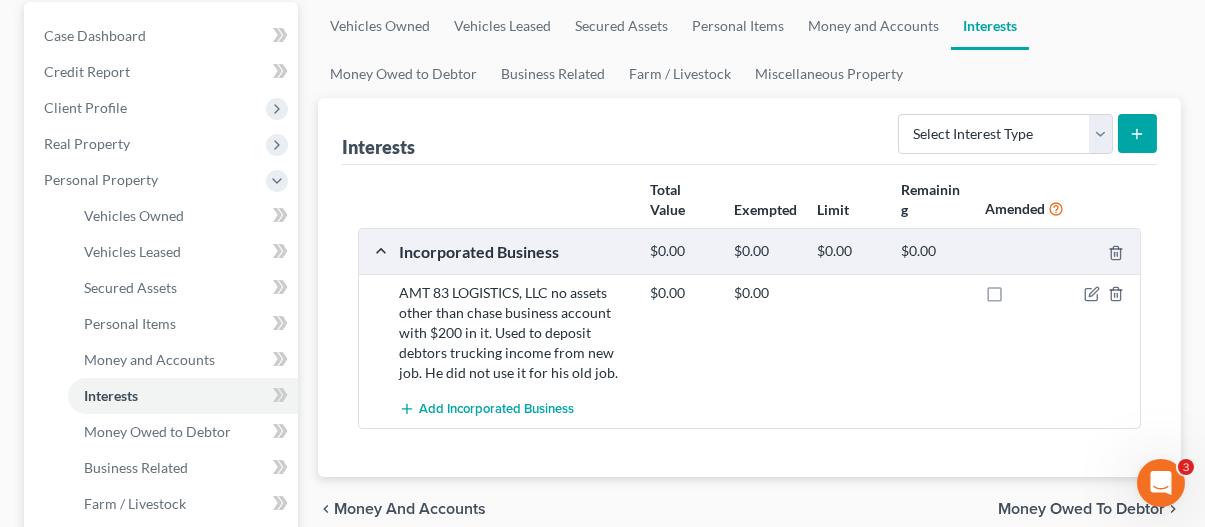 scroll, scrollTop: 300, scrollLeft: 0, axis: vertical 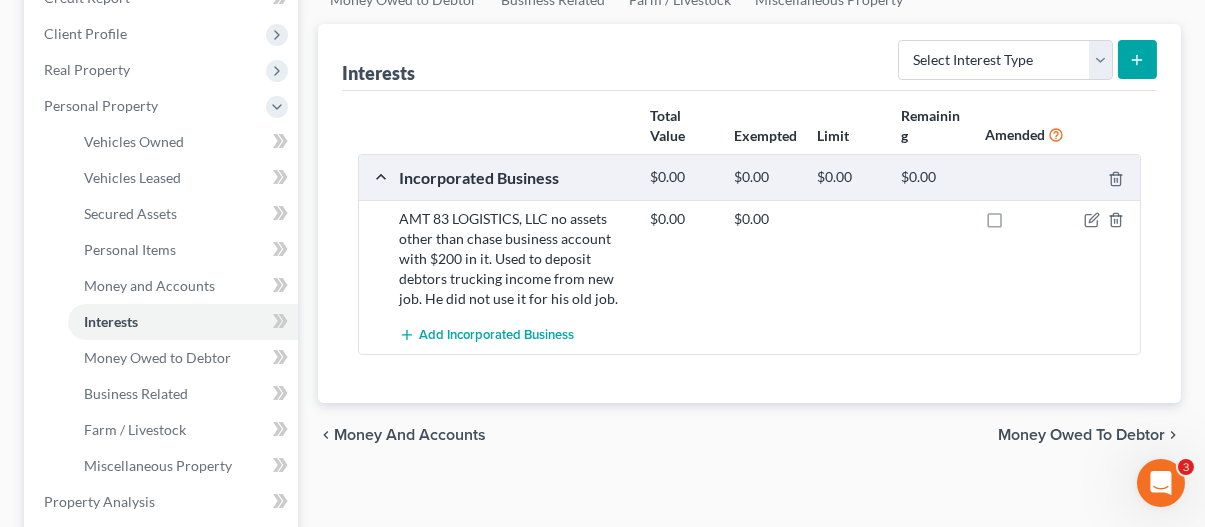 click on "Add Incorporated Business" at bounding box center [765, 335] 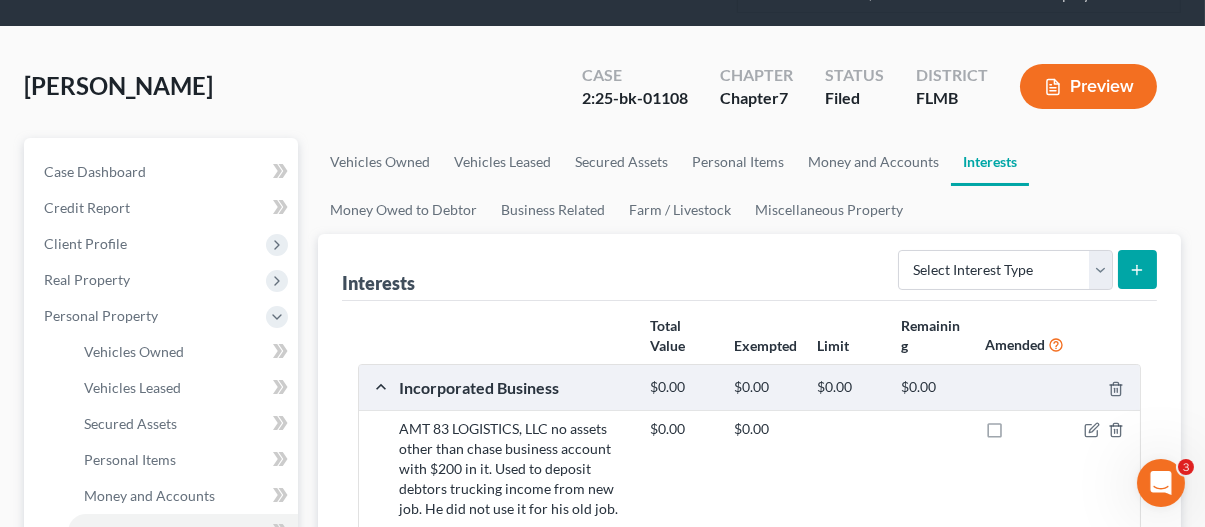 scroll, scrollTop: 0, scrollLeft: 0, axis: both 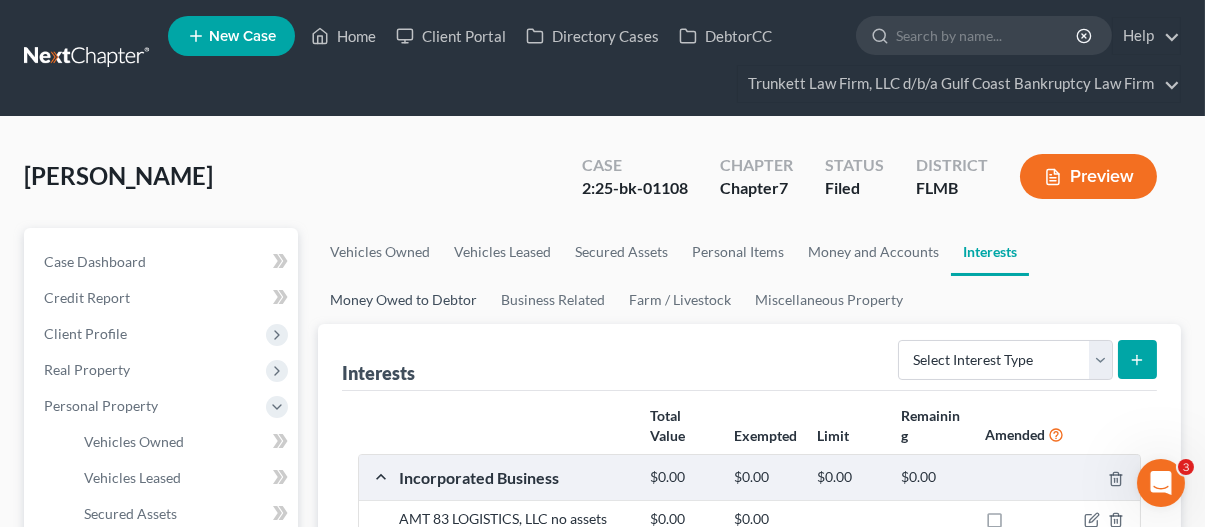 click on "Money Owed to Debtor" at bounding box center [403, 300] 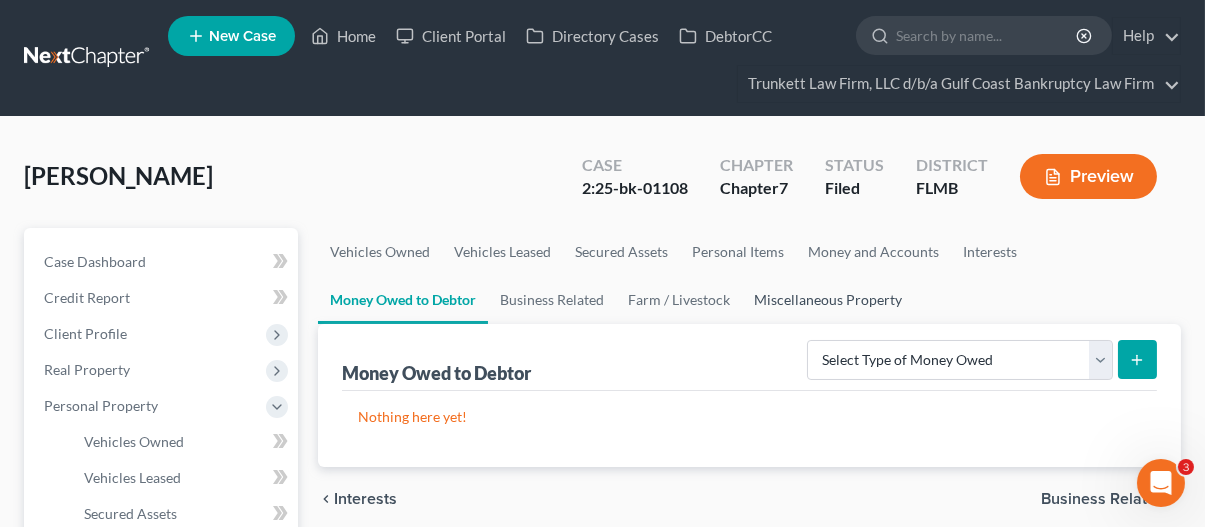 click on "Miscellaneous Property" at bounding box center (828, 300) 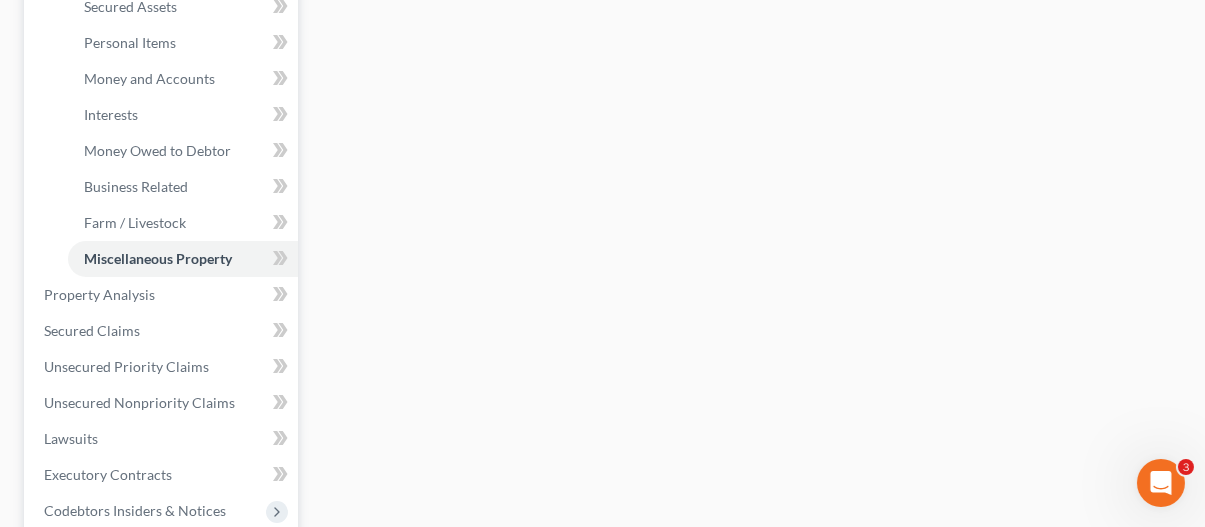 scroll, scrollTop: 600, scrollLeft: 0, axis: vertical 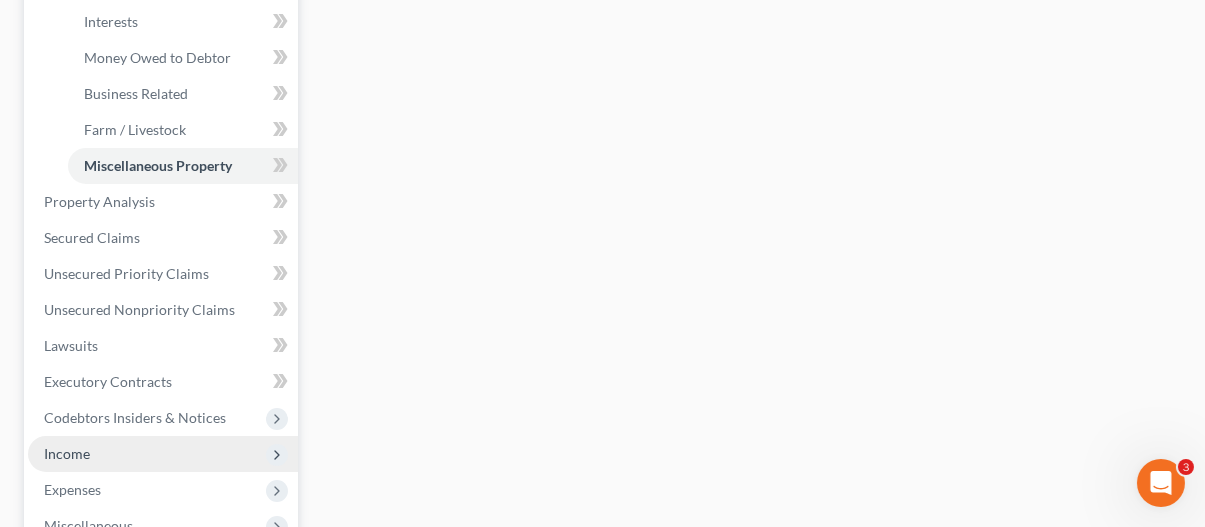 click on "Income" at bounding box center (163, 454) 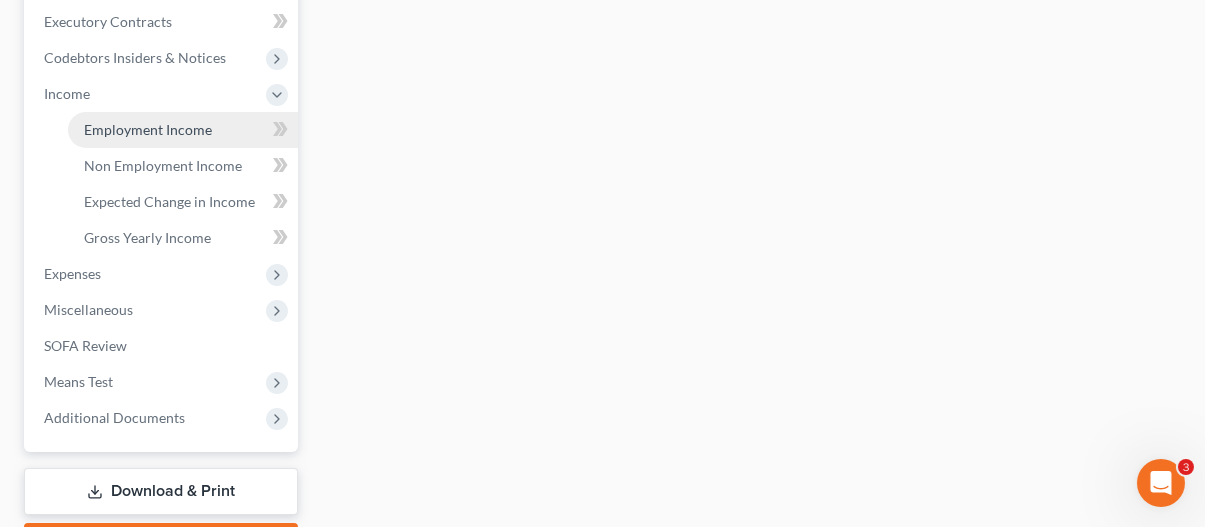 click on "Employment Income" at bounding box center [148, 129] 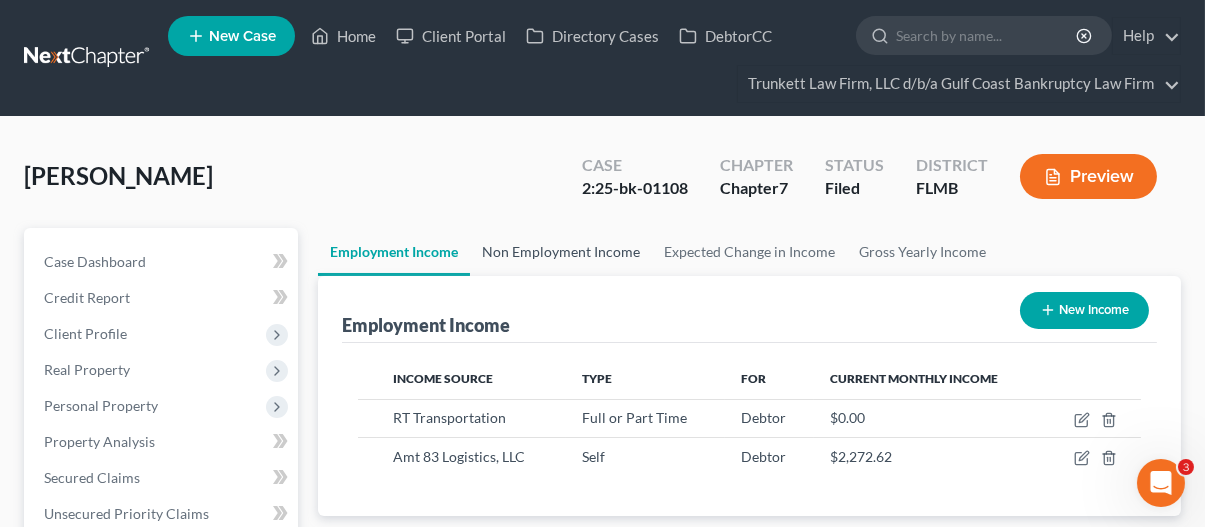 scroll, scrollTop: 0, scrollLeft: 0, axis: both 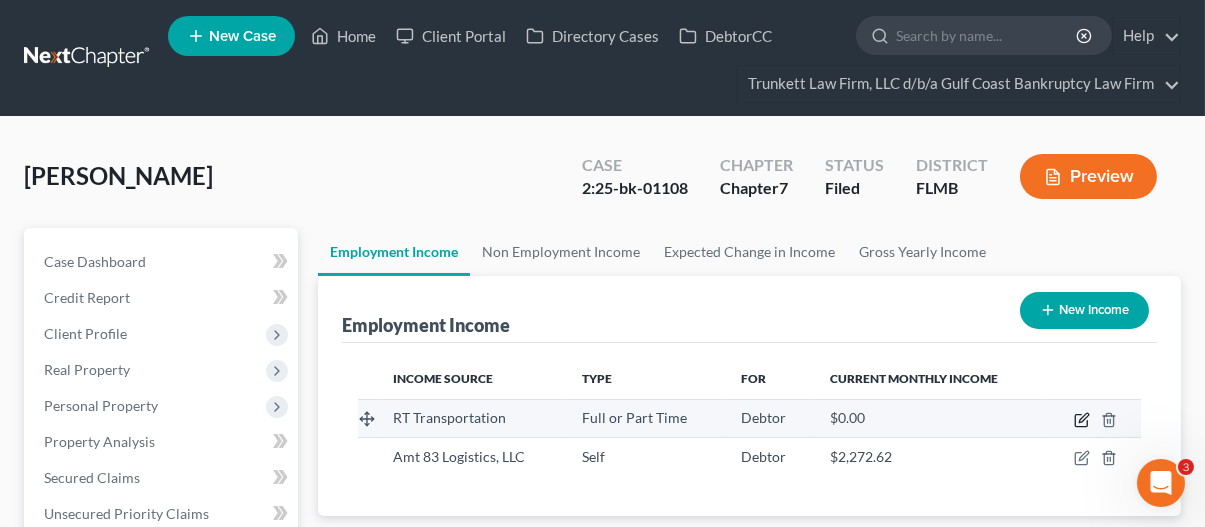click 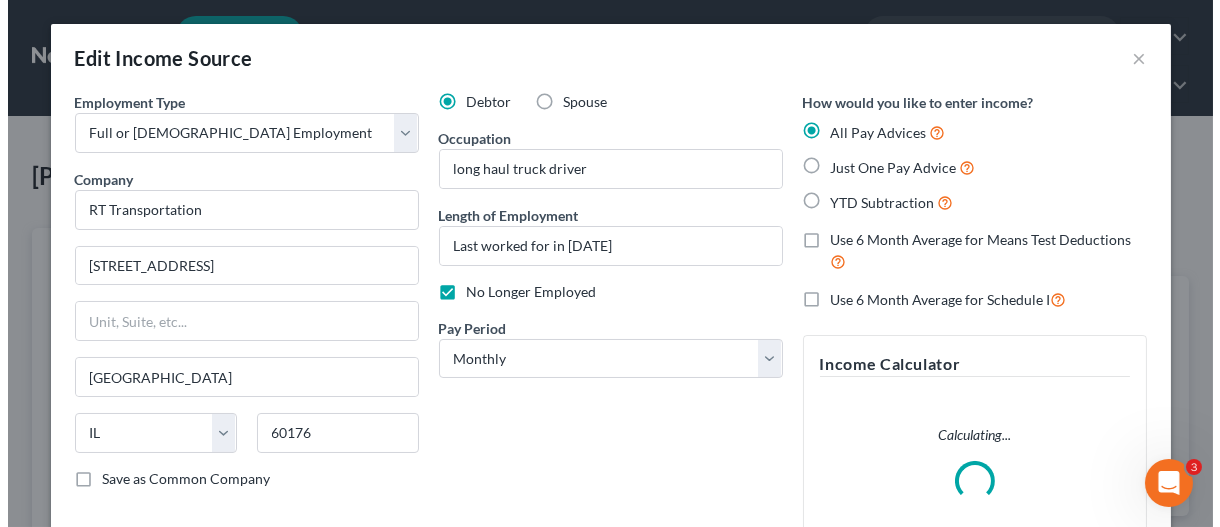 scroll, scrollTop: 999644, scrollLeft: 999513, axis: both 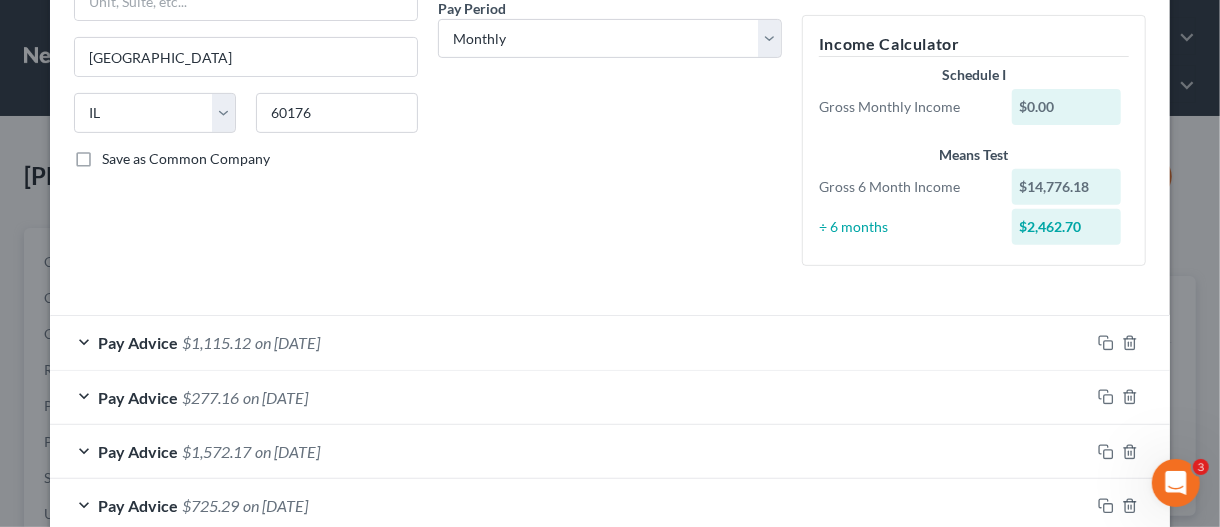 drag, startPoint x: 272, startPoint y: 354, endPoint x: 260, endPoint y: 373, distance: 22.472204 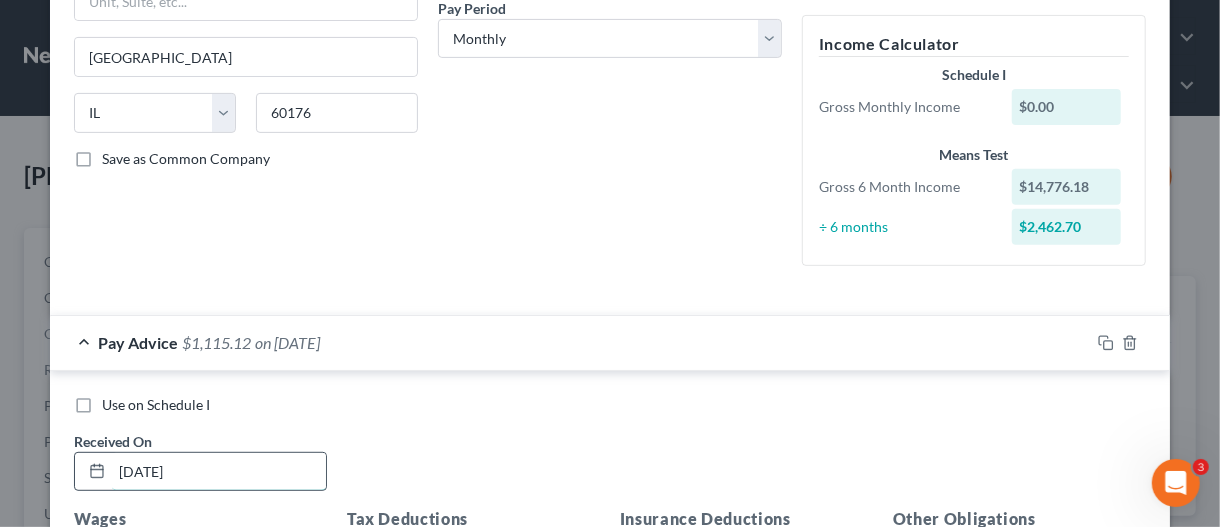 drag, startPoint x: 187, startPoint y: 473, endPoint x: 187, endPoint y: 454, distance: 19 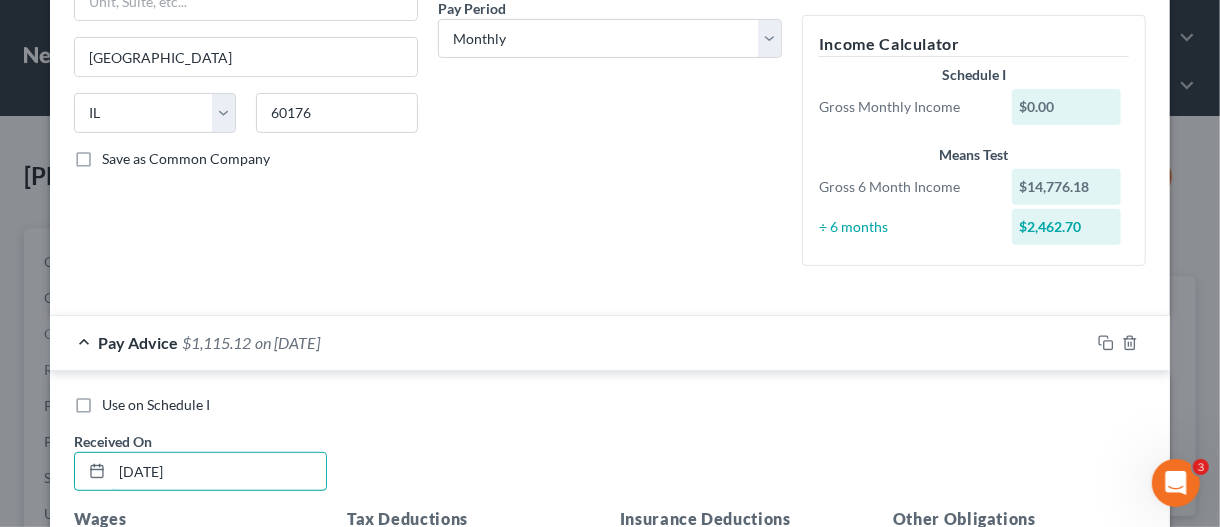 type on "[DATE]" 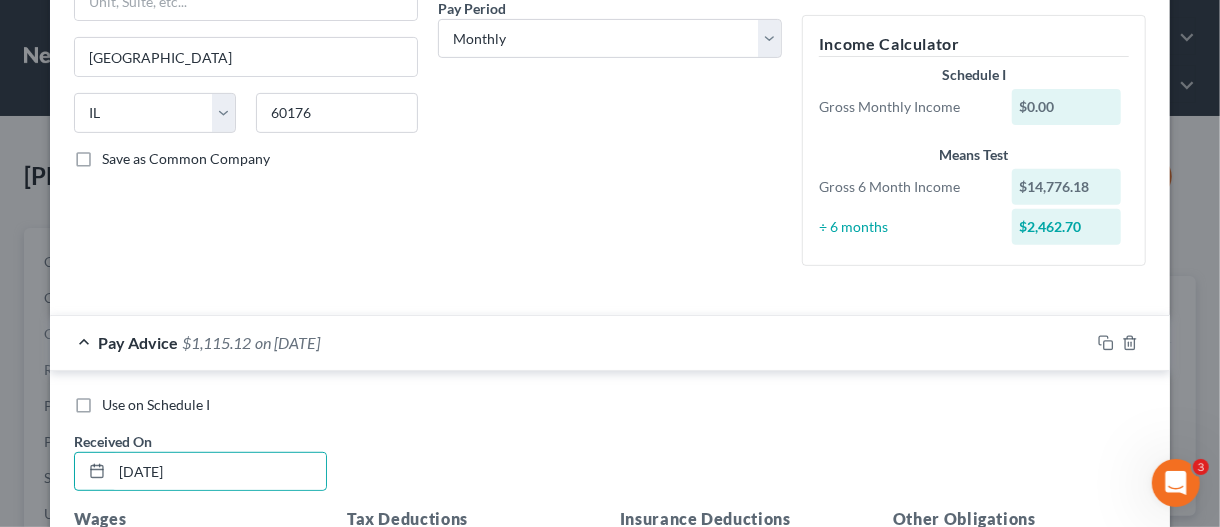 click on "Pay Advice $1,115.12 on [DATE]" at bounding box center (570, 342) 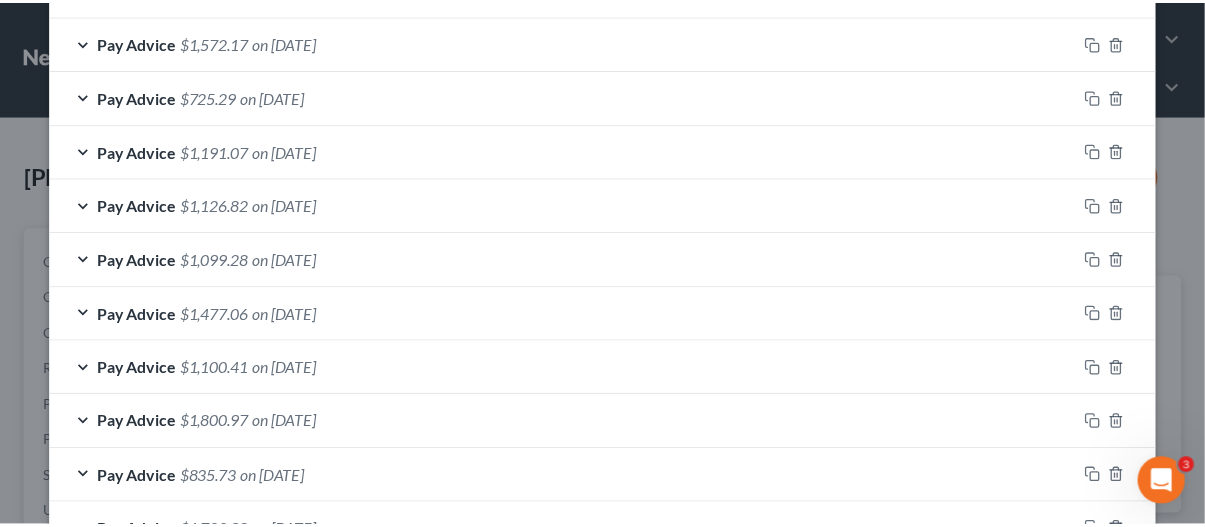 scroll, scrollTop: 864, scrollLeft: 0, axis: vertical 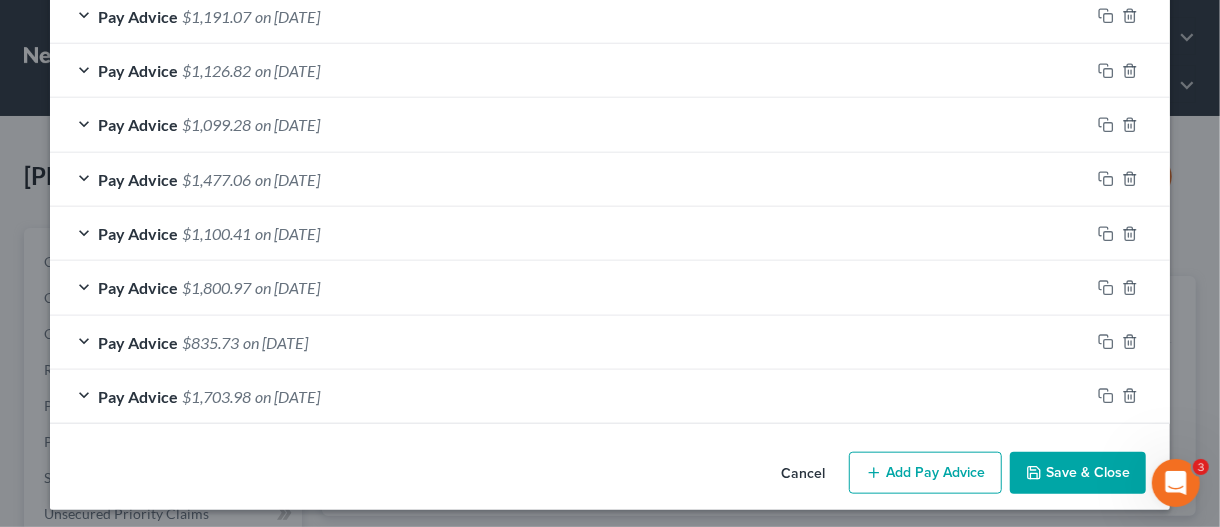click on "Save & Close" at bounding box center (1078, 473) 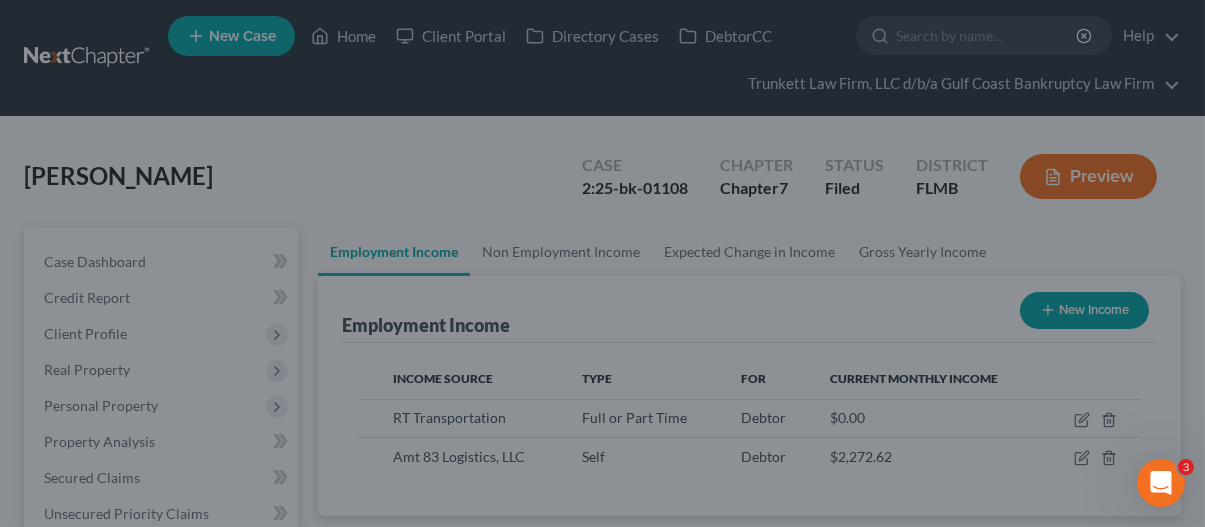 scroll, scrollTop: 356, scrollLeft: 480, axis: both 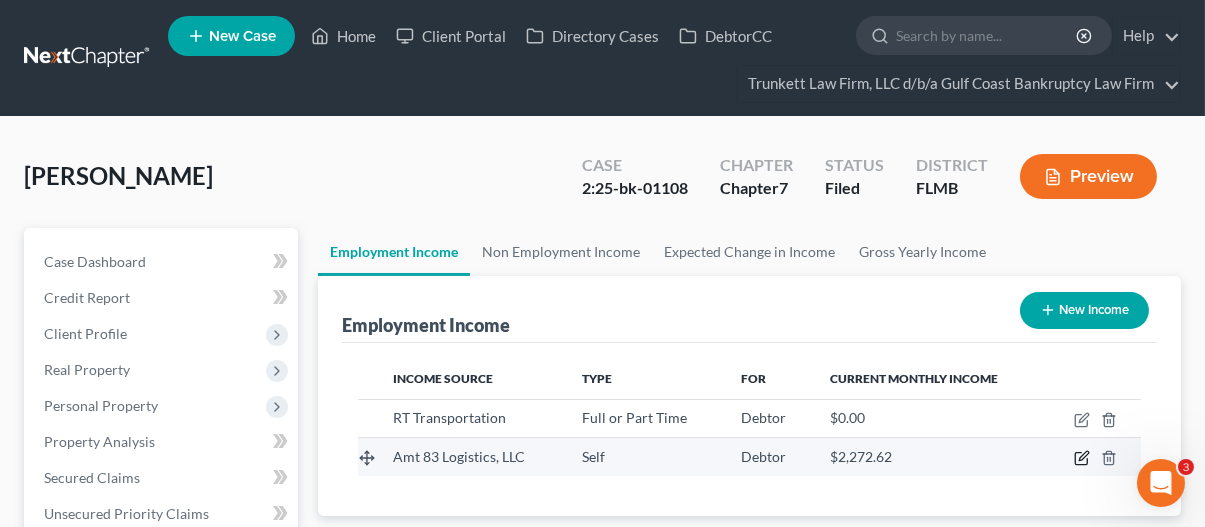 click 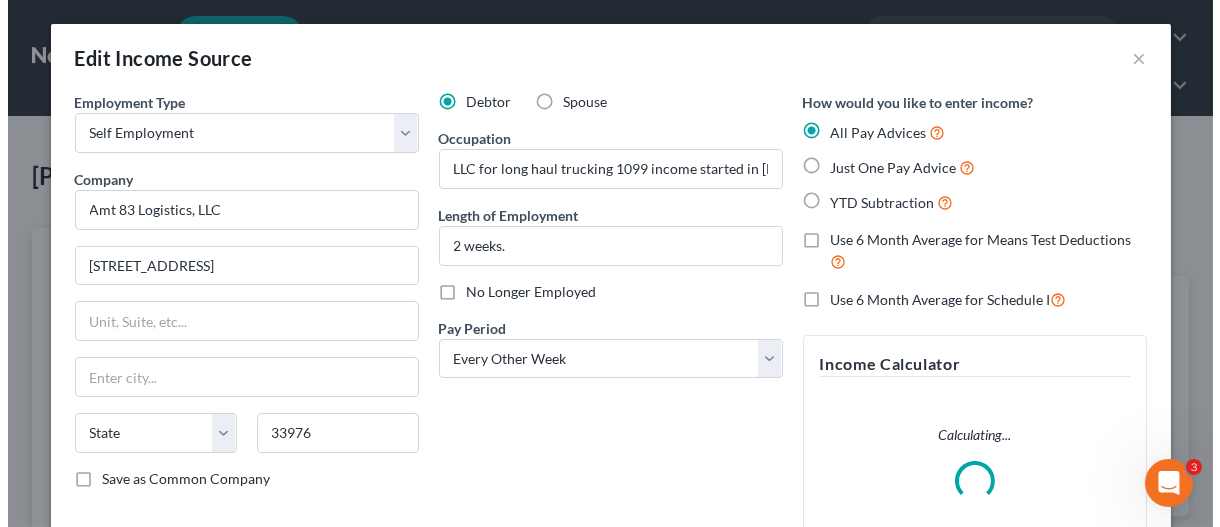 scroll, scrollTop: 999644, scrollLeft: 999513, axis: both 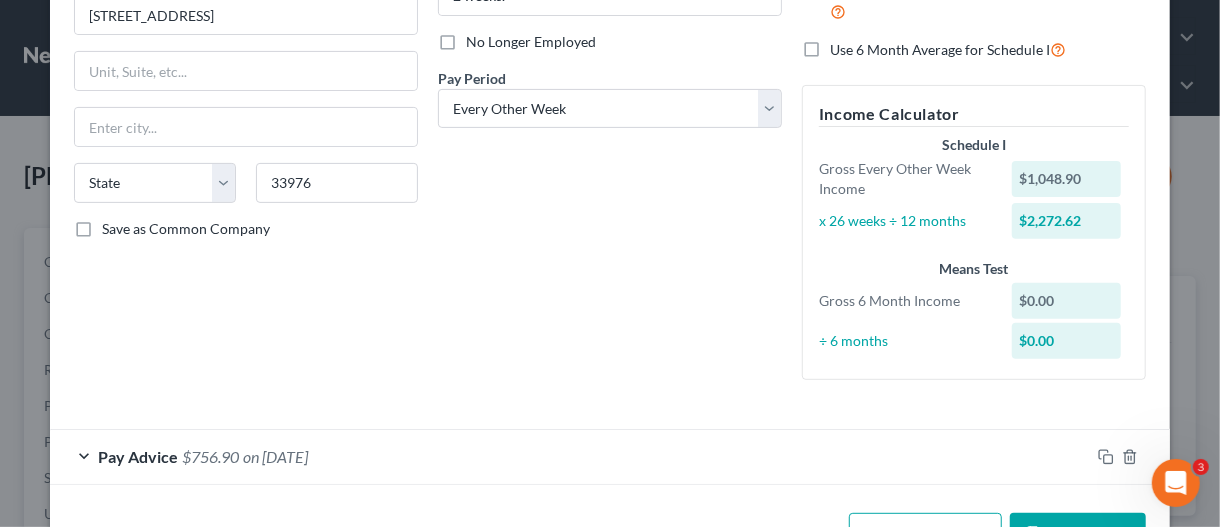 click on "Pay Advice $756.90 on [DATE]" at bounding box center [570, 456] 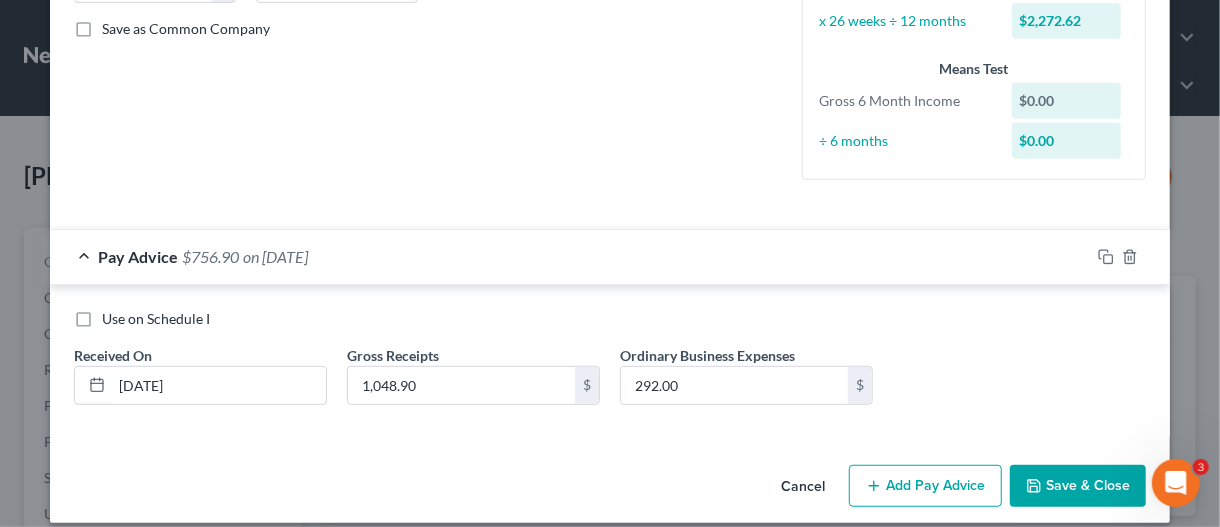 scroll, scrollTop: 466, scrollLeft: 0, axis: vertical 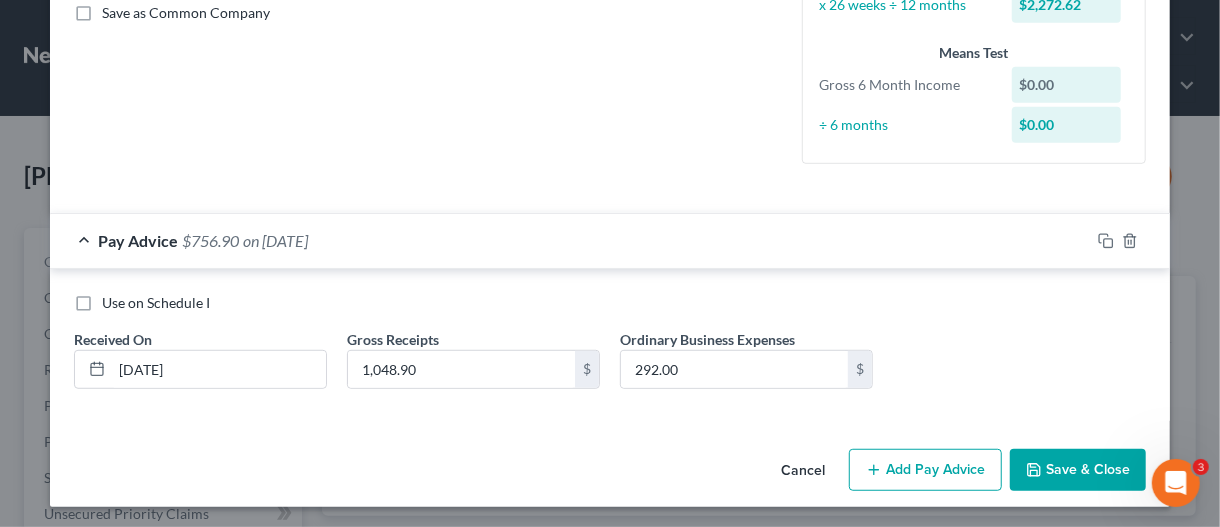 click on "Pay Advice $756.90 on [DATE]" at bounding box center (570, 240) 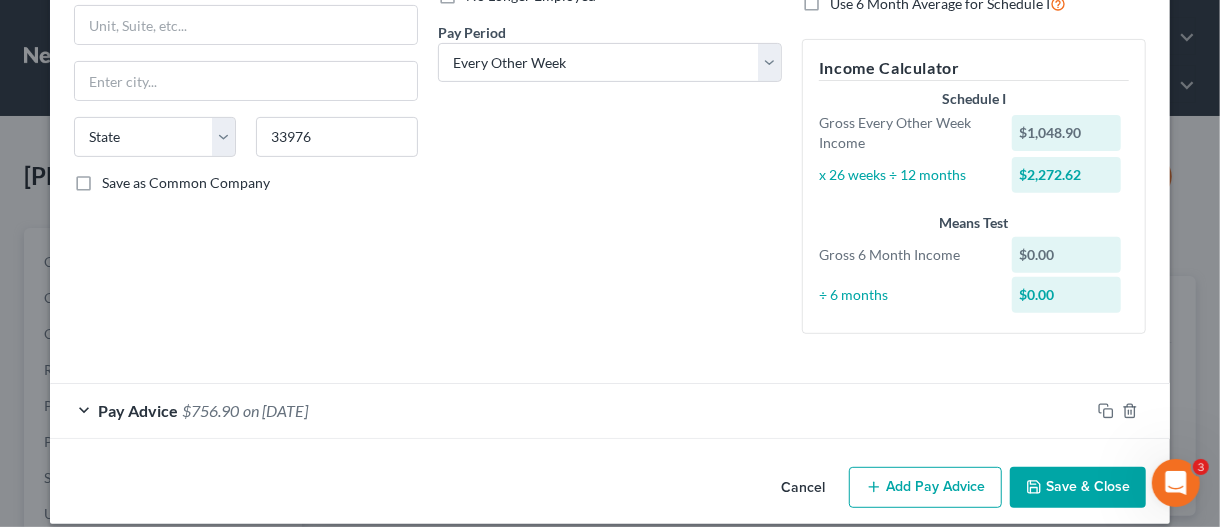 scroll, scrollTop: 314, scrollLeft: 0, axis: vertical 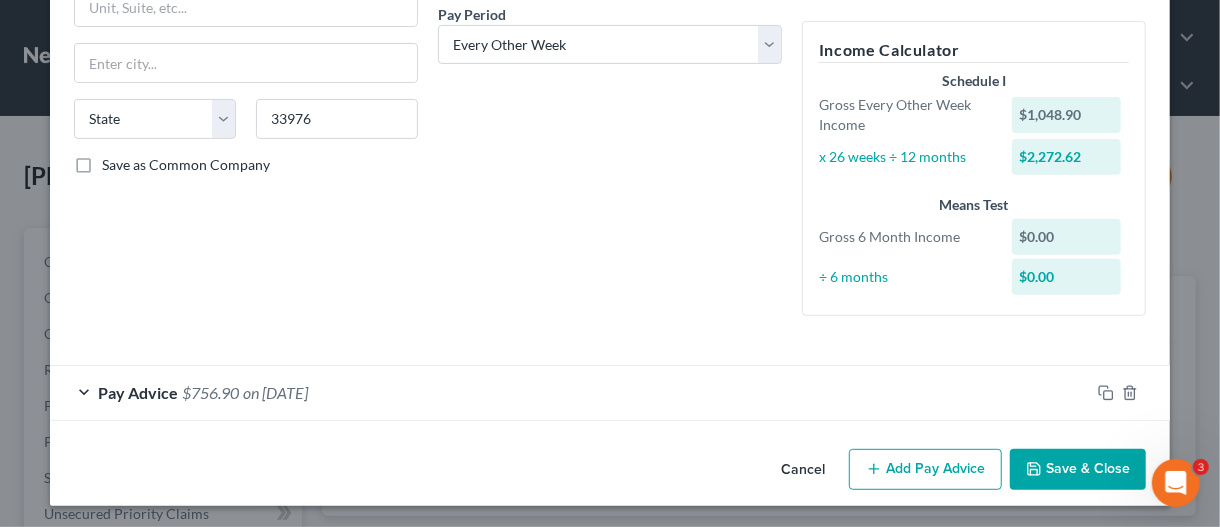 drag, startPoint x: 1089, startPoint y: 473, endPoint x: 210, endPoint y: 423, distance: 880.4209 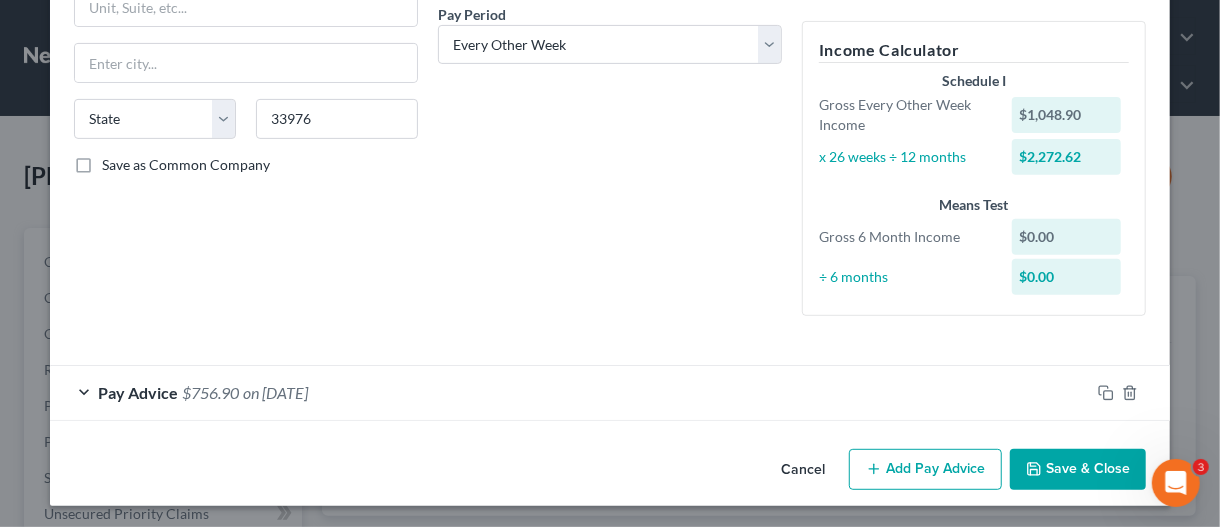 click on "Save & Close" at bounding box center (1078, 470) 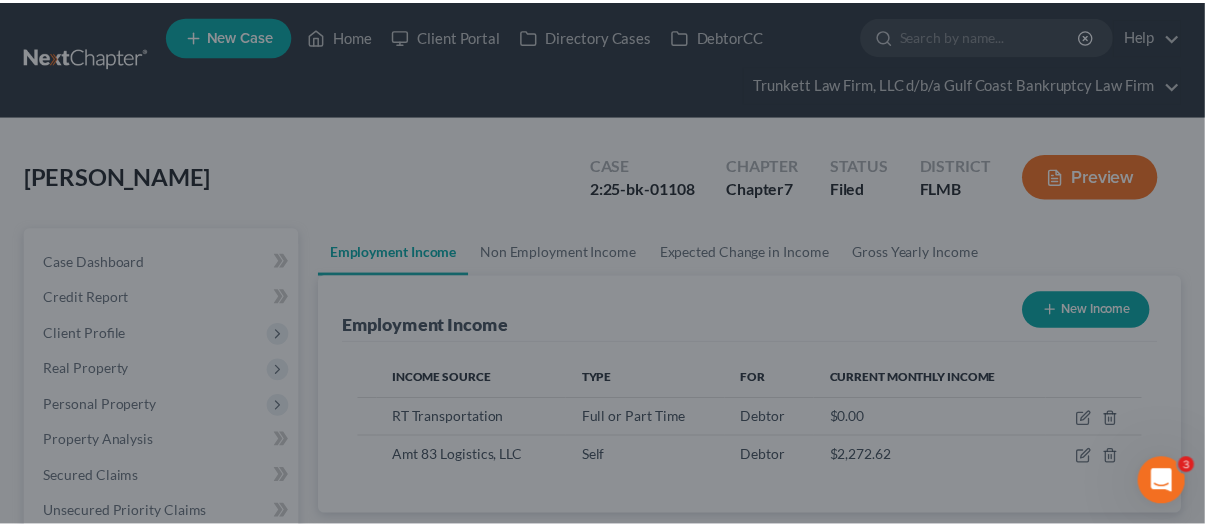 scroll, scrollTop: 356, scrollLeft: 480, axis: both 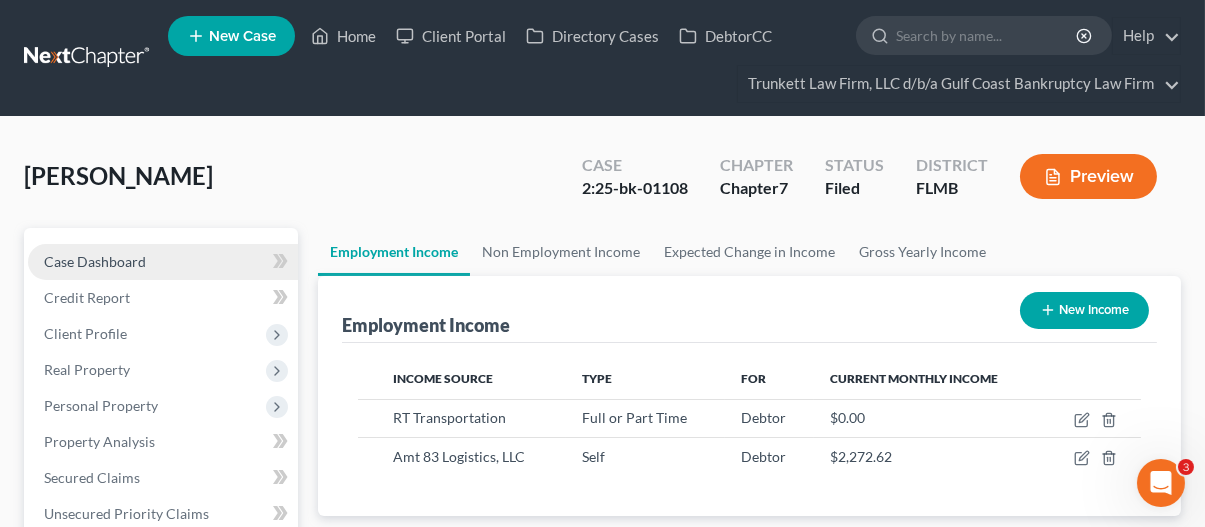 click on "Case Dashboard" at bounding box center (95, 261) 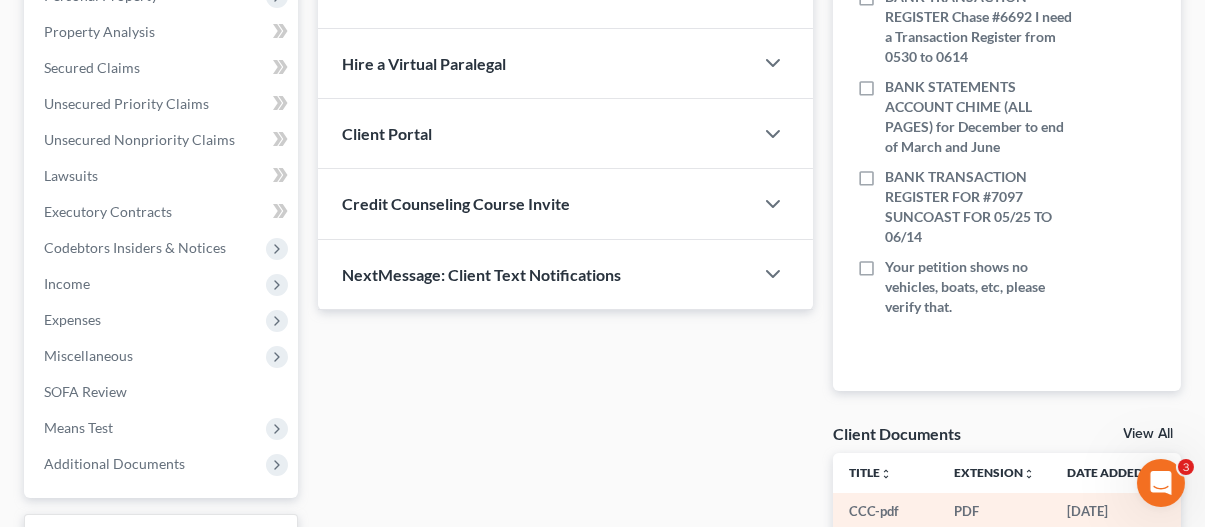 scroll, scrollTop: 400, scrollLeft: 0, axis: vertical 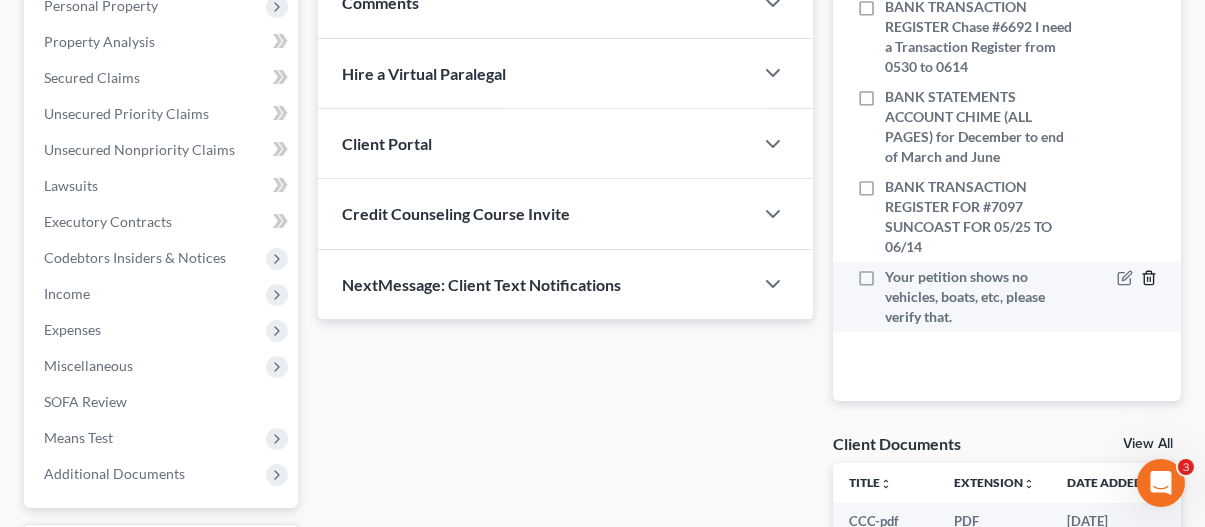 click 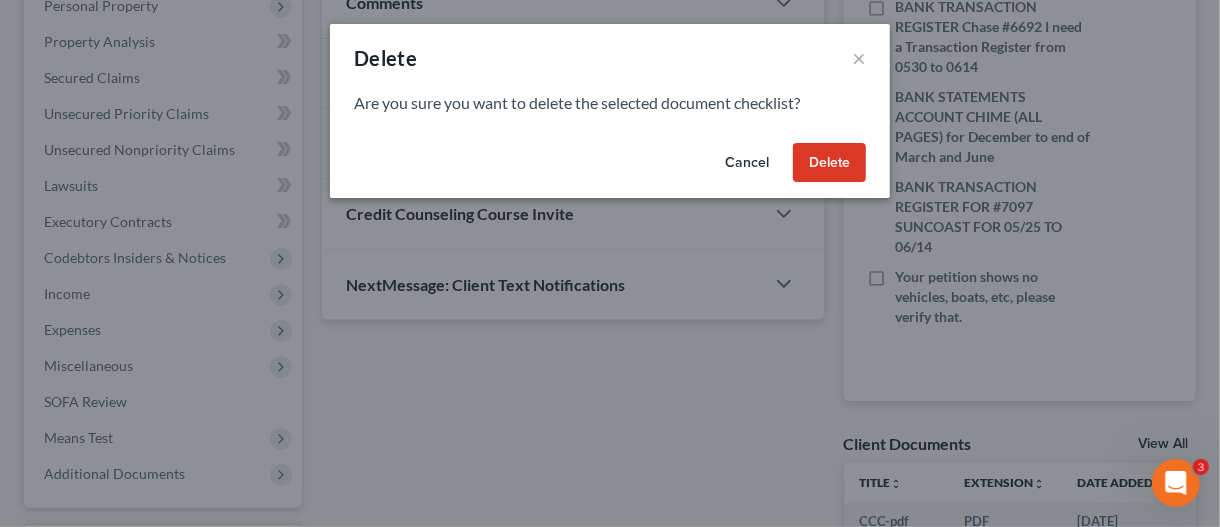 click on "Delete" at bounding box center [829, 163] 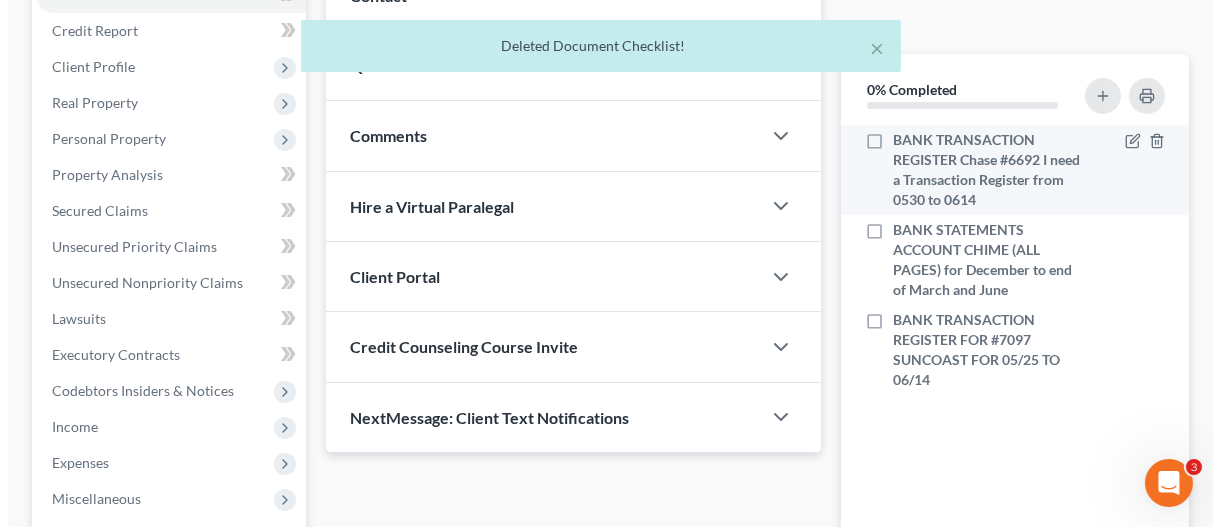scroll, scrollTop: 200, scrollLeft: 0, axis: vertical 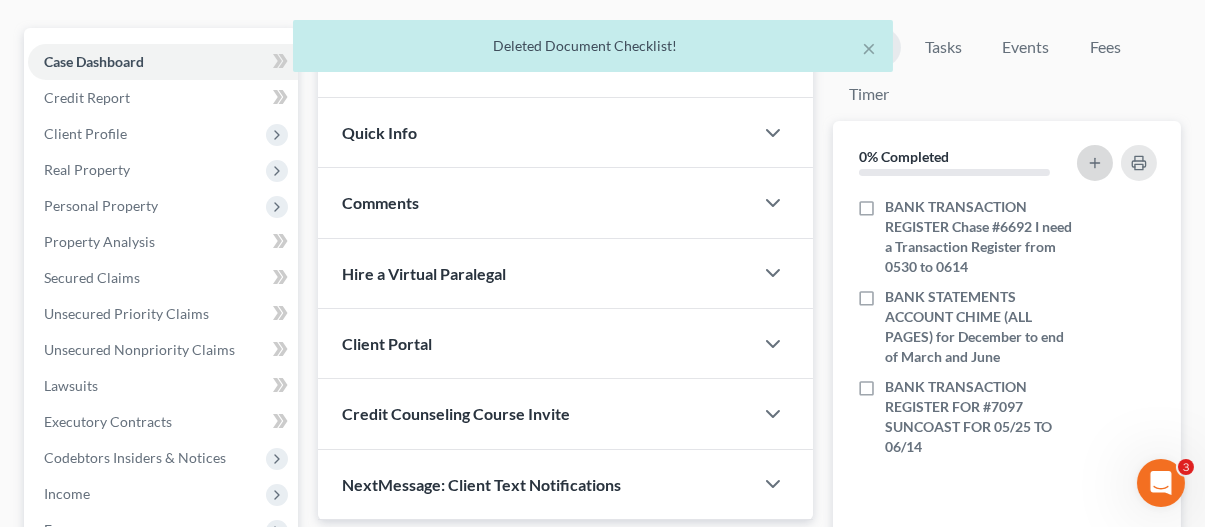 click 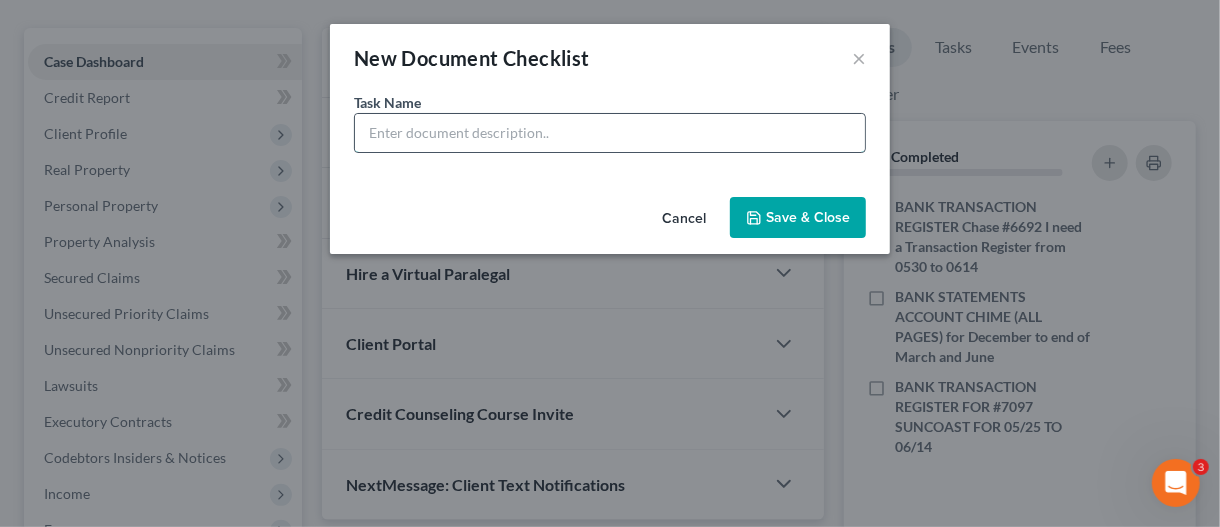 drag, startPoint x: 473, startPoint y: 127, endPoint x: 487, endPoint y: 135, distance: 16.124516 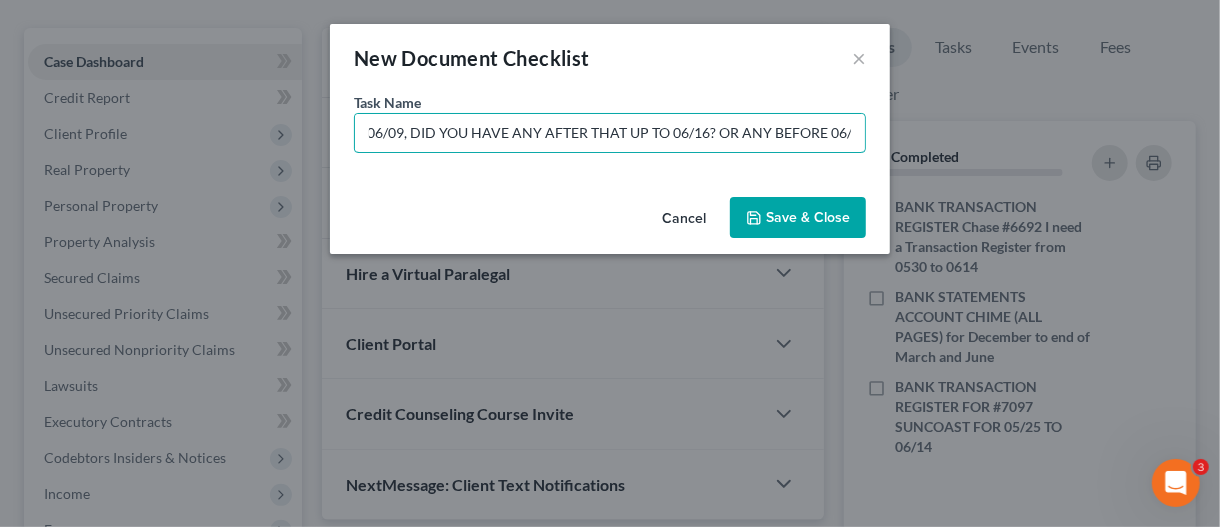 scroll, scrollTop: 0, scrollLeft: 822, axis: horizontal 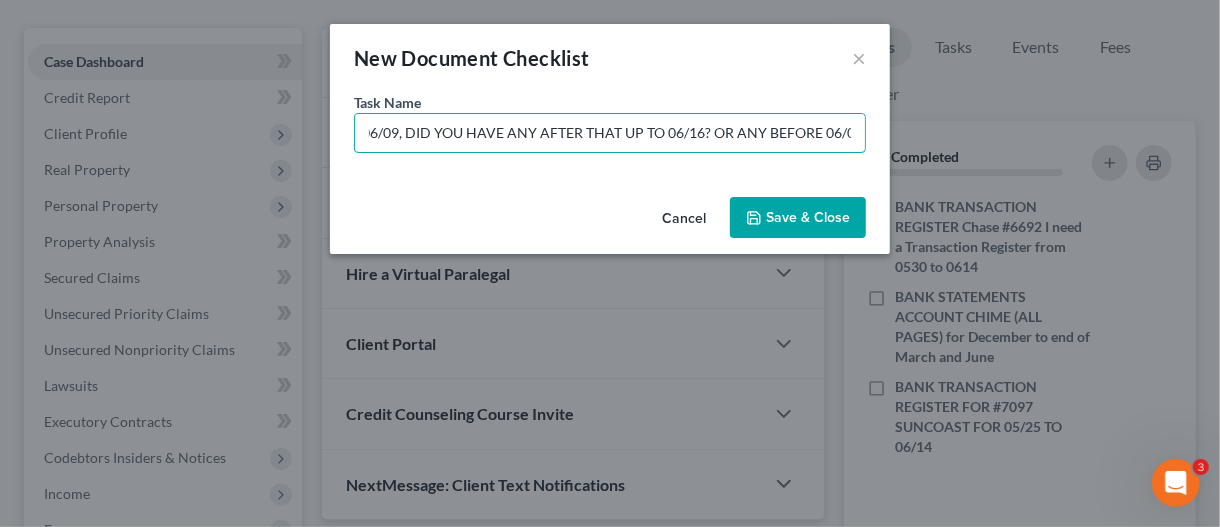 type on "INCOME: I NEED A PROFIT AND LOSS FOR YOUR AMT 83 INCOME. i THINK THAT STARTED IN JUNE I HAVE AN AMOUNT FOR 06/09, DID YOU HAVE ANY AFTER THAT UP TO 06/16? OR ANY BEFORE 06/09?" 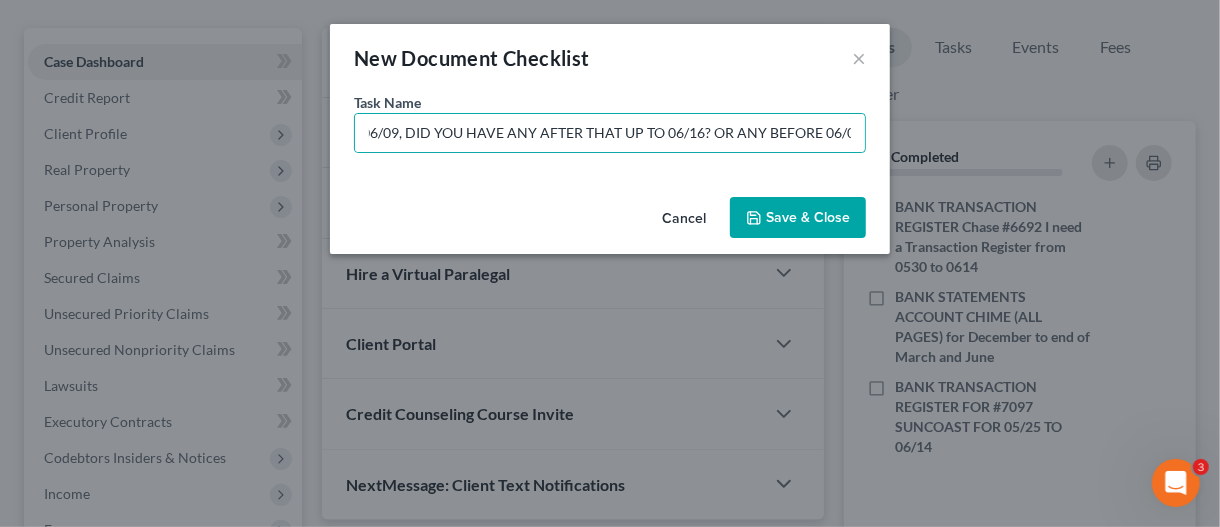 drag, startPoint x: 786, startPoint y: 221, endPoint x: 697, endPoint y: 270, distance: 101.597244 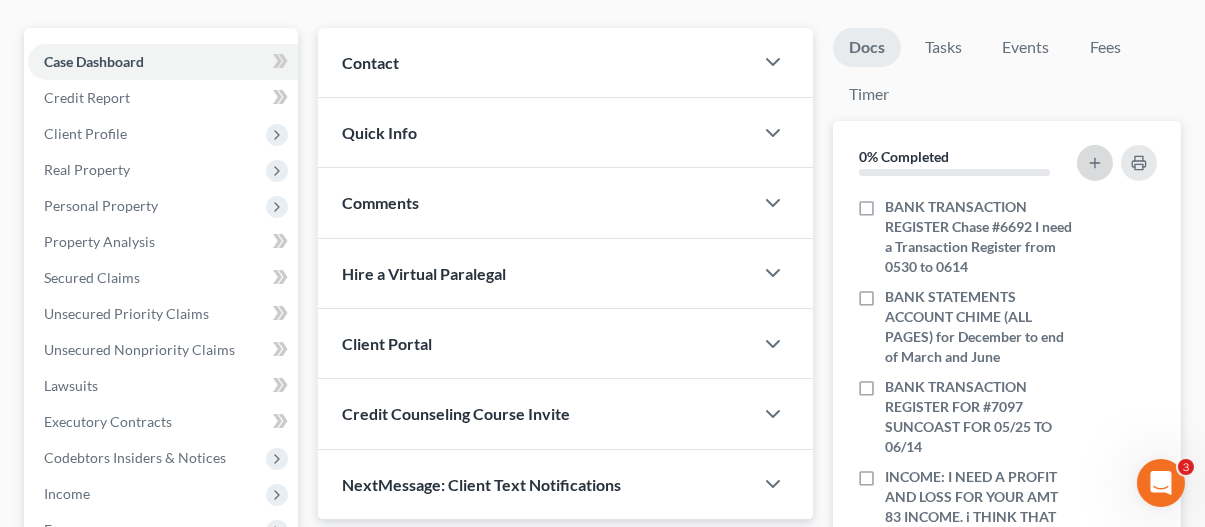 click at bounding box center [1095, 163] 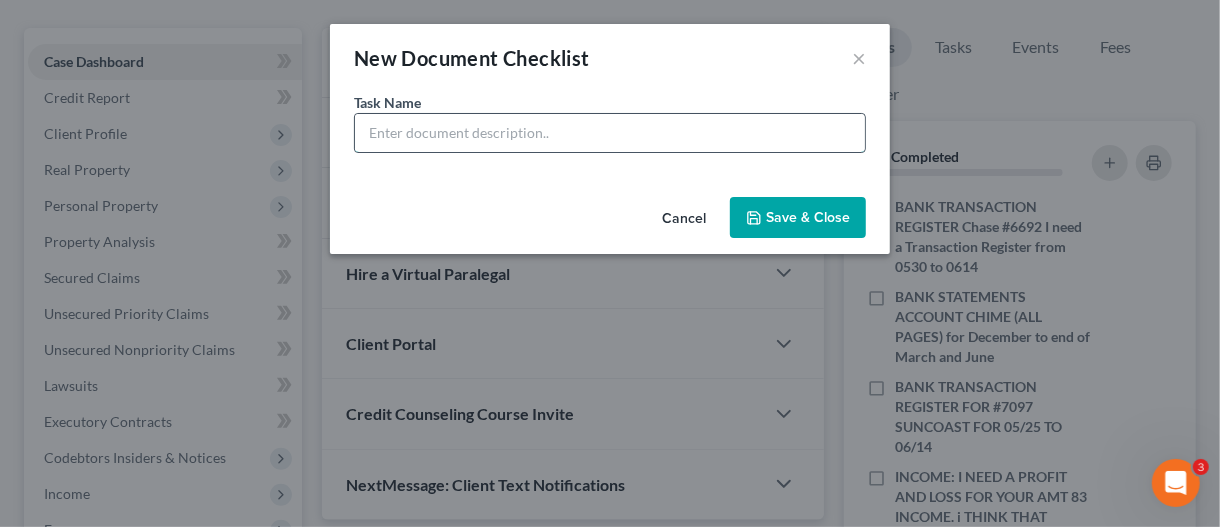 click at bounding box center (610, 133) 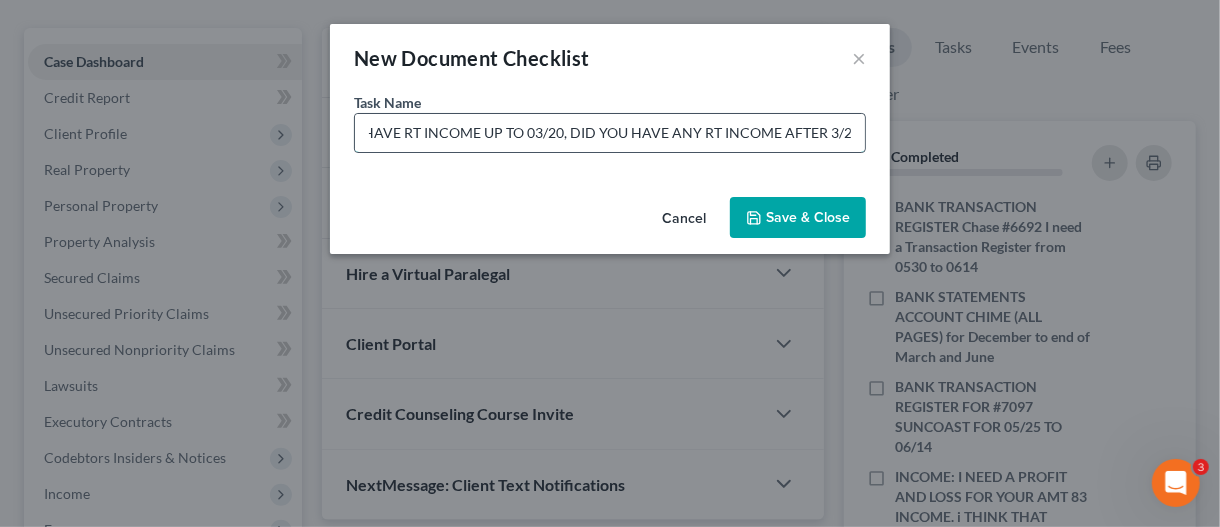 scroll, scrollTop: 0, scrollLeft: 83, axis: horizontal 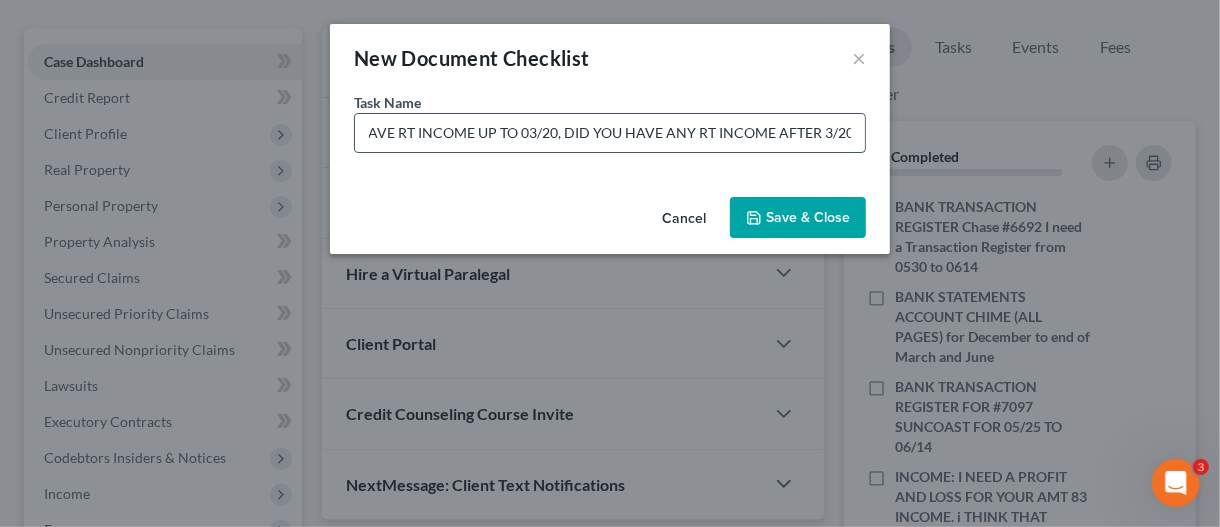 type on "INCOME: I HAVE RT INCOME UP TO 03/20, DID YOU HAVE ANY RT INCOME AFTER 3/20?" 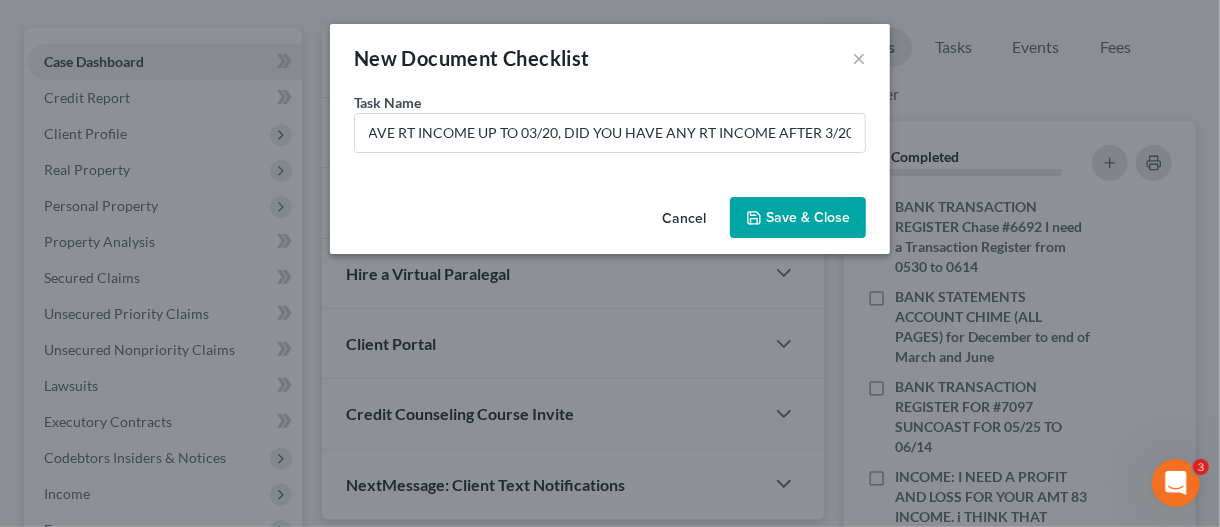 scroll, scrollTop: 0, scrollLeft: 0, axis: both 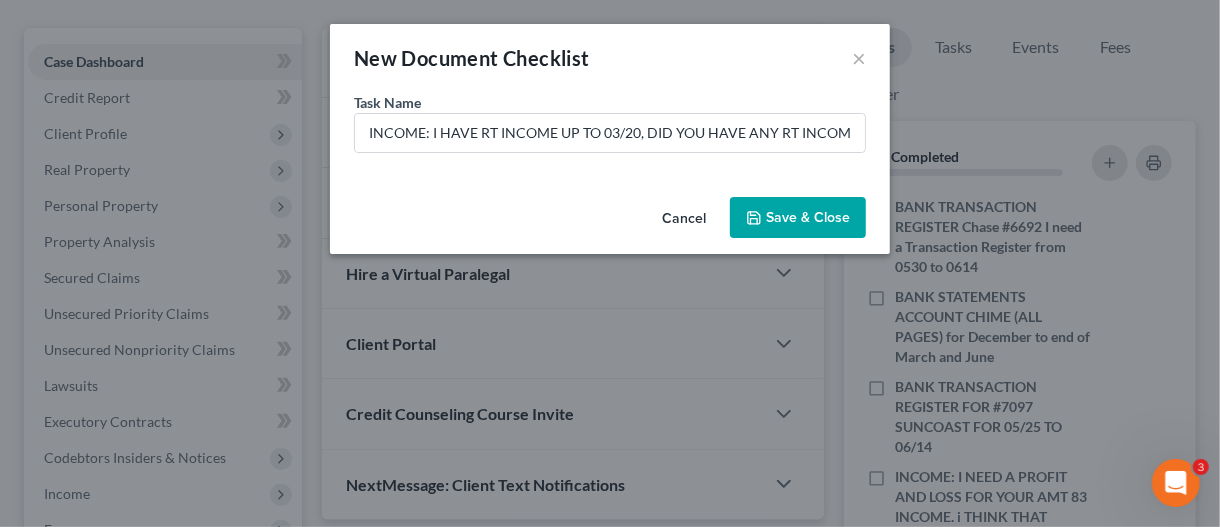 drag, startPoint x: 802, startPoint y: 209, endPoint x: 690, endPoint y: 284, distance: 134.79243 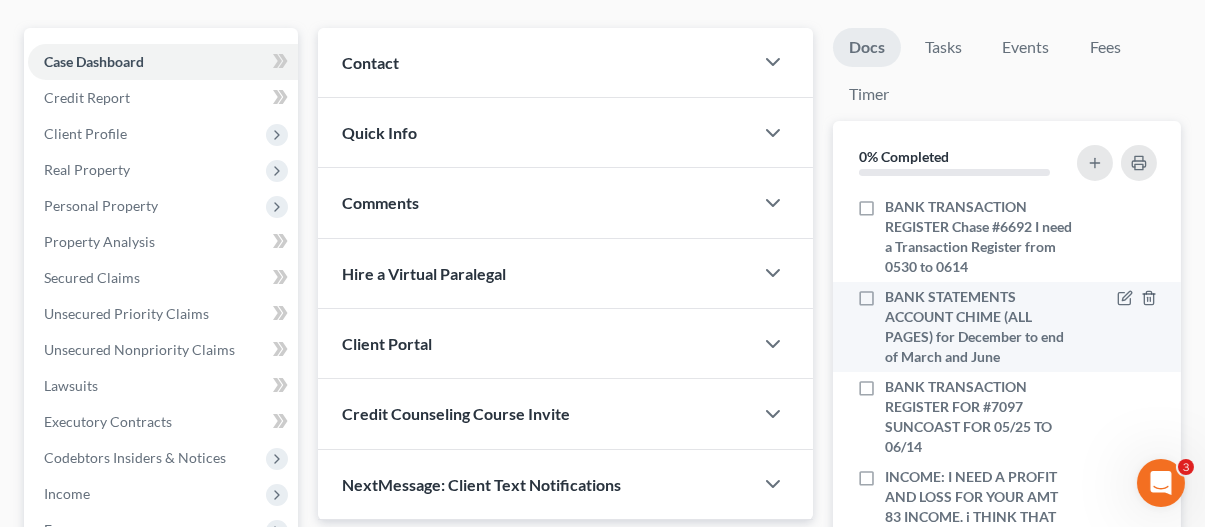 click on "BANK STATEMENTS ACCOUNT CHIME (ALL PAGES) for December to end of March and June" at bounding box center (981, 327) 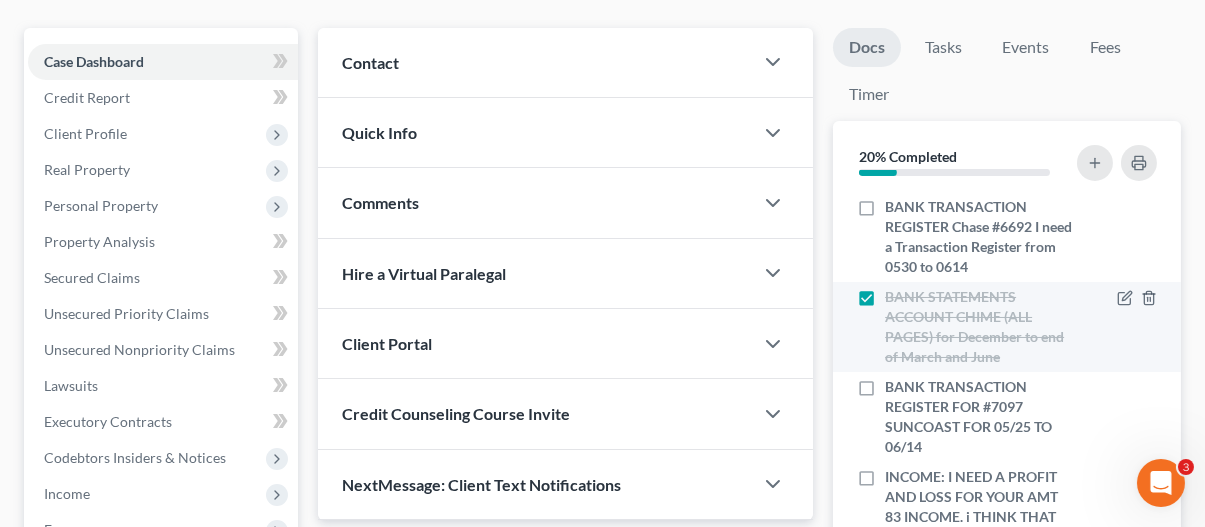 click on "BANK STATEMENTS ACCOUNT CHIME (ALL PAGES) for December to end of March and June" at bounding box center (981, 327) 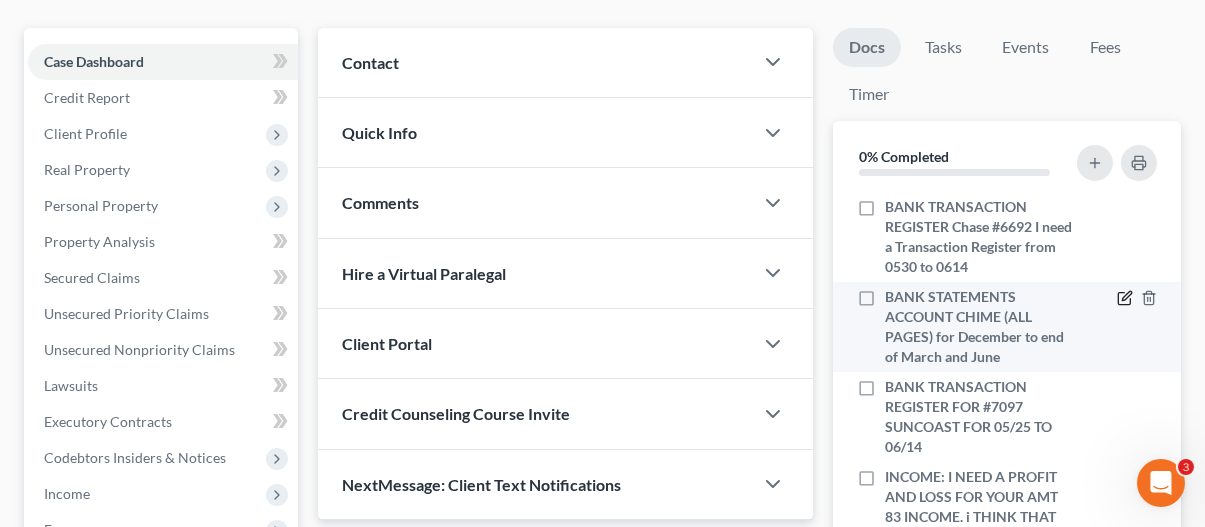 click 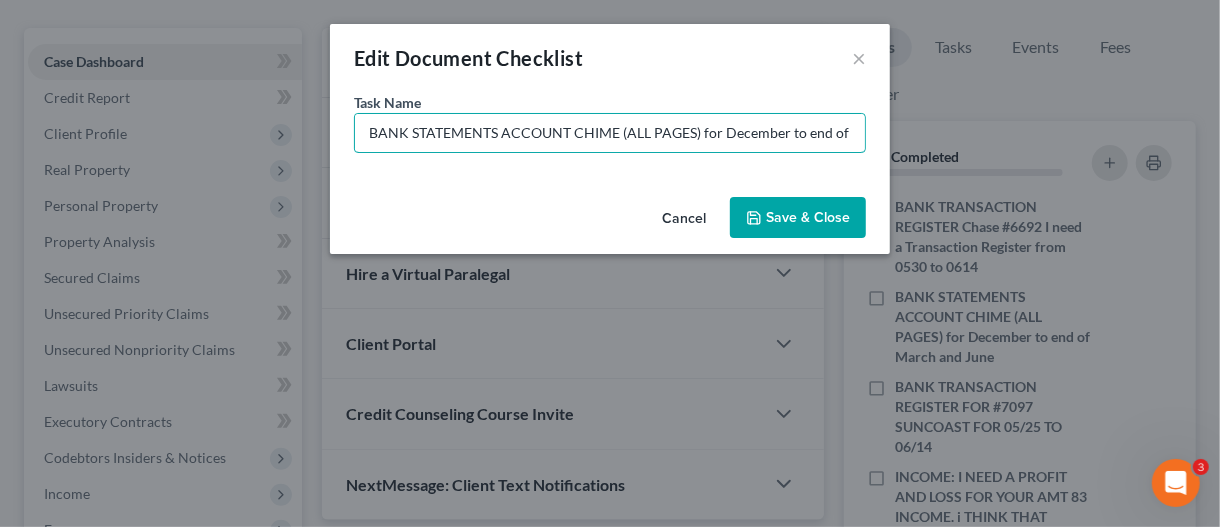 scroll, scrollTop: 0, scrollLeft: 89, axis: horizontal 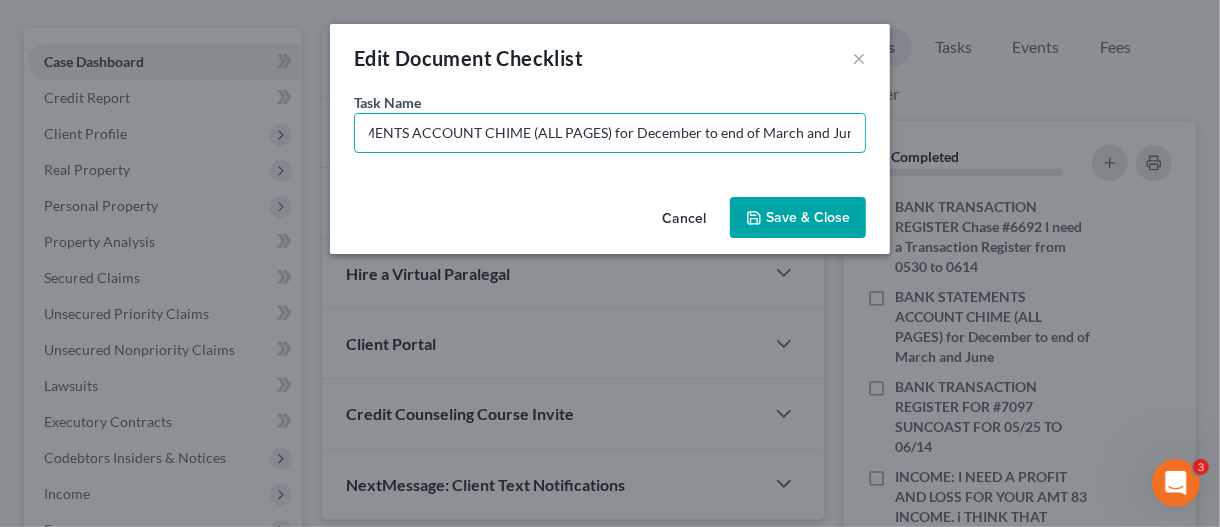 drag, startPoint x: 699, startPoint y: 138, endPoint x: 881, endPoint y: 136, distance: 182.01099 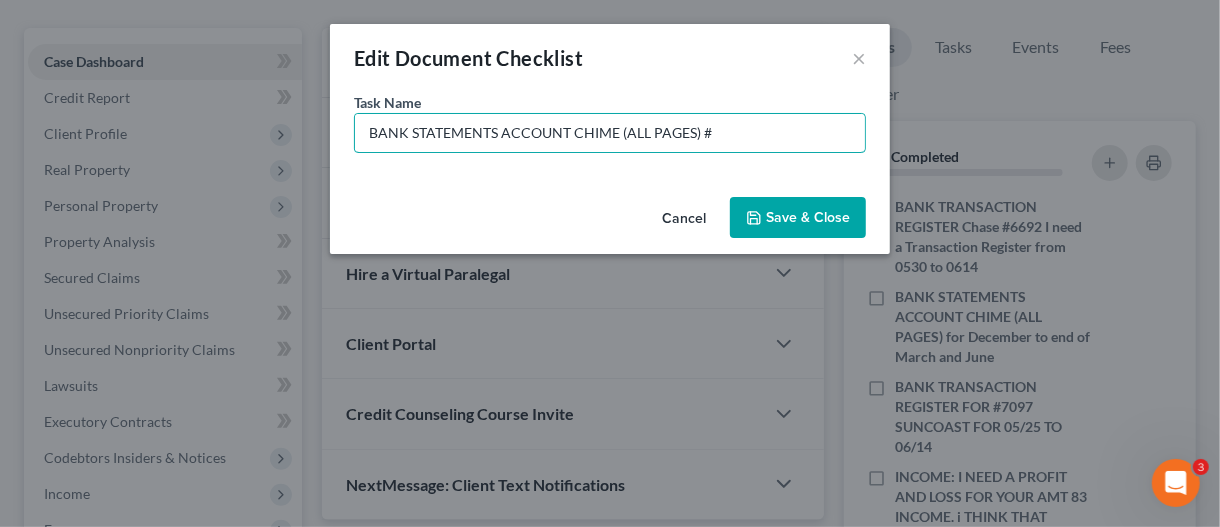 scroll, scrollTop: 0, scrollLeft: 0, axis: both 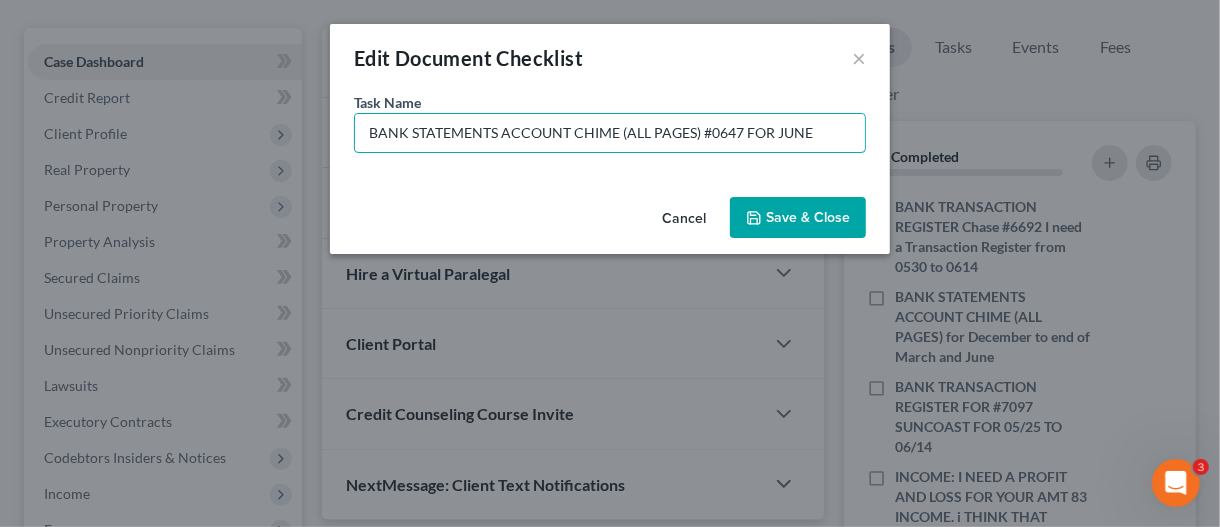 type on "BANK STATEMENTS ACCOUNT CHIME (ALL PAGES) #0647 FOR JUNE" 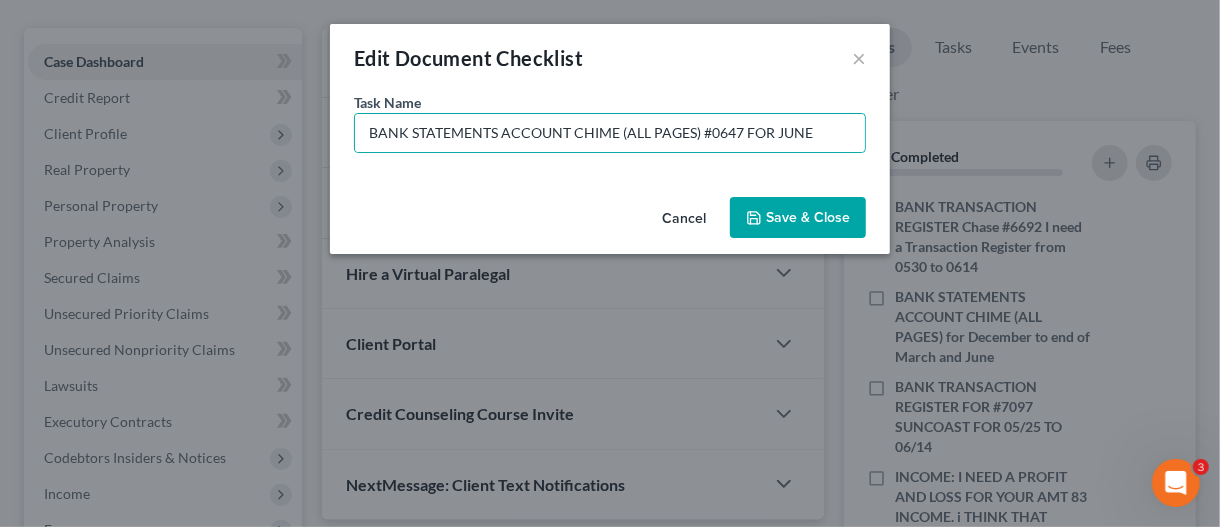click on "Save & Close" at bounding box center [798, 218] 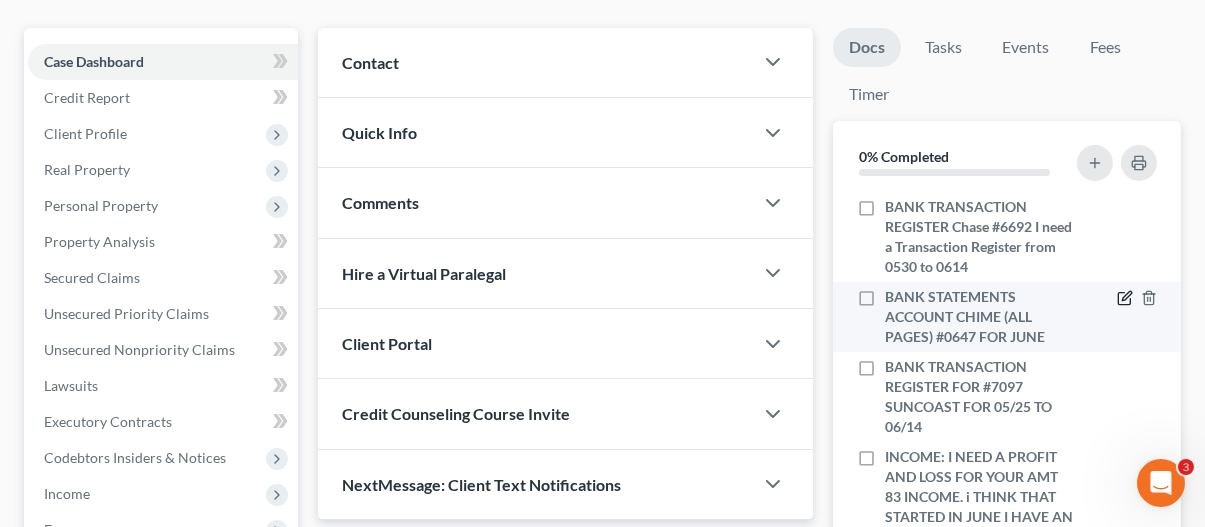 click 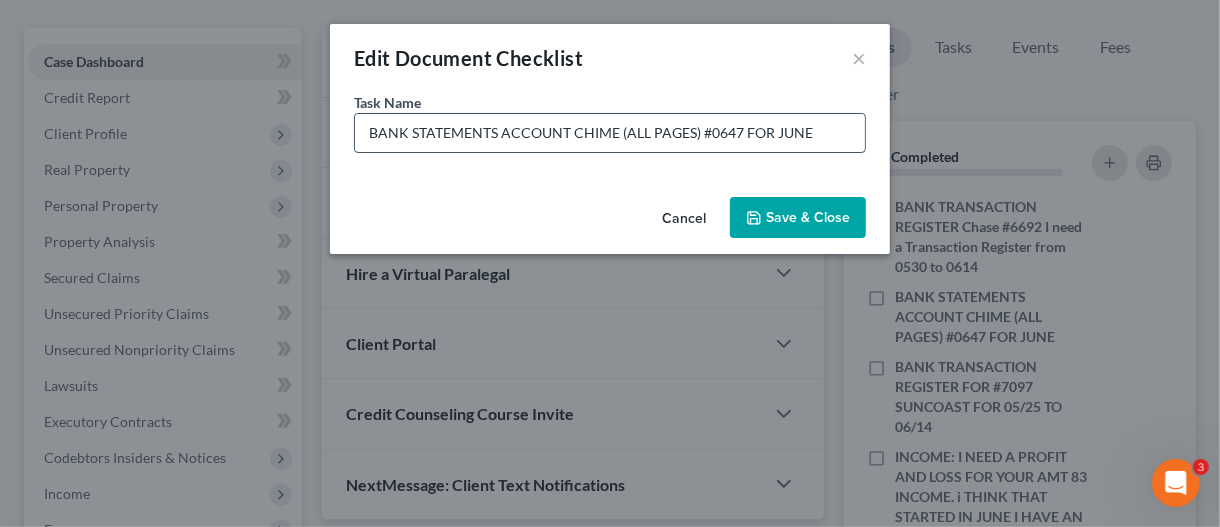 click on "BANK STATEMENTS ACCOUNT CHIME (ALL PAGES) #0647 FOR JUNE" at bounding box center (610, 133) 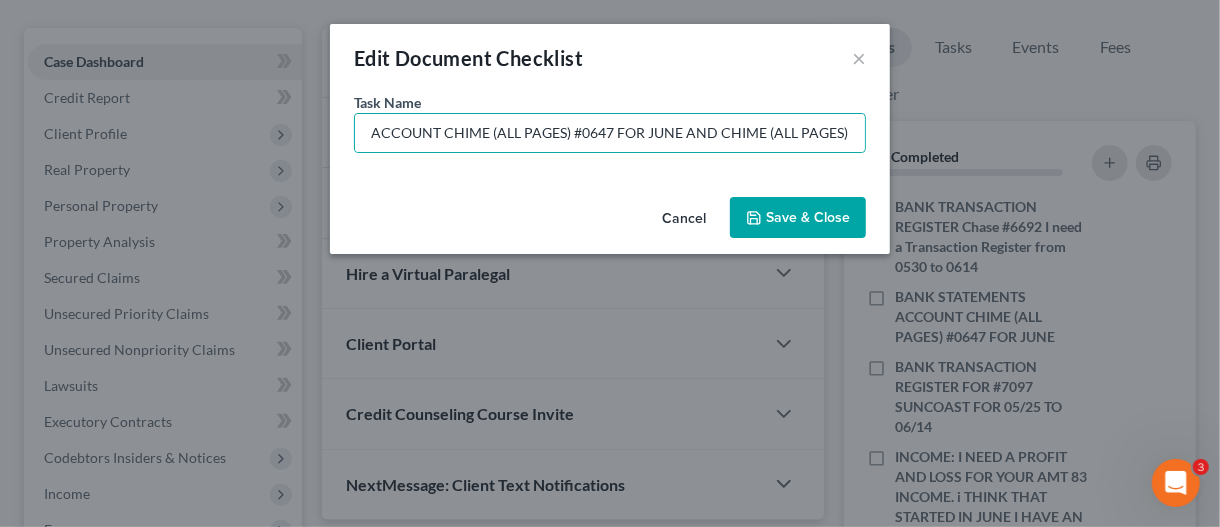 scroll, scrollTop: 0, scrollLeft: 0, axis: both 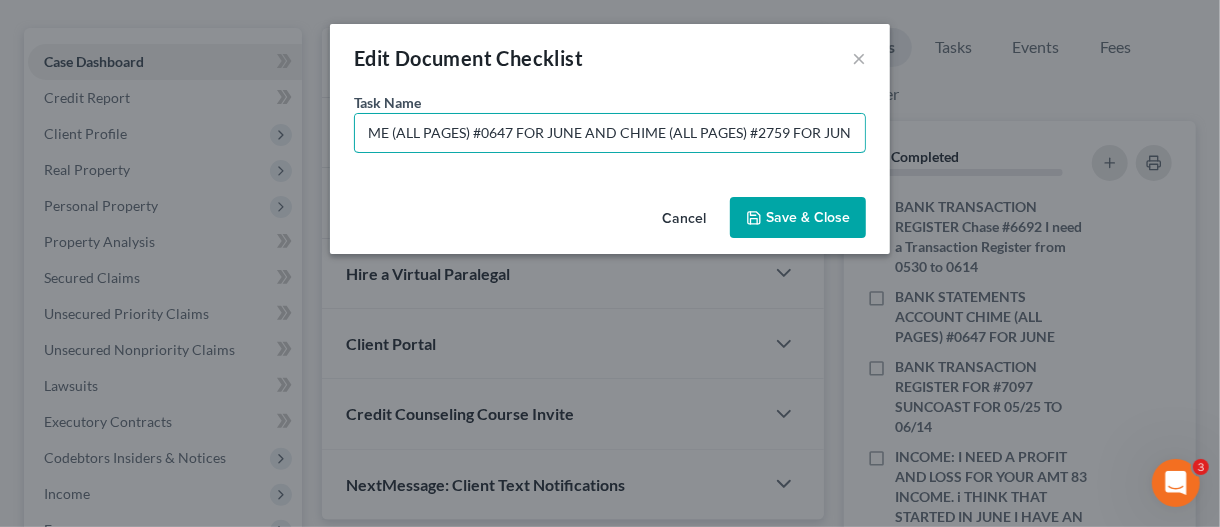 type on "BANK STATEMENTS ACCOUNT CHIME (ALL PAGES) #0647 FOR JUNE AND CHIME (ALL PAGES) #2759 FOR JUNE" 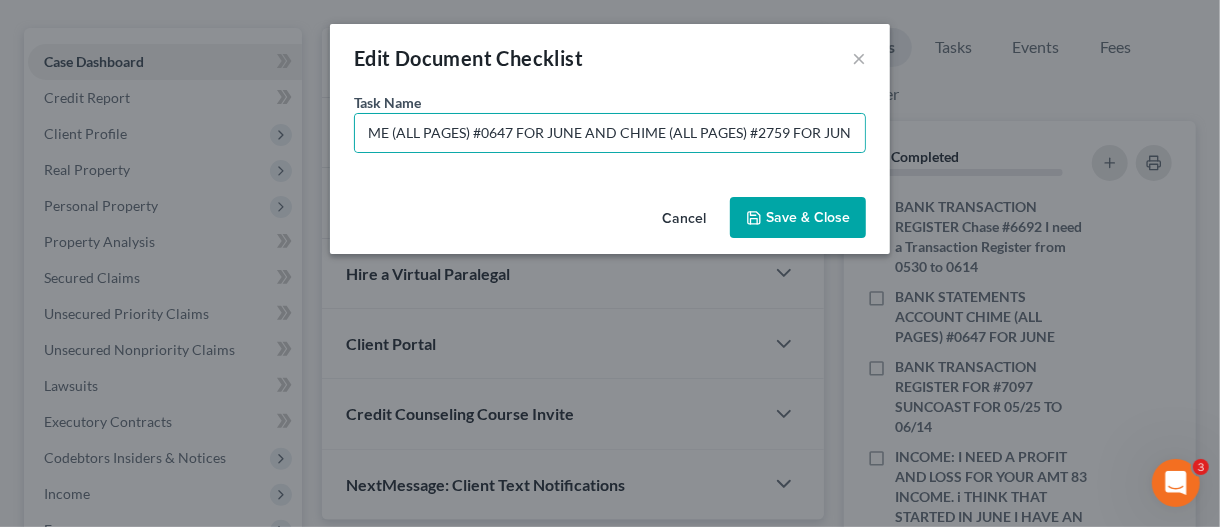click on "Save & Close" at bounding box center [798, 218] 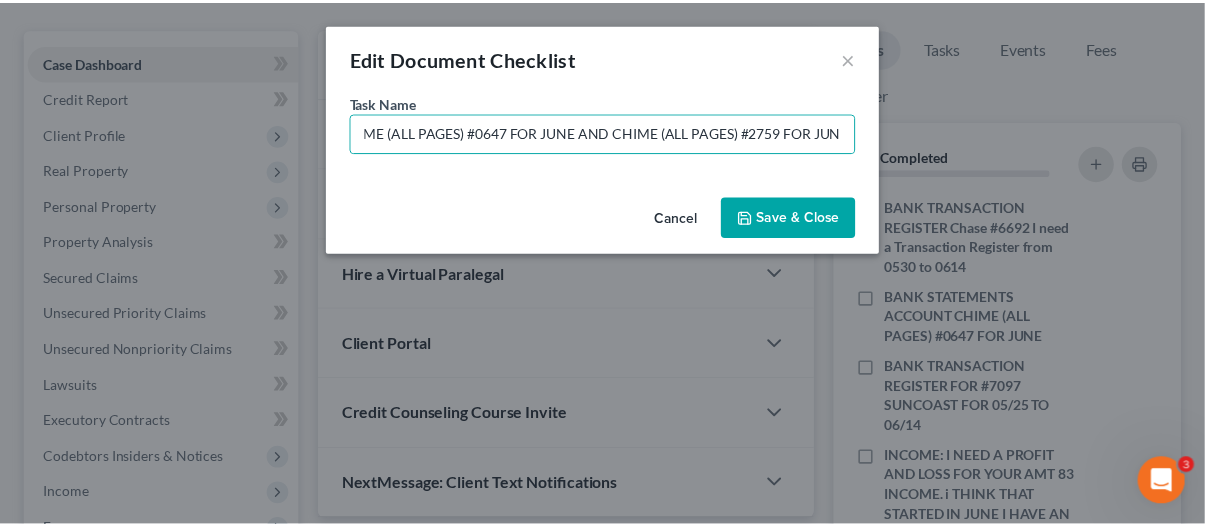 scroll, scrollTop: 0, scrollLeft: 0, axis: both 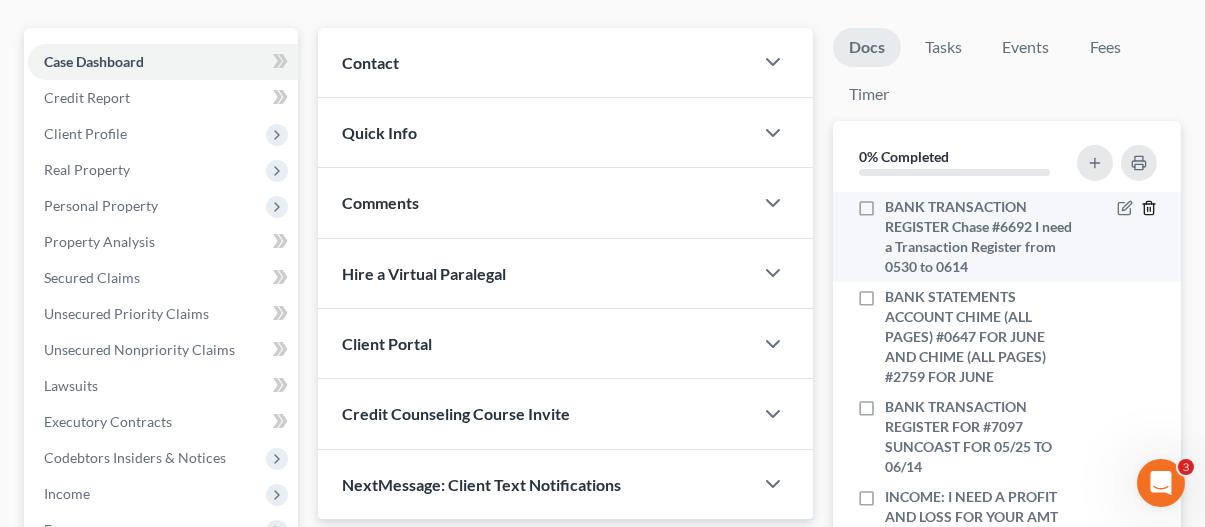 click 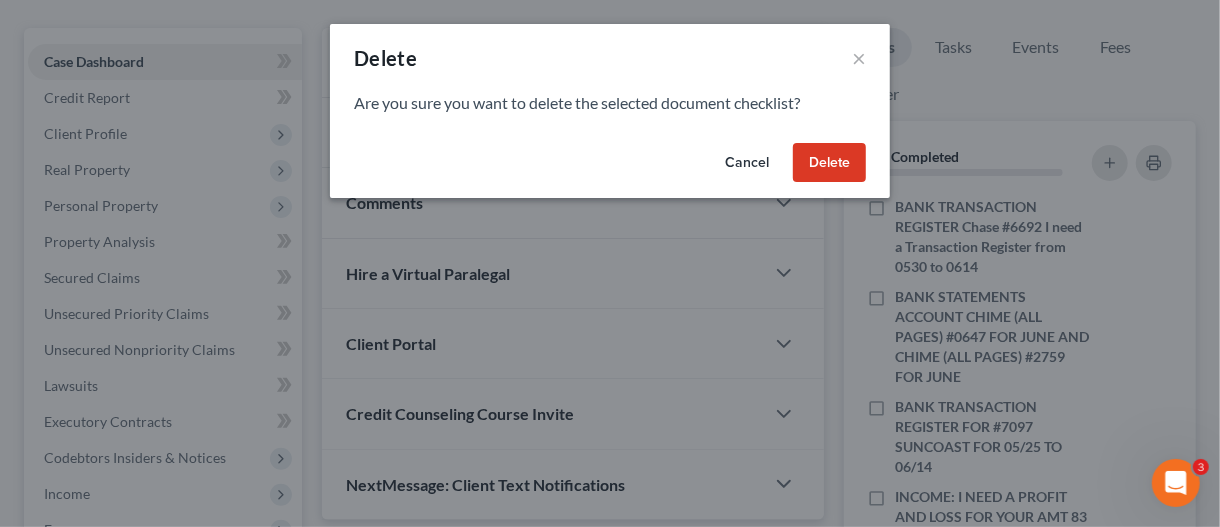 drag, startPoint x: 840, startPoint y: 163, endPoint x: 947, endPoint y: 277, distance: 156.34897 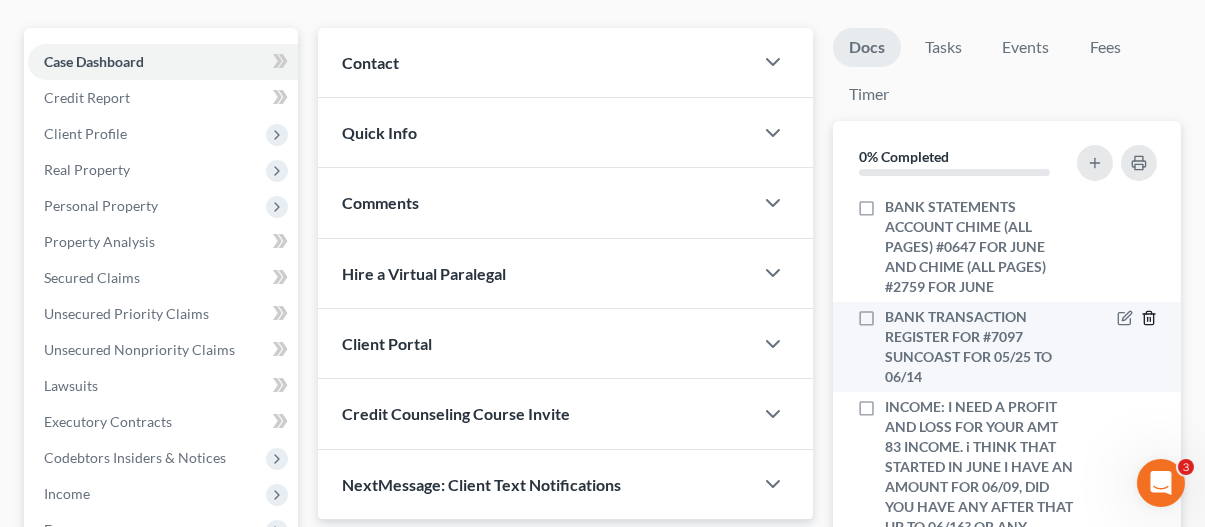 click 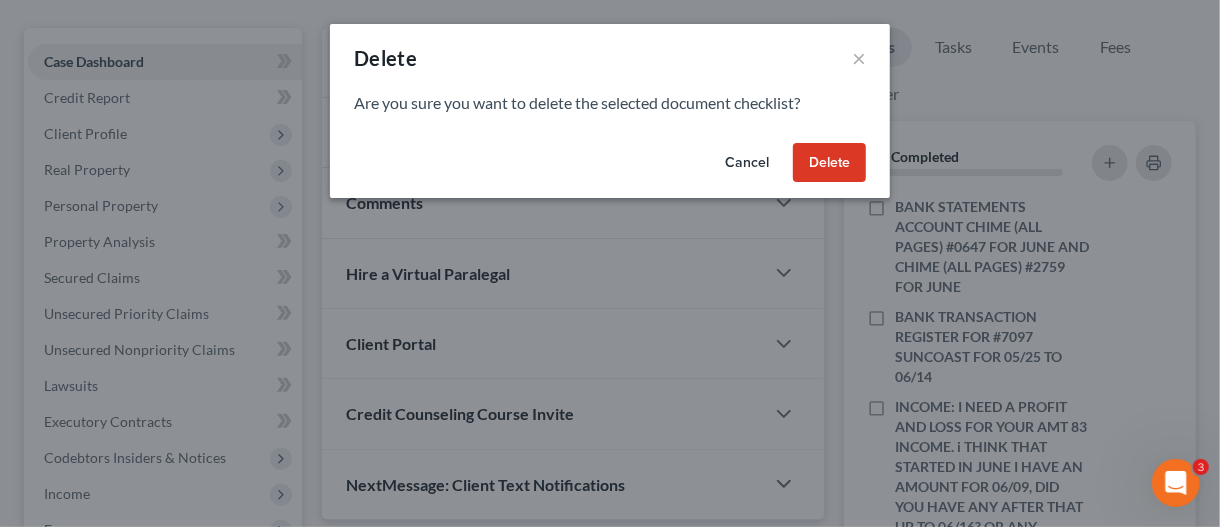 drag, startPoint x: 820, startPoint y: 160, endPoint x: 721, endPoint y: 363, distance: 225.85393 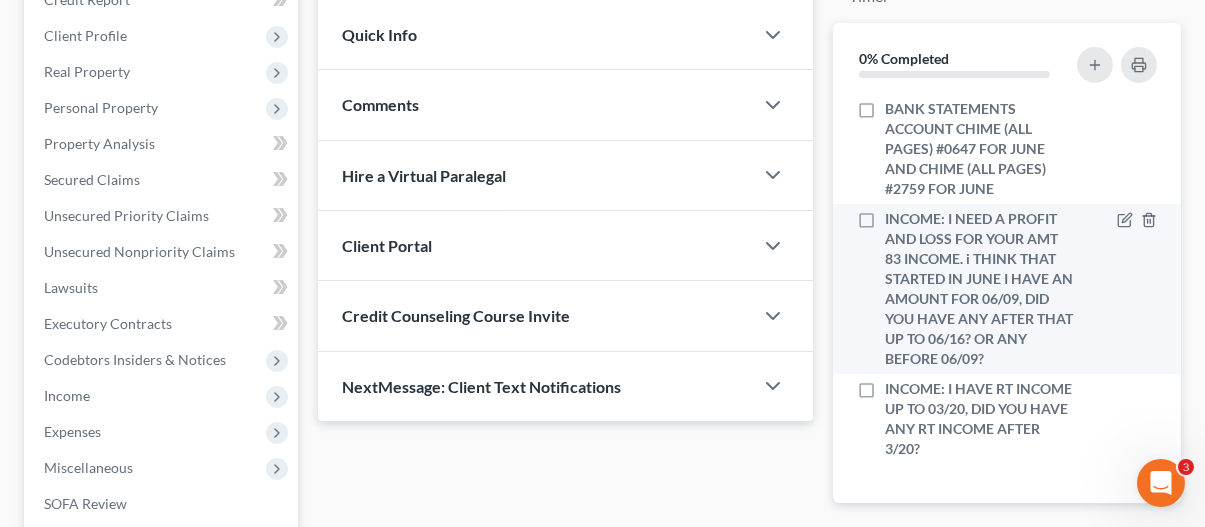 scroll, scrollTop: 300, scrollLeft: 0, axis: vertical 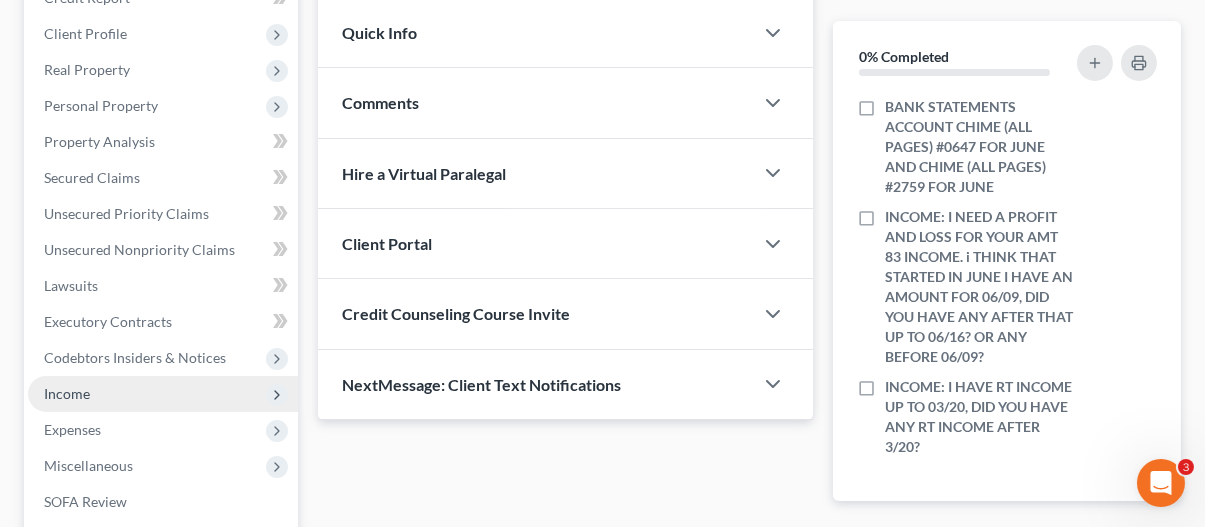 click on "Income" at bounding box center (67, 393) 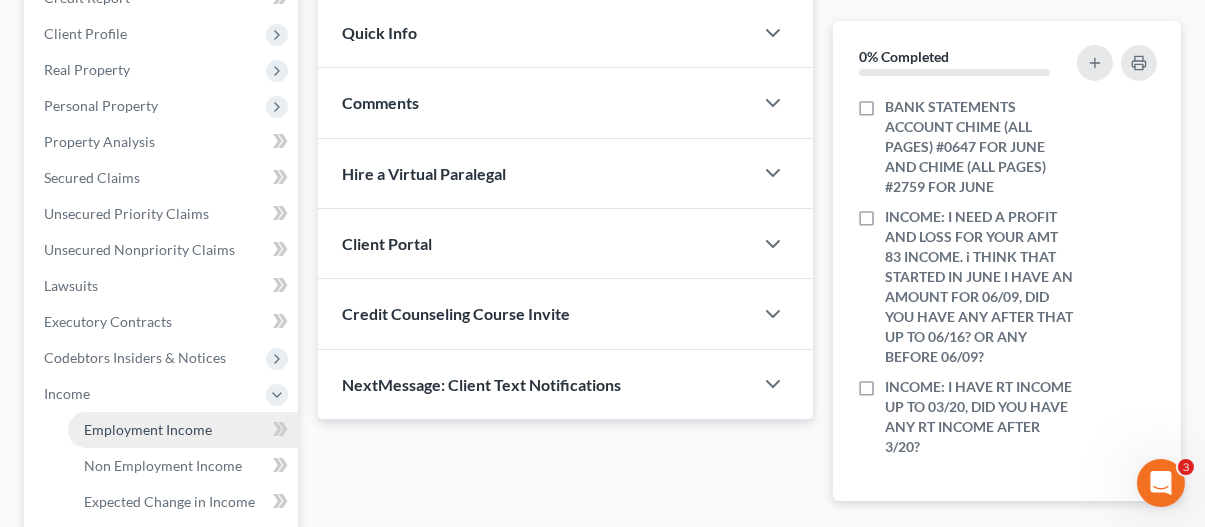 click on "Employment Income" at bounding box center (148, 429) 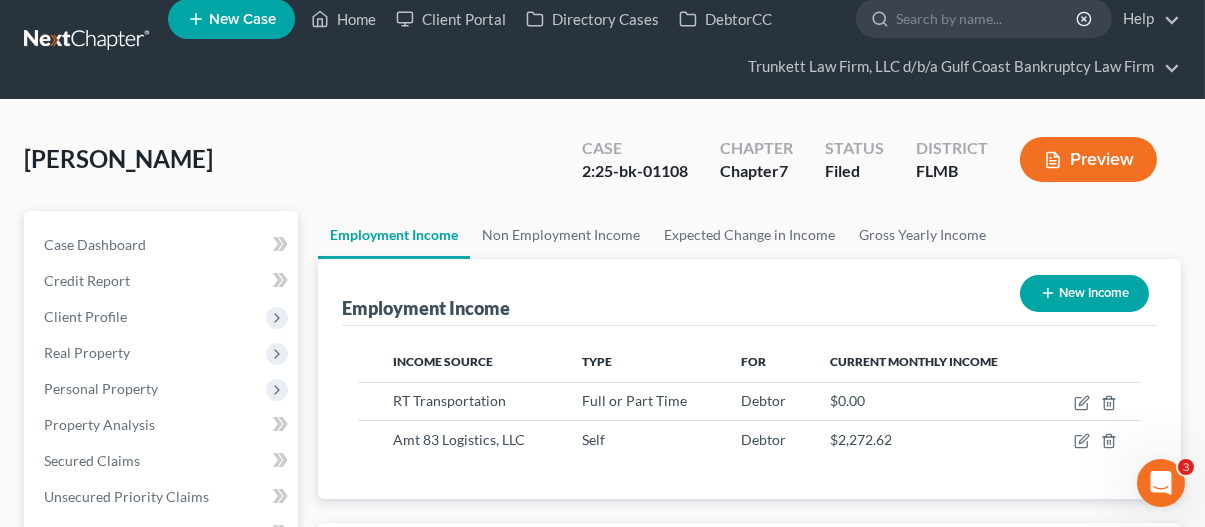 scroll, scrollTop: 0, scrollLeft: 0, axis: both 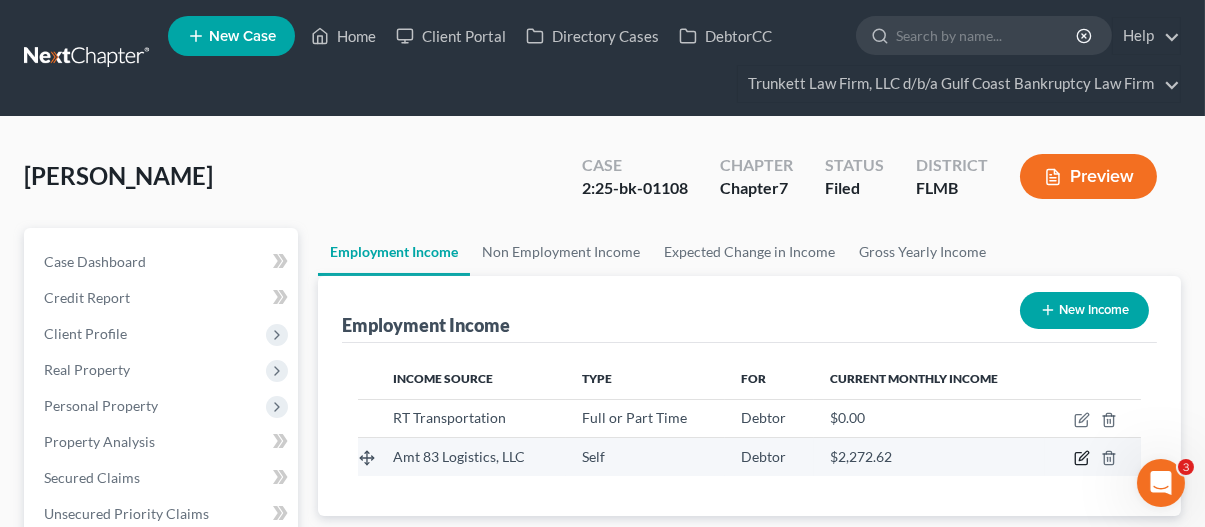 click 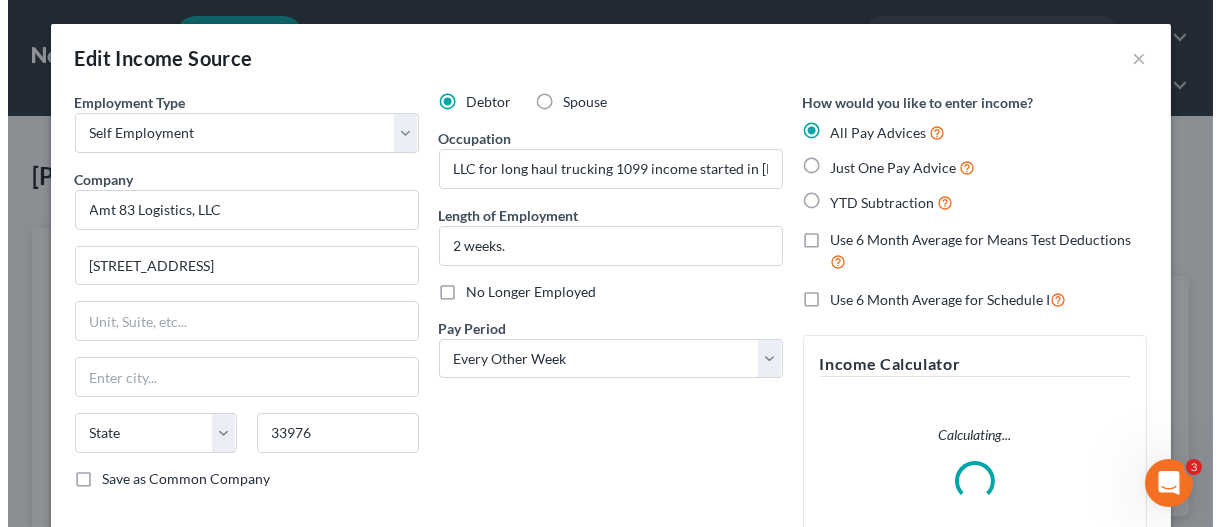 scroll, scrollTop: 999644, scrollLeft: 999513, axis: both 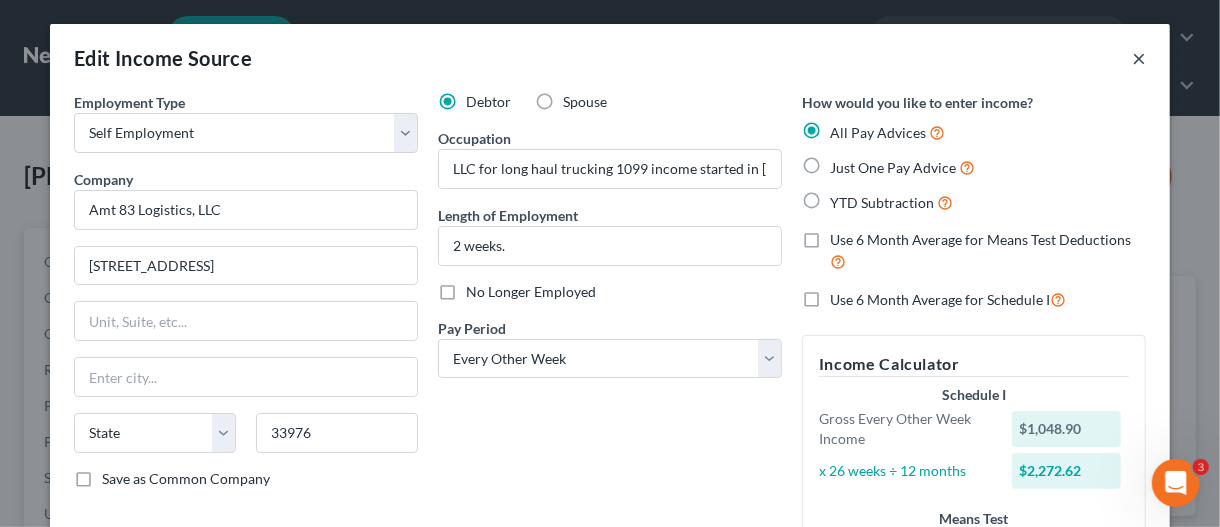 drag, startPoint x: 1131, startPoint y: 58, endPoint x: 591, endPoint y: 106, distance: 542.12915 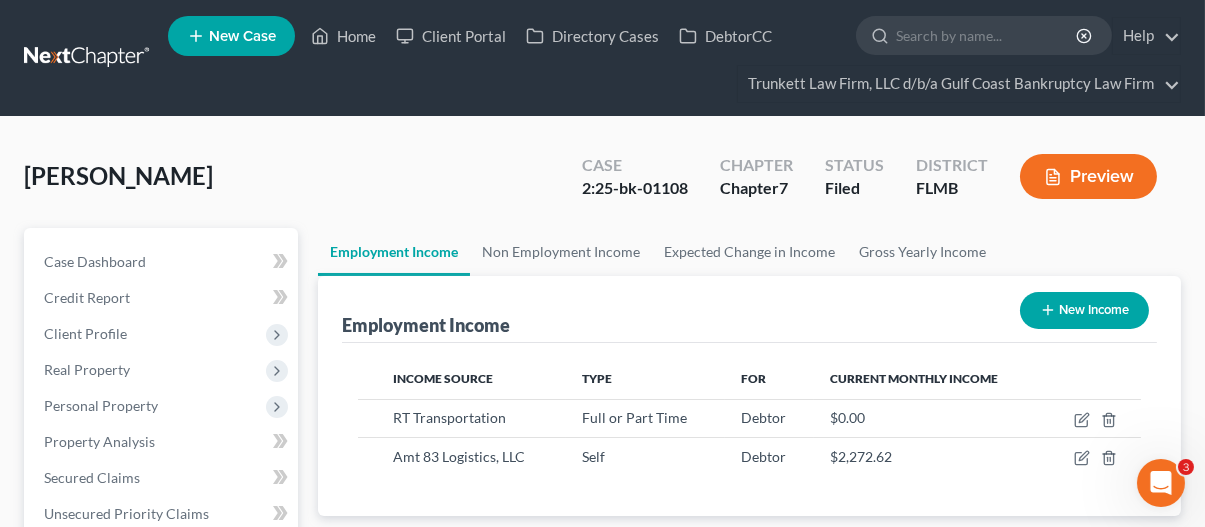 scroll, scrollTop: 356, scrollLeft: 480, axis: both 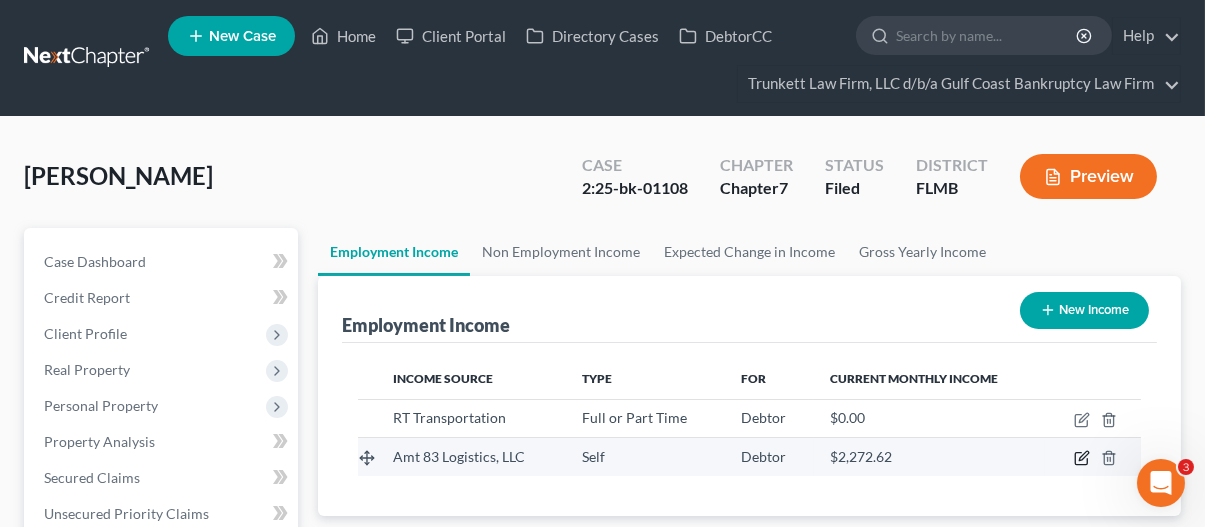 click 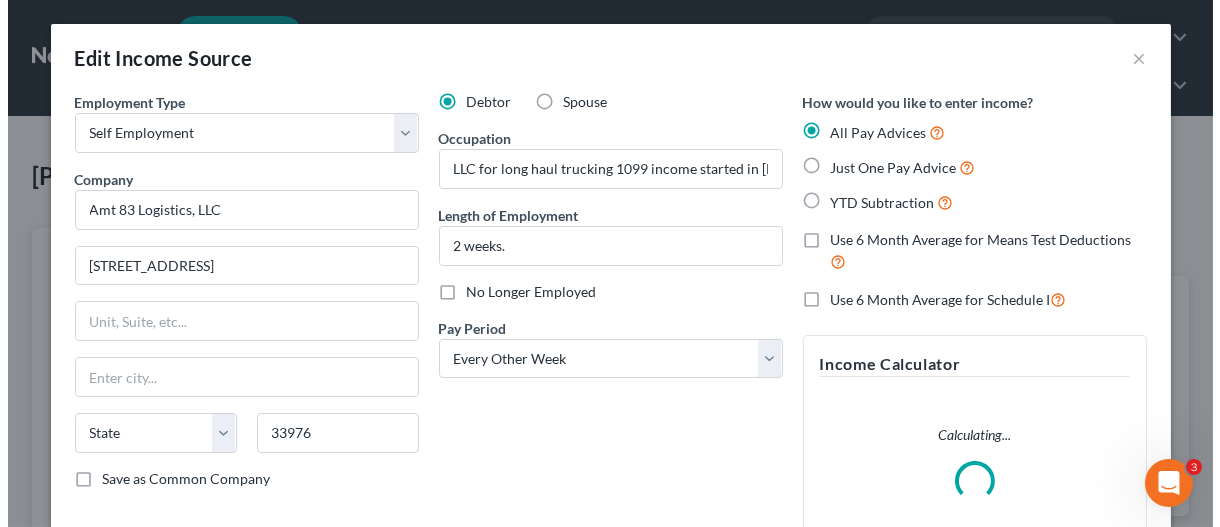 scroll, scrollTop: 999644, scrollLeft: 999513, axis: both 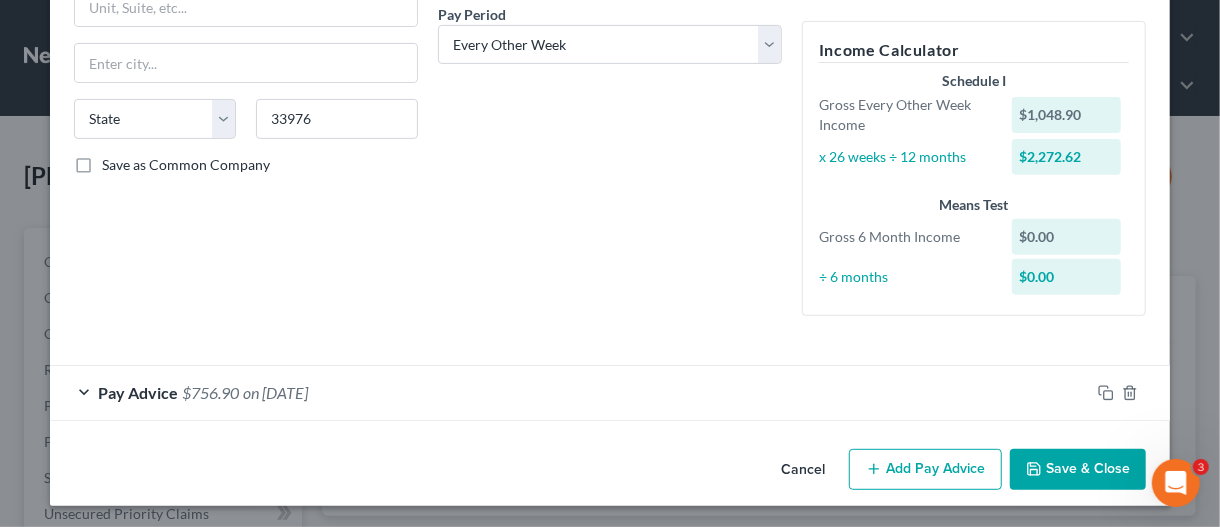 drag, startPoint x: 1045, startPoint y: 469, endPoint x: 579, endPoint y: 483, distance: 466.21027 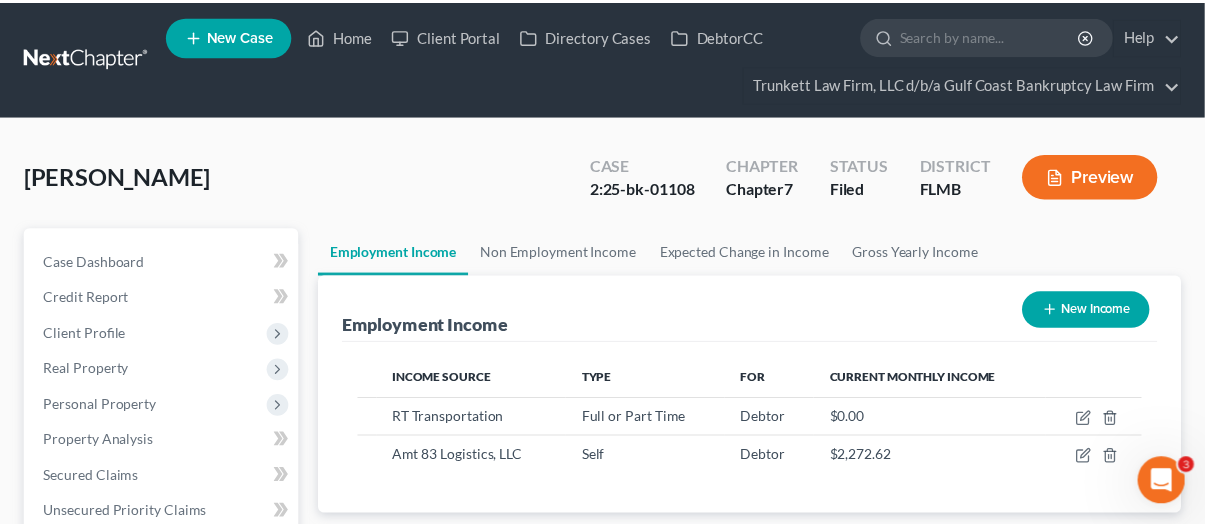 scroll, scrollTop: 356, scrollLeft: 480, axis: both 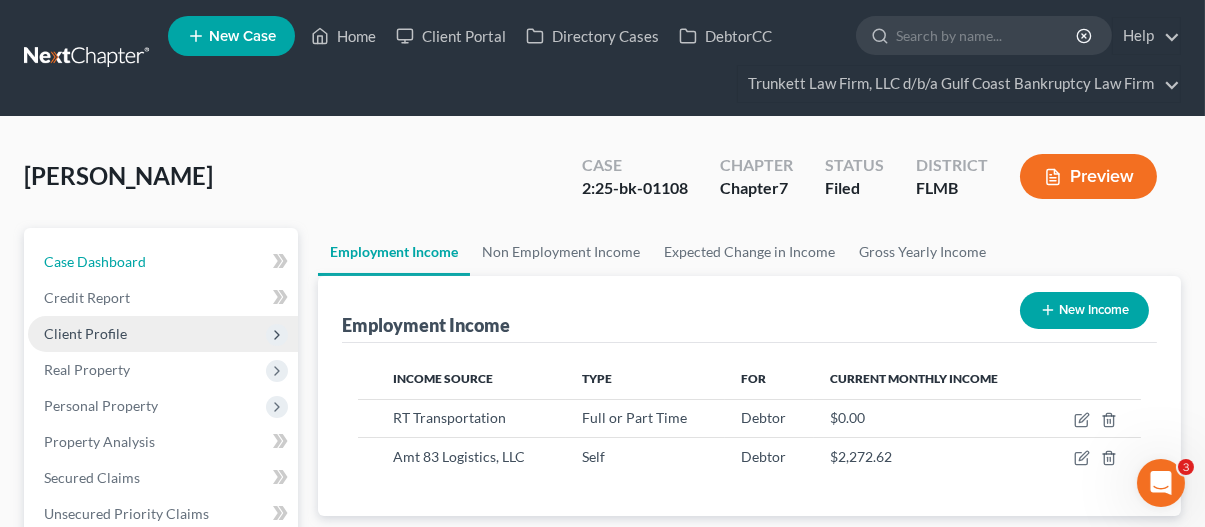 drag, startPoint x: 117, startPoint y: 263, endPoint x: 289, endPoint y: 328, distance: 183.87224 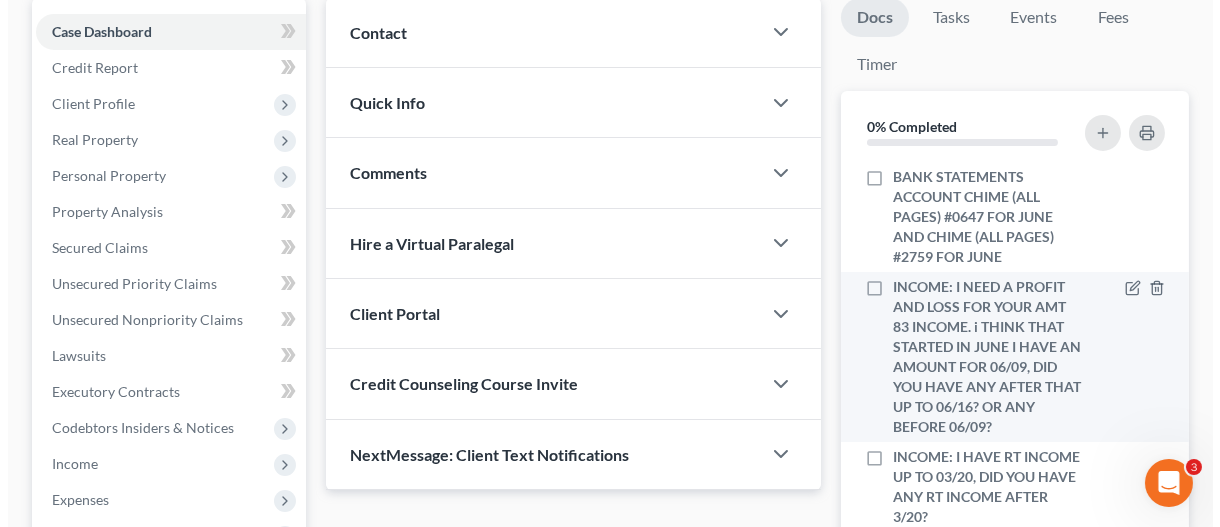 scroll, scrollTop: 200, scrollLeft: 0, axis: vertical 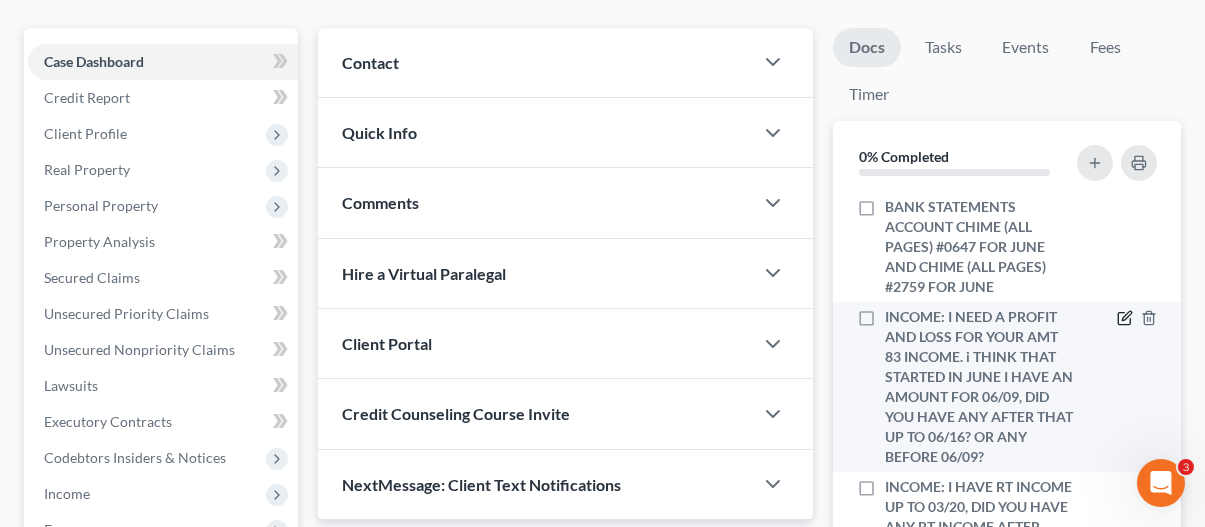 click 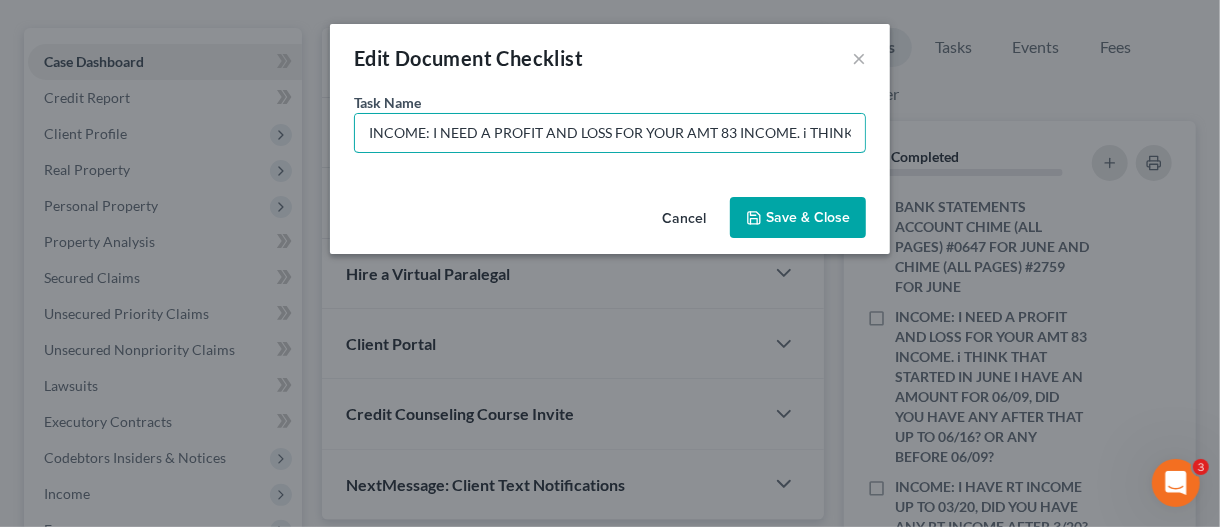 drag, startPoint x: 683, startPoint y: 134, endPoint x: 972, endPoint y: 509, distance: 473.4406 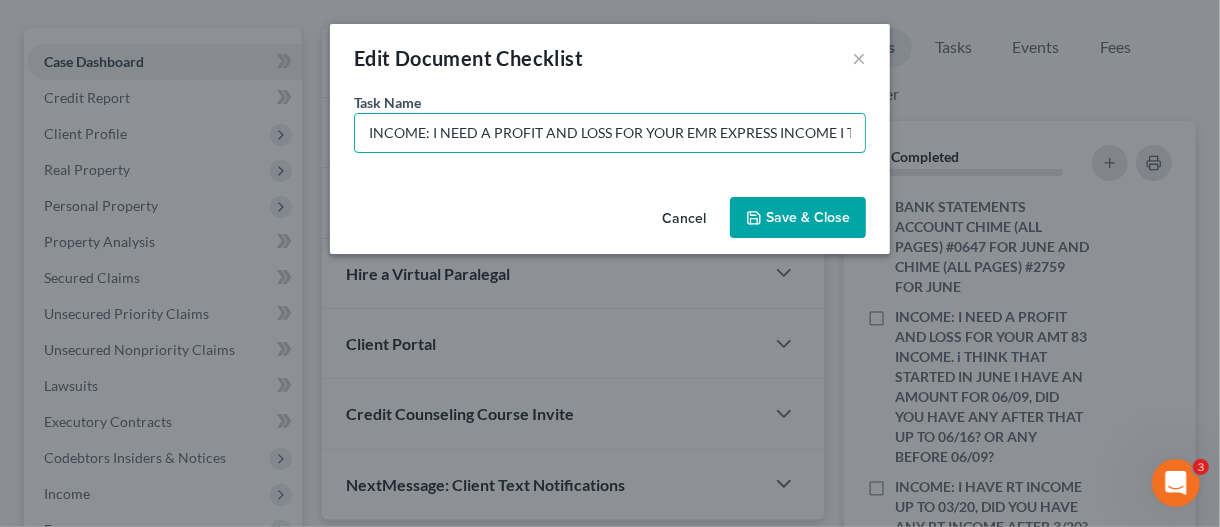 type on "INCOME: I NEED A PROFIT AND LOSS FOR YOUR EMR EXPRESS INCOME I THINK THAT STARTED IN JUNE I HAVE AN AMOUNT FOR 06/09, DID YOU HAVE ANY AFTER THAT UP TO 06/16? OR ANY BEFORE 06/09?" 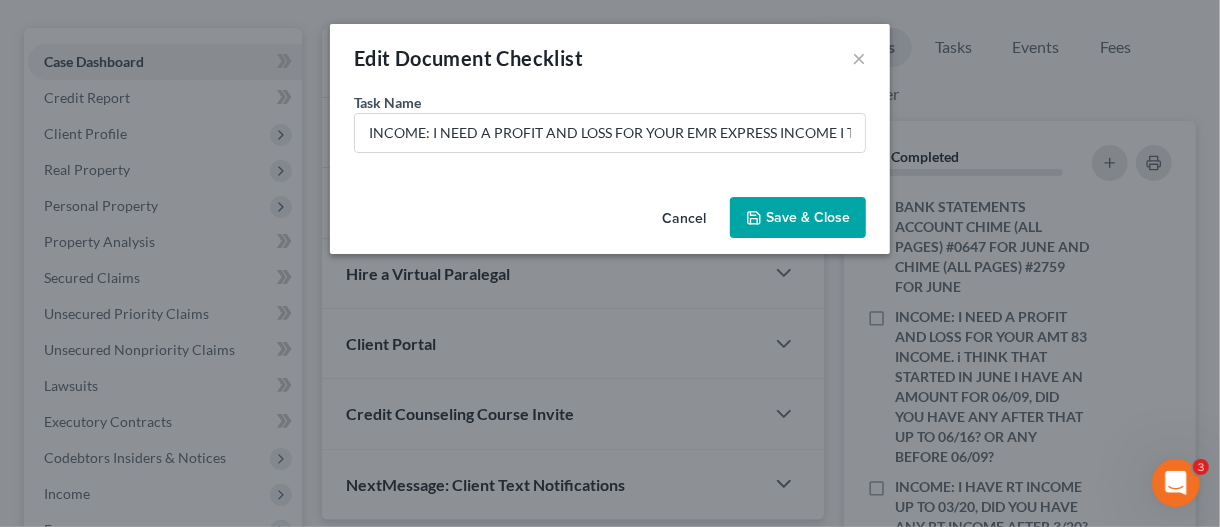 click on "Save & Close" at bounding box center (798, 218) 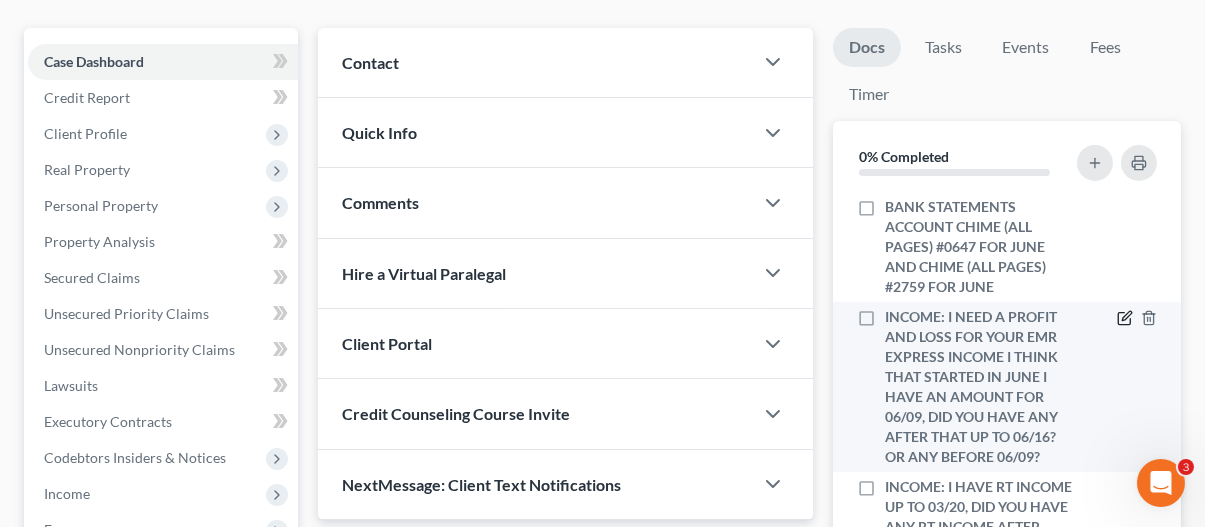 click 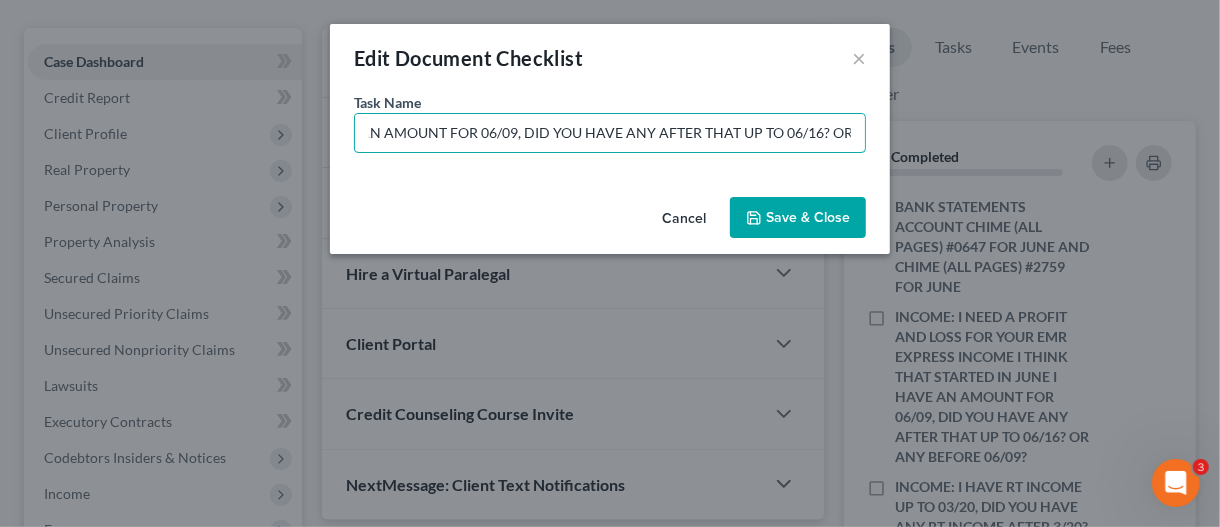 scroll, scrollTop: 0, scrollLeft: 860, axis: horizontal 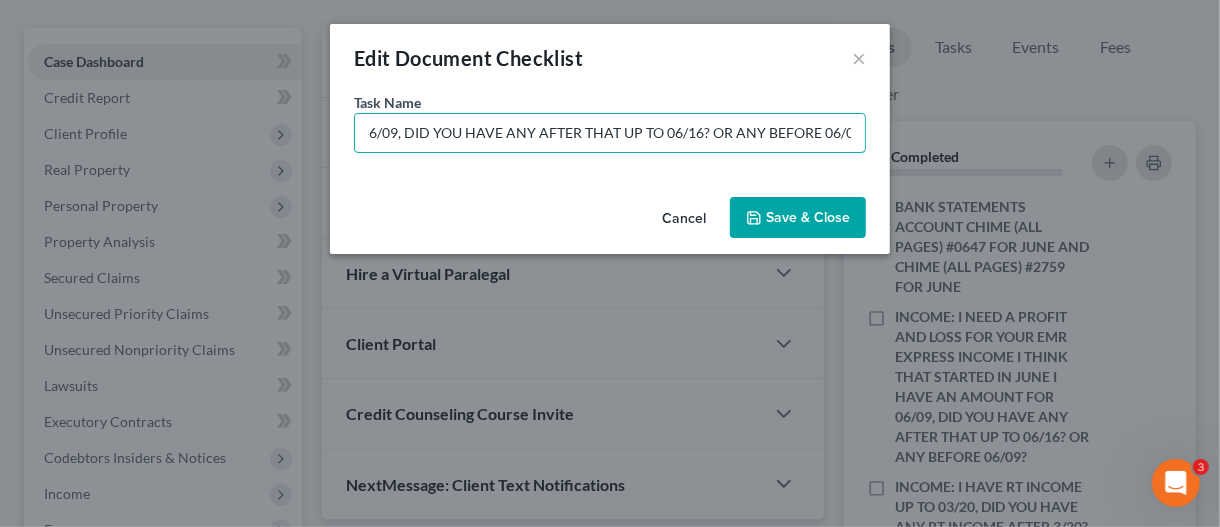 drag, startPoint x: 840, startPoint y: 132, endPoint x: 961, endPoint y: 138, distance: 121.14867 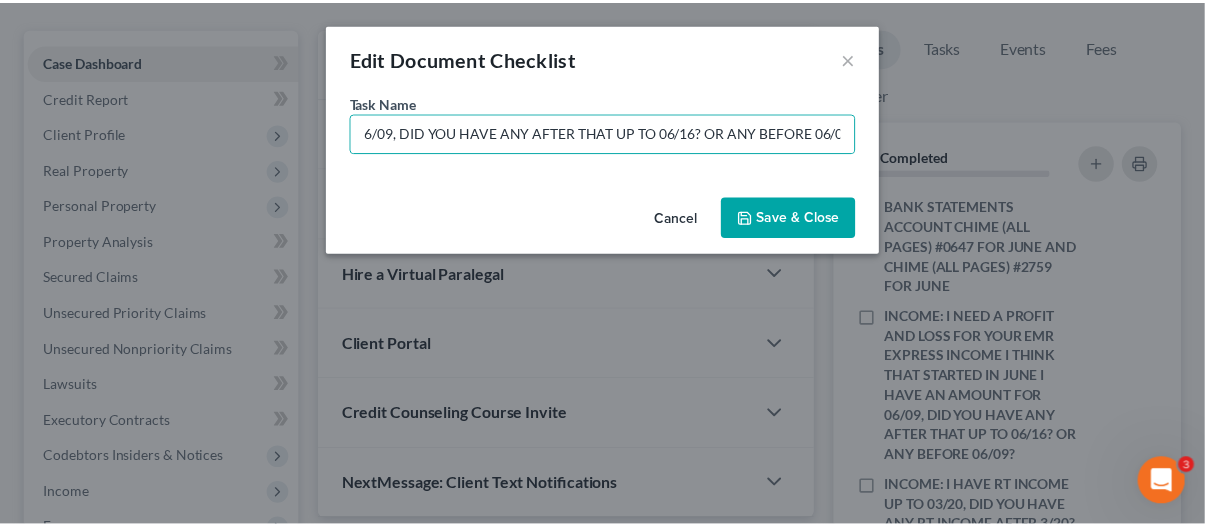 scroll, scrollTop: 0, scrollLeft: 0, axis: both 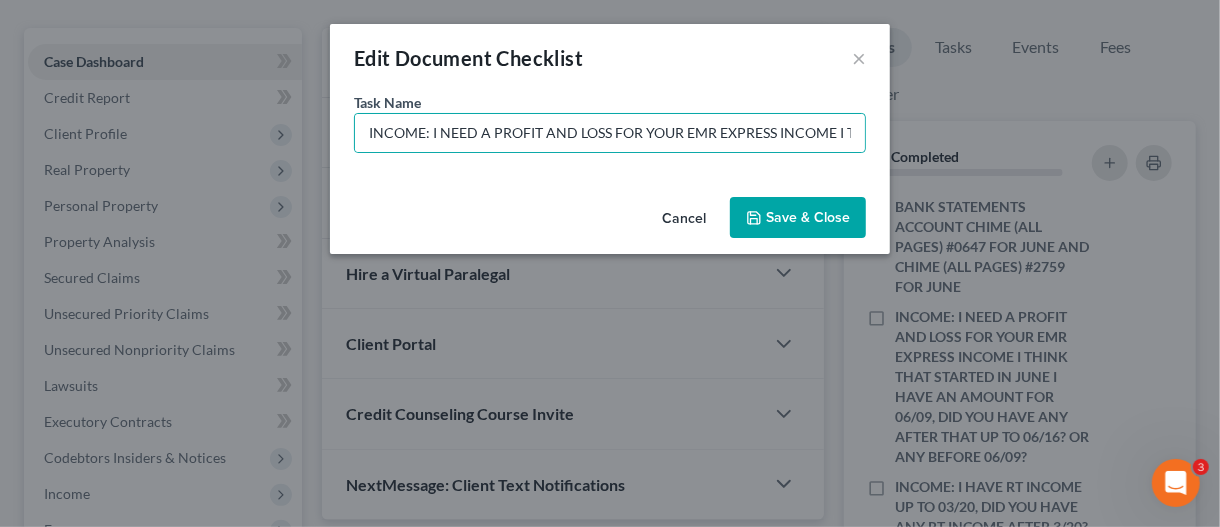 click on "Task Name
*
INCOME: I NEED A PROFIT AND LOSS FOR YOUR EMR EXPRESS INCOME I THINK THAT STARTED IN JUNE I HAVE AN AMOUNT FOR 06/09, DID YOU HAVE ANY AFTER THAT UP TO 06/16? OR ANY BEFORE 06/09?" at bounding box center [610, 140] 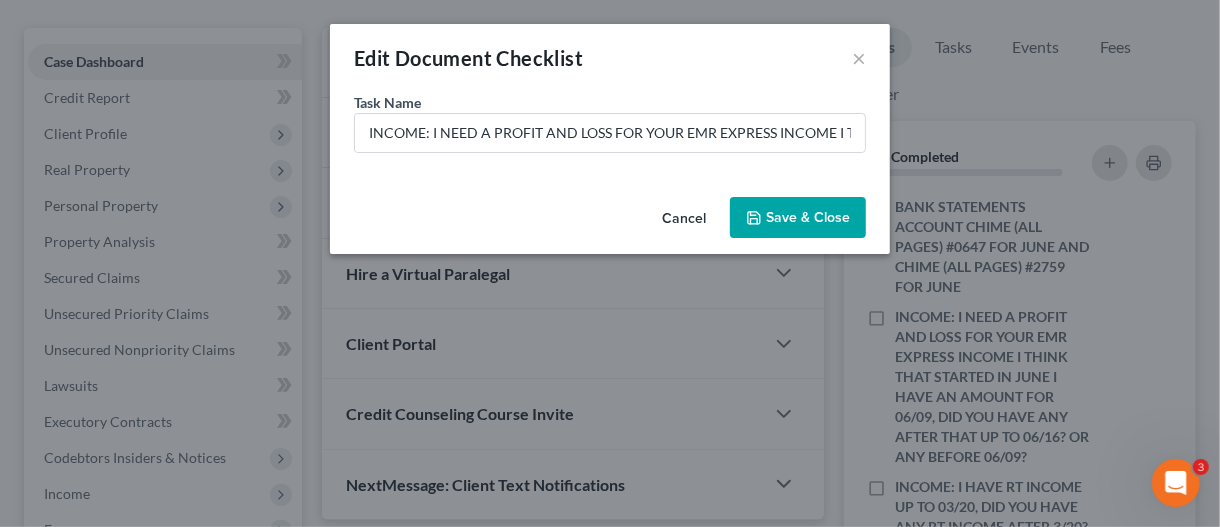 drag, startPoint x: 798, startPoint y: 222, endPoint x: 982, endPoint y: 268, distance: 189.66286 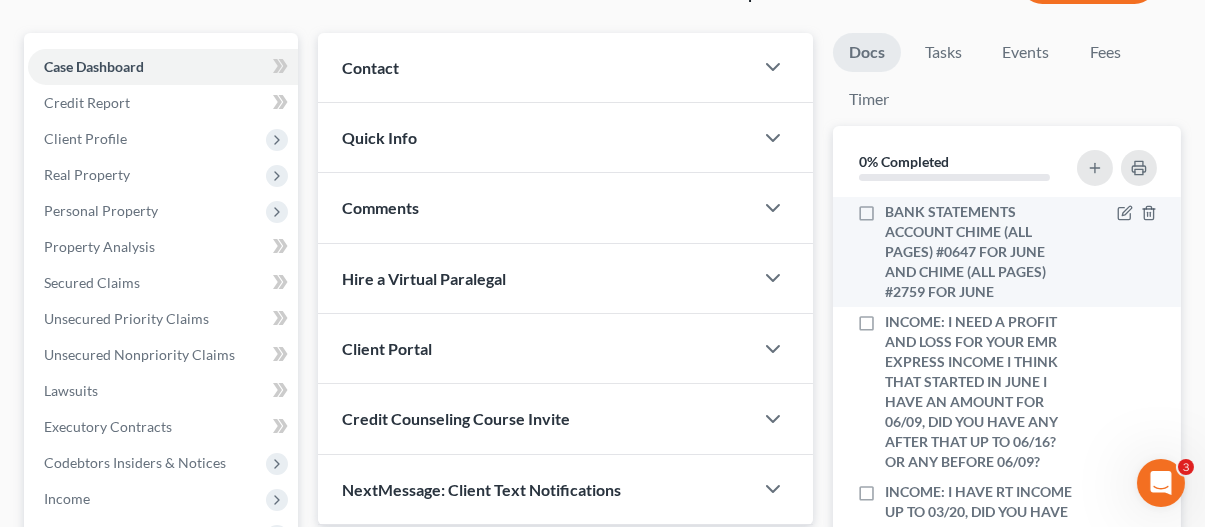 scroll, scrollTop: 200, scrollLeft: 0, axis: vertical 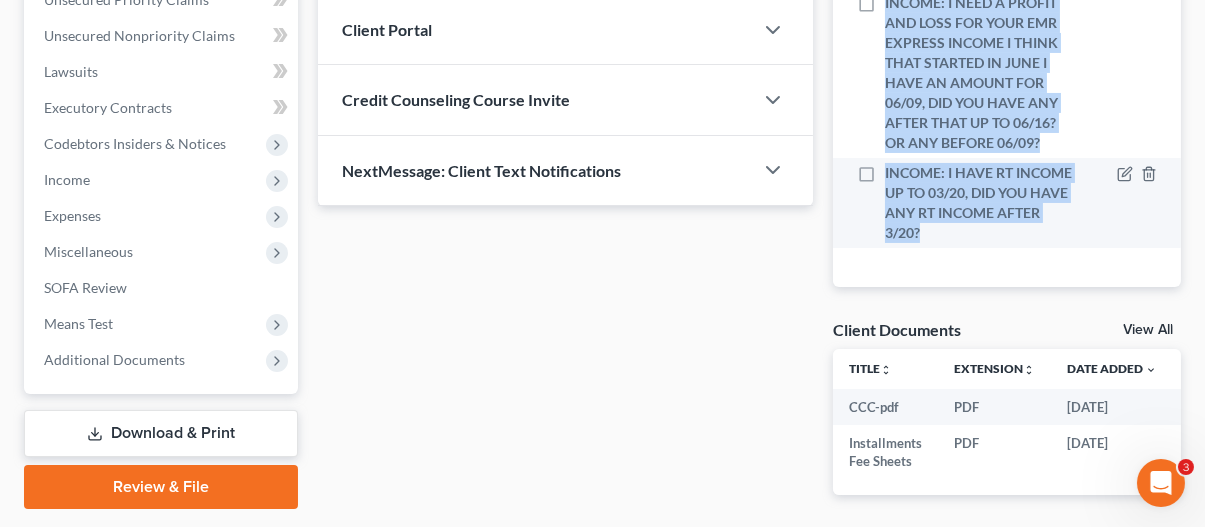 drag, startPoint x: 883, startPoint y: 200, endPoint x: 930, endPoint y: 236, distance: 59.20304 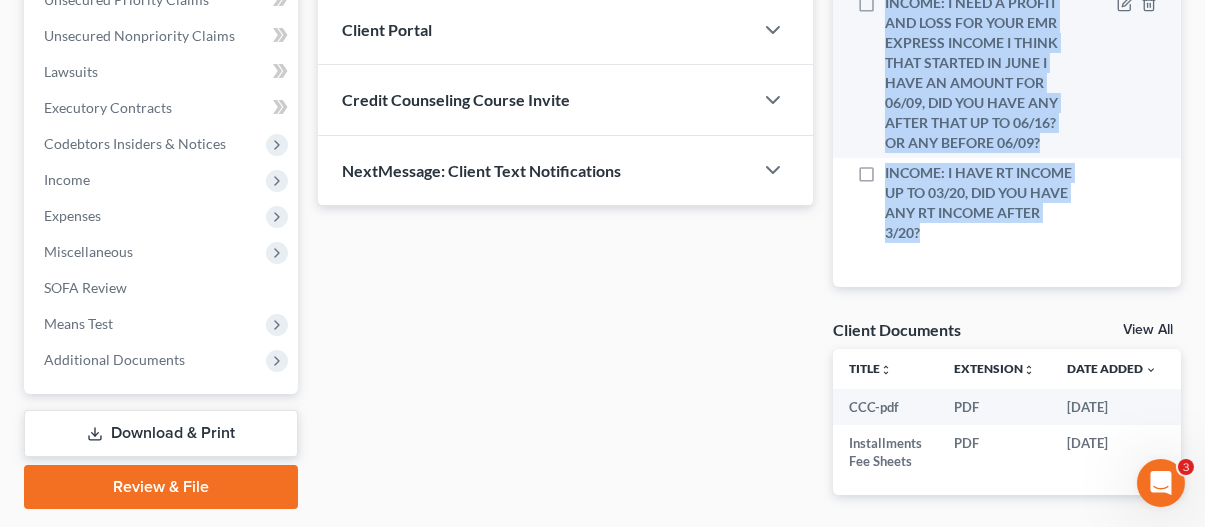 copy on "BANK STATEMENTS ACCOUNT CHIME (ALL PAGES) #0647 FOR JUNE AND CHIME (ALL PAGES) #2759 FOR JUNE   INCOME: I NEED A PROFIT AND LOSS FOR YOUR EMR EXPRESS INCOME I THINK THAT STARTED IN JUNE I HAVE AN AMOUNT FOR 06/09, DID YOU HAVE ANY AFTER THAT UP TO 06/16? OR ANY BEFORE 06/09?   INCOME: I HAVE RT INCOME UP TO 03/20, DID YOU HAVE ANY RT INCOME AFTER 3/20?" 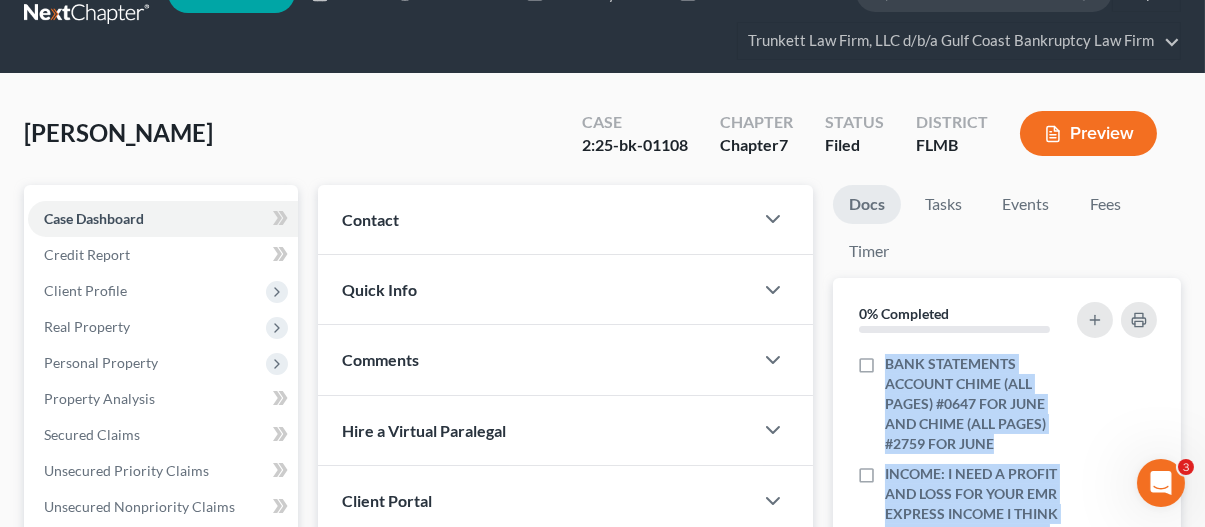 scroll, scrollTop: 0, scrollLeft: 0, axis: both 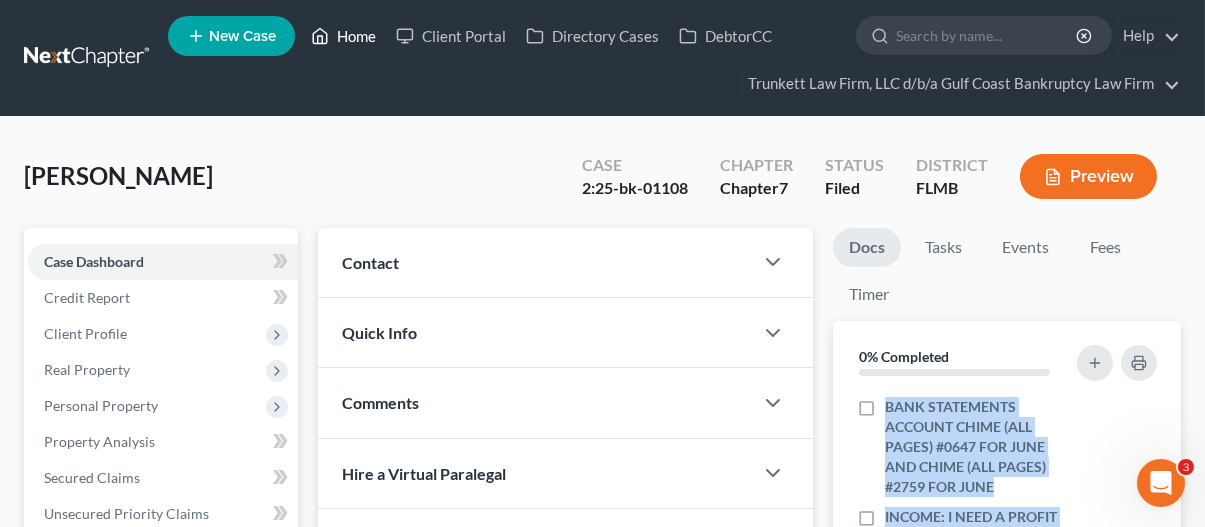 click on "Home" at bounding box center (343, 36) 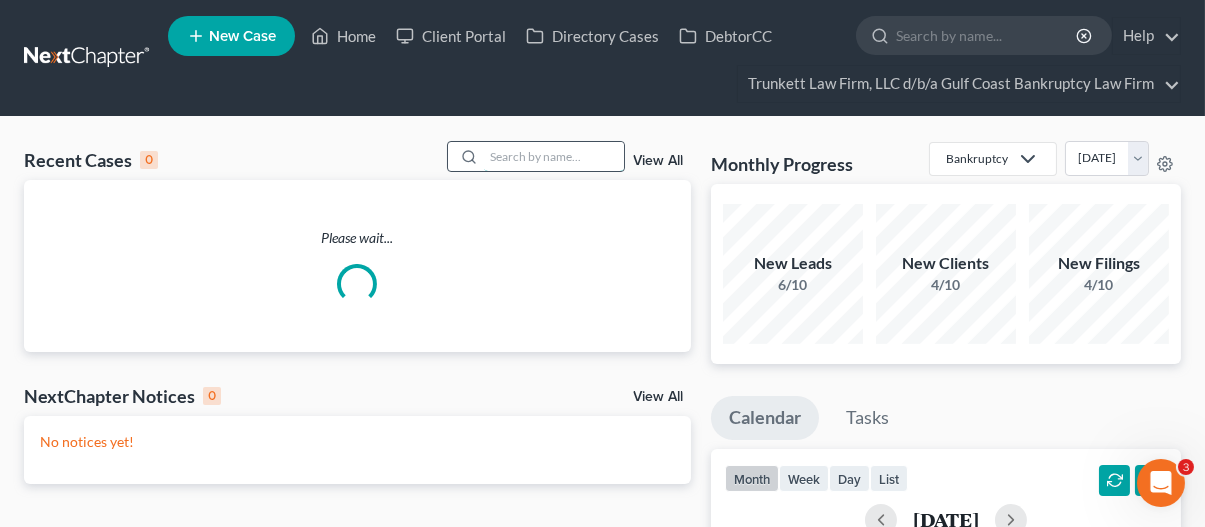 click at bounding box center (554, 156) 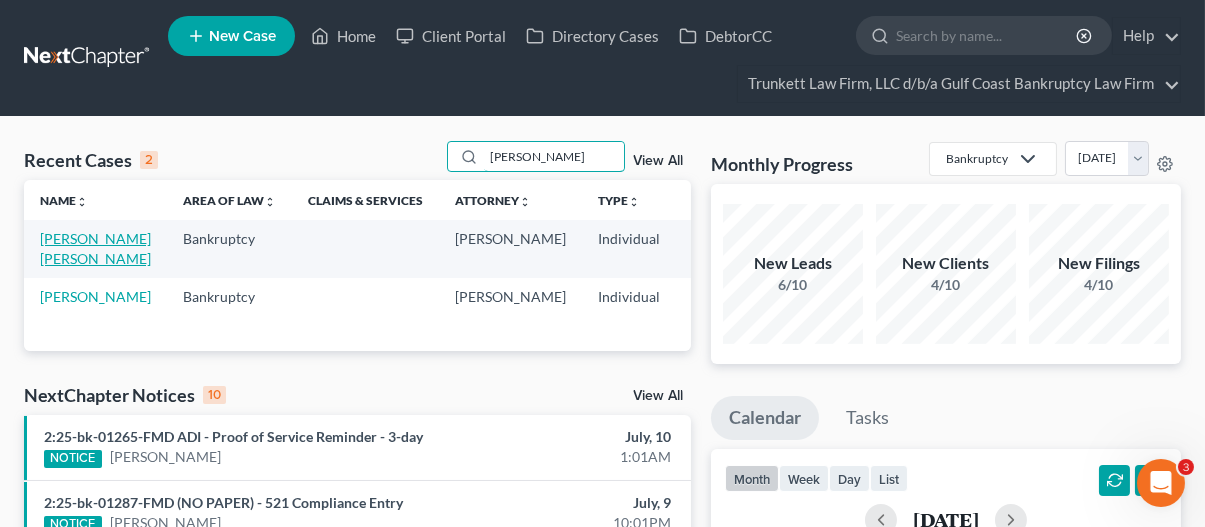 type on "[PERSON_NAME]" 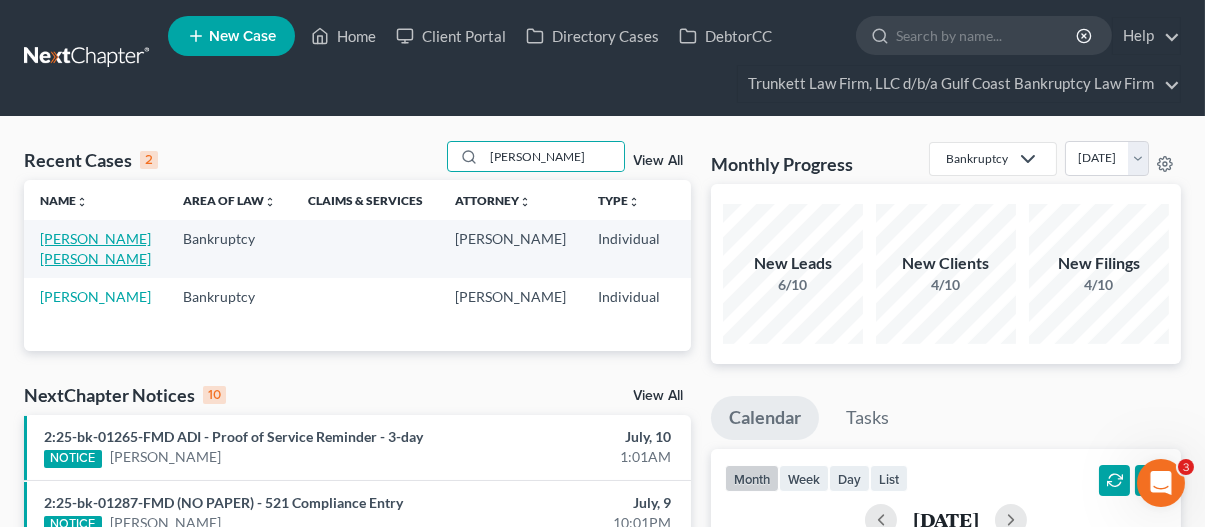 click on "[PERSON_NAME] [PERSON_NAME]" at bounding box center [95, 248] 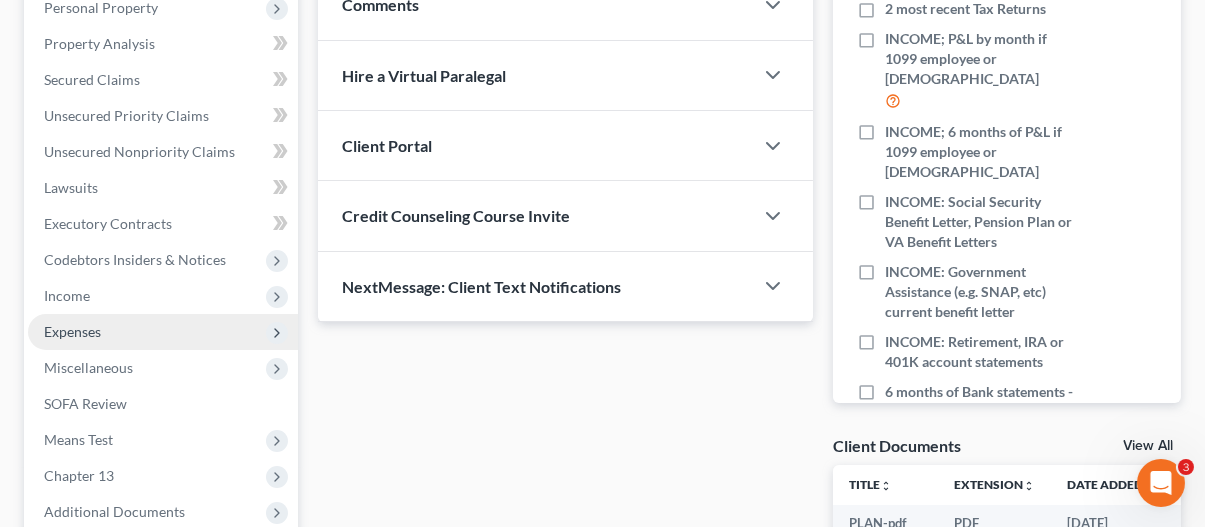 scroll, scrollTop: 400, scrollLeft: 0, axis: vertical 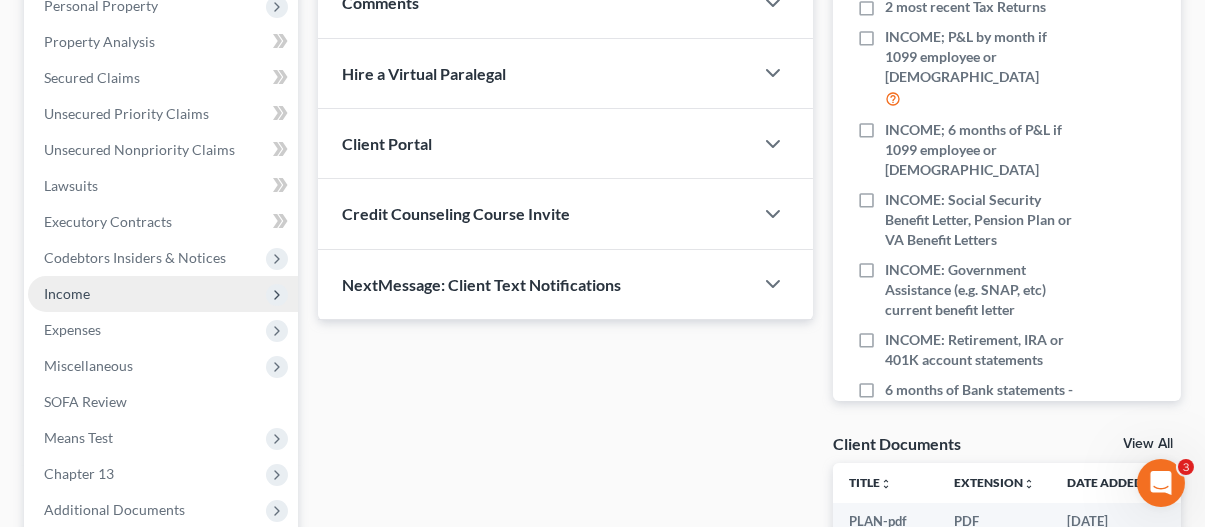 click on "Income" at bounding box center [67, 293] 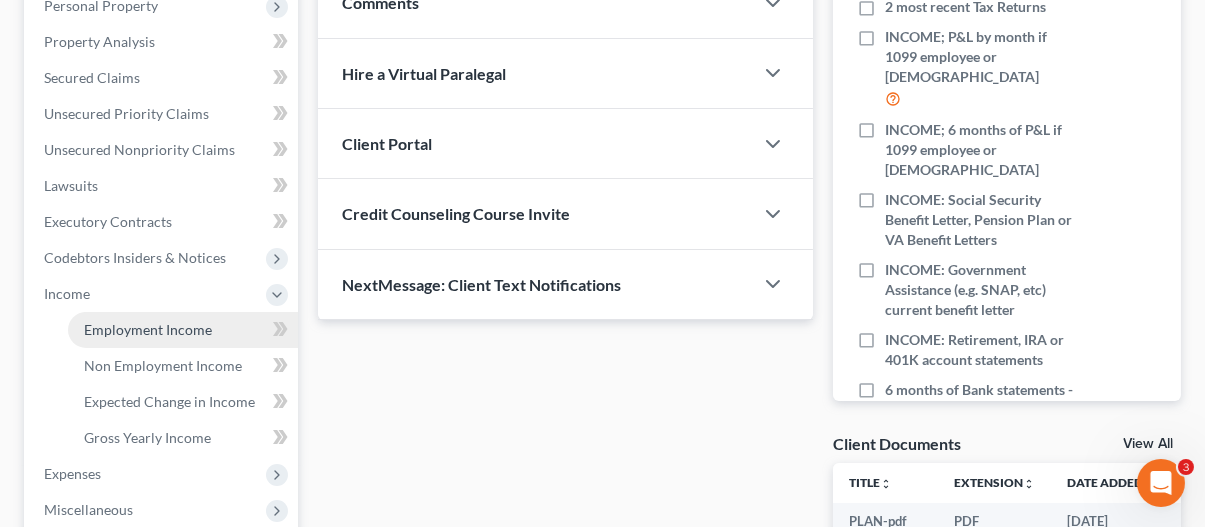 click on "Employment Income" at bounding box center (148, 329) 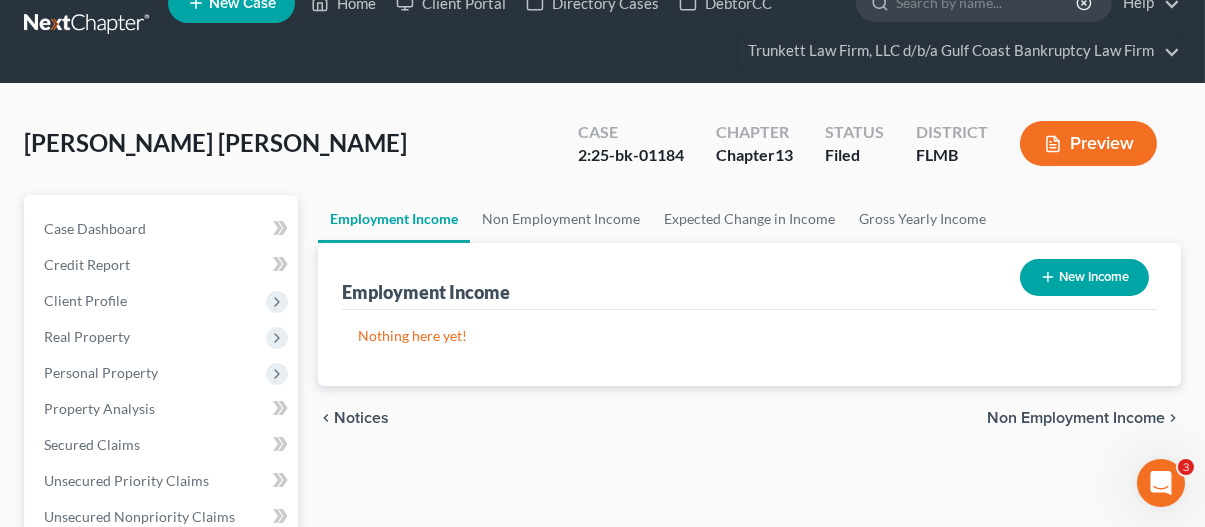 scroll, scrollTop: 0, scrollLeft: 0, axis: both 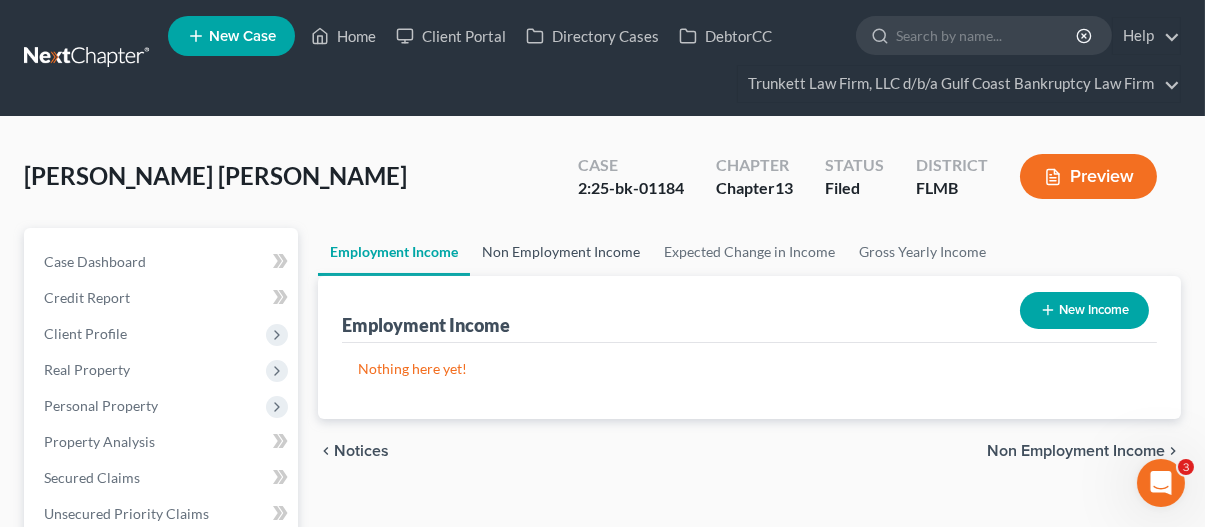 click on "Non Employment Income" at bounding box center [561, 252] 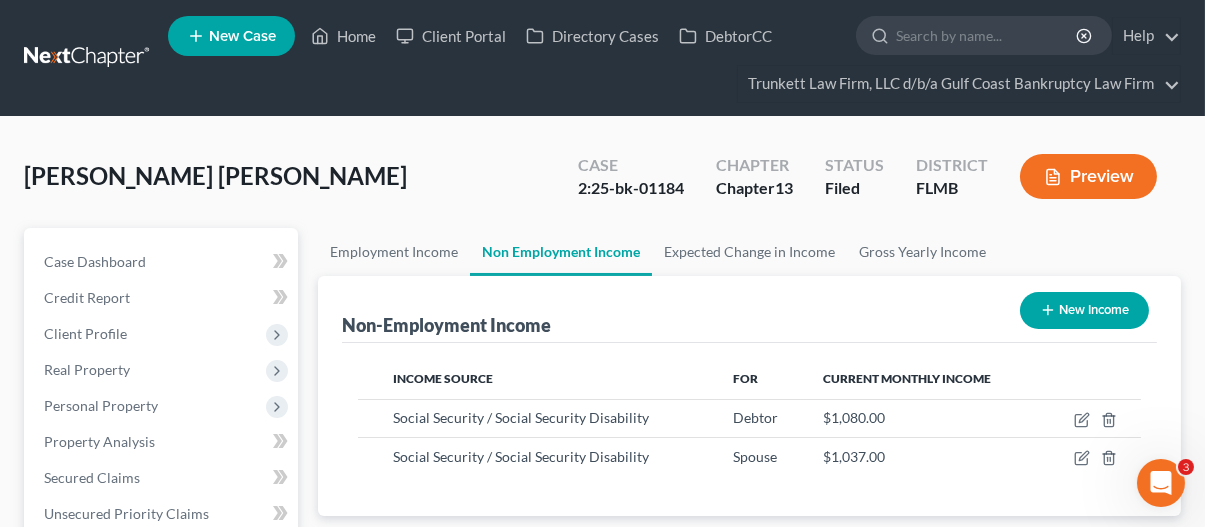 scroll, scrollTop: 999644, scrollLeft: 999520, axis: both 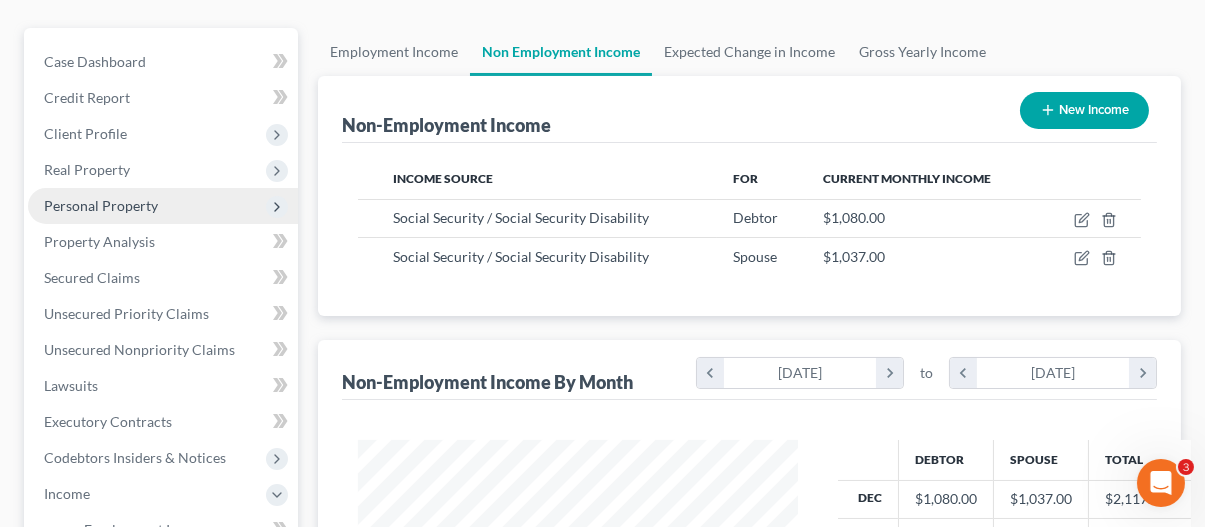 click on "Personal Property" at bounding box center [101, 205] 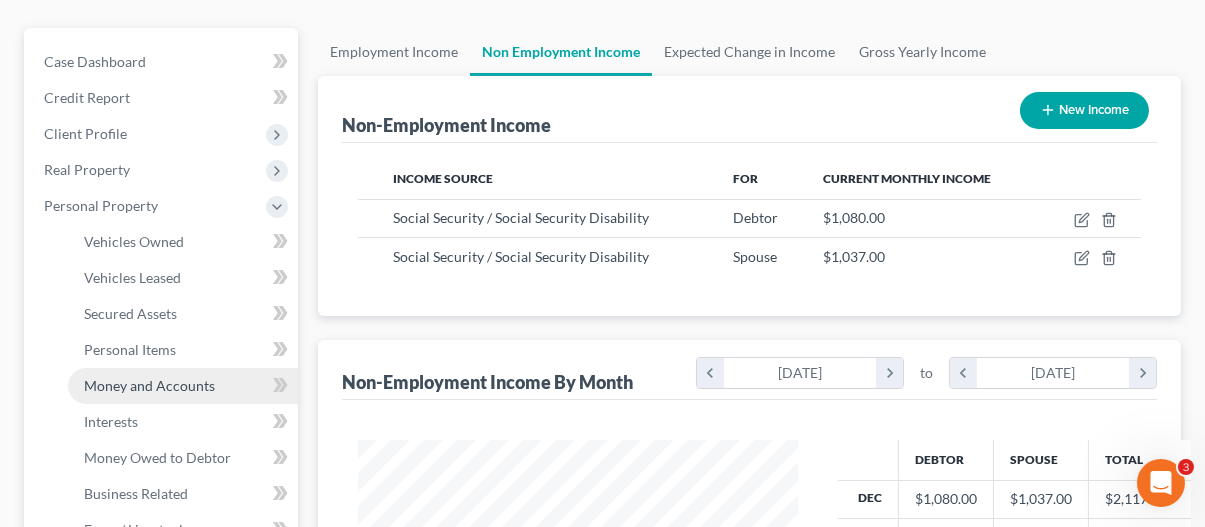 click on "Money and Accounts" at bounding box center (149, 385) 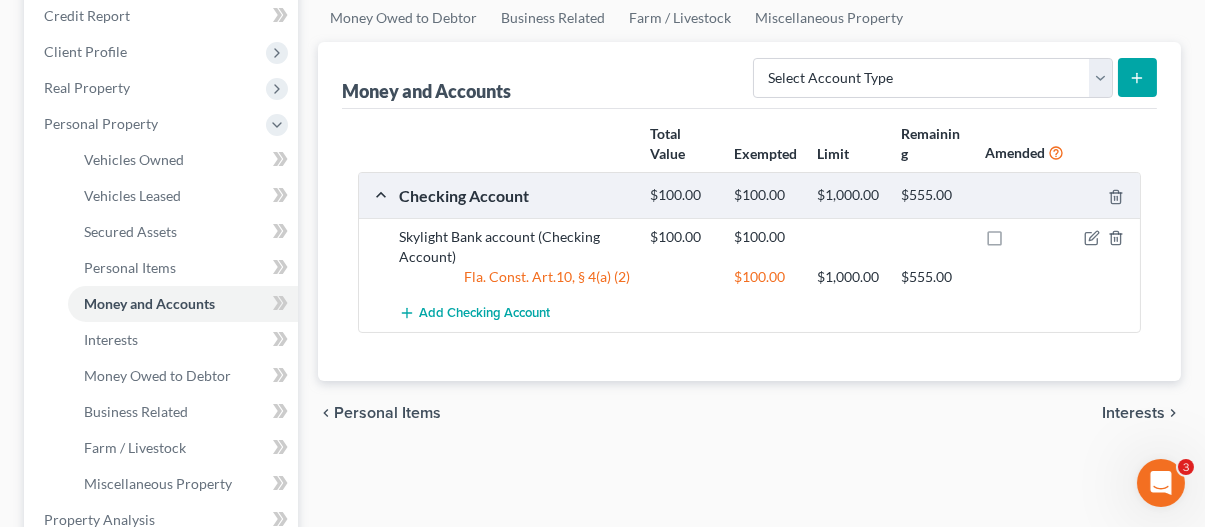 scroll, scrollTop: 300, scrollLeft: 0, axis: vertical 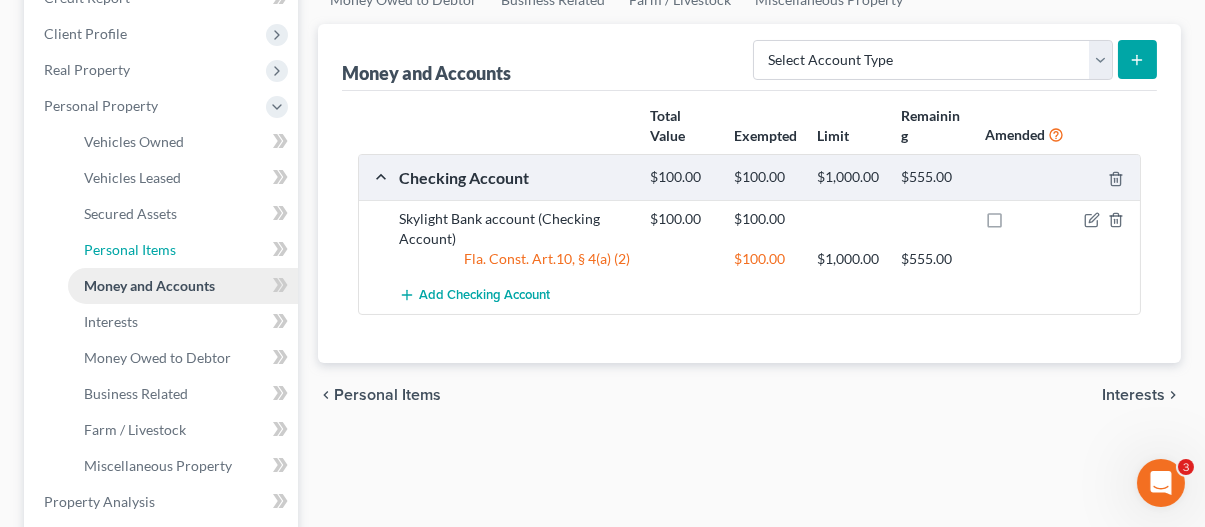 drag, startPoint x: 145, startPoint y: 239, endPoint x: 147, endPoint y: 266, distance: 27.073973 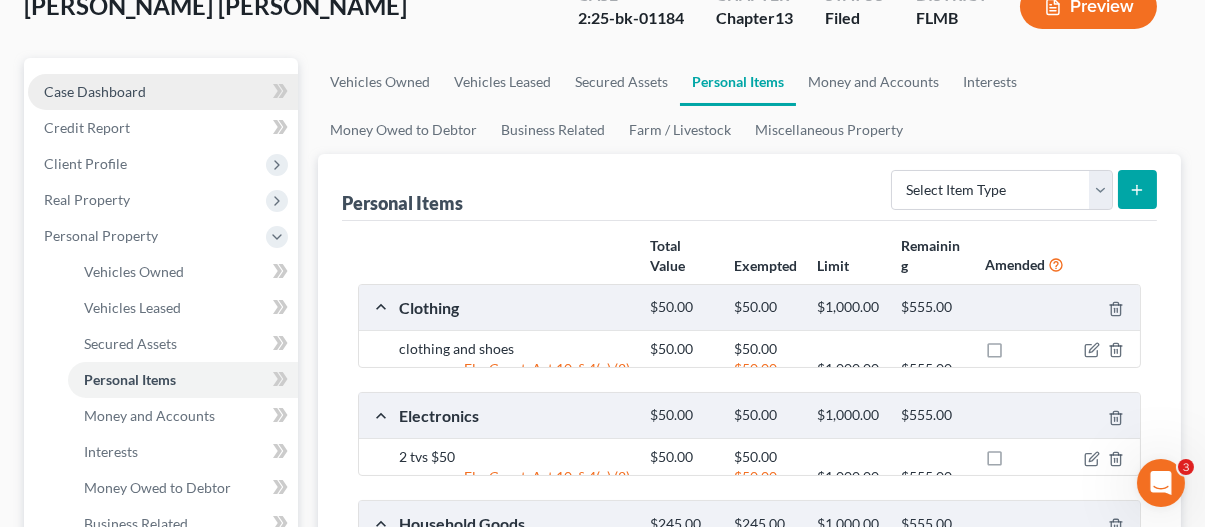 scroll, scrollTop: 0, scrollLeft: 0, axis: both 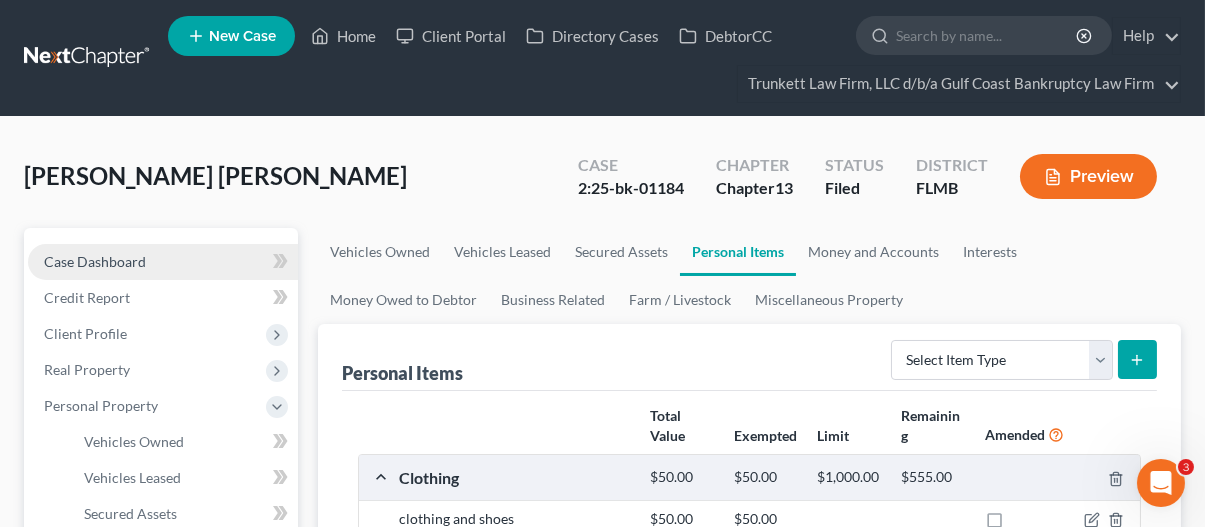 click on "Case Dashboard" at bounding box center [163, 262] 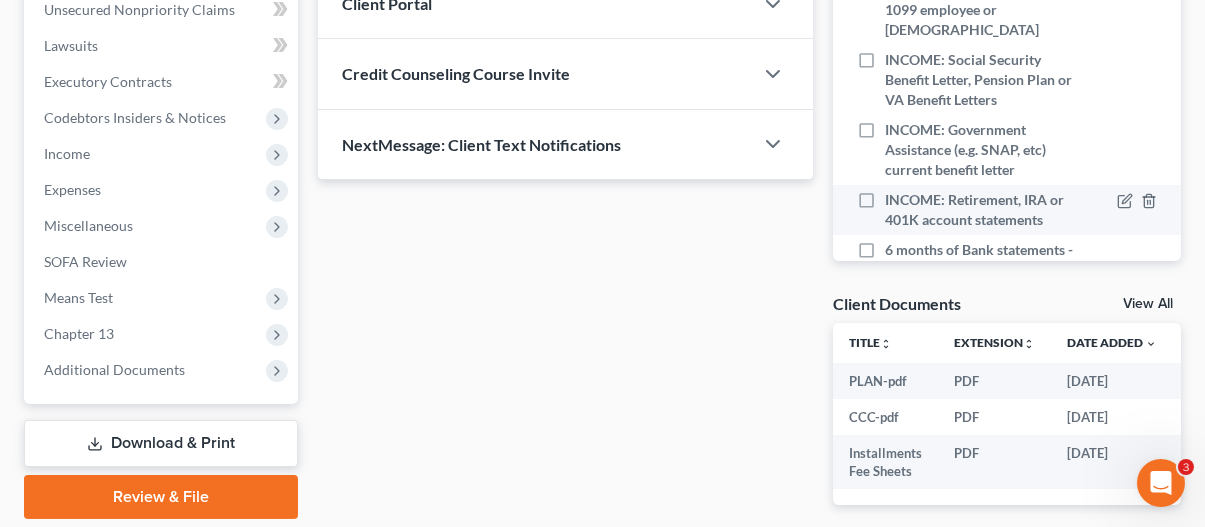 scroll, scrollTop: 539, scrollLeft: 0, axis: vertical 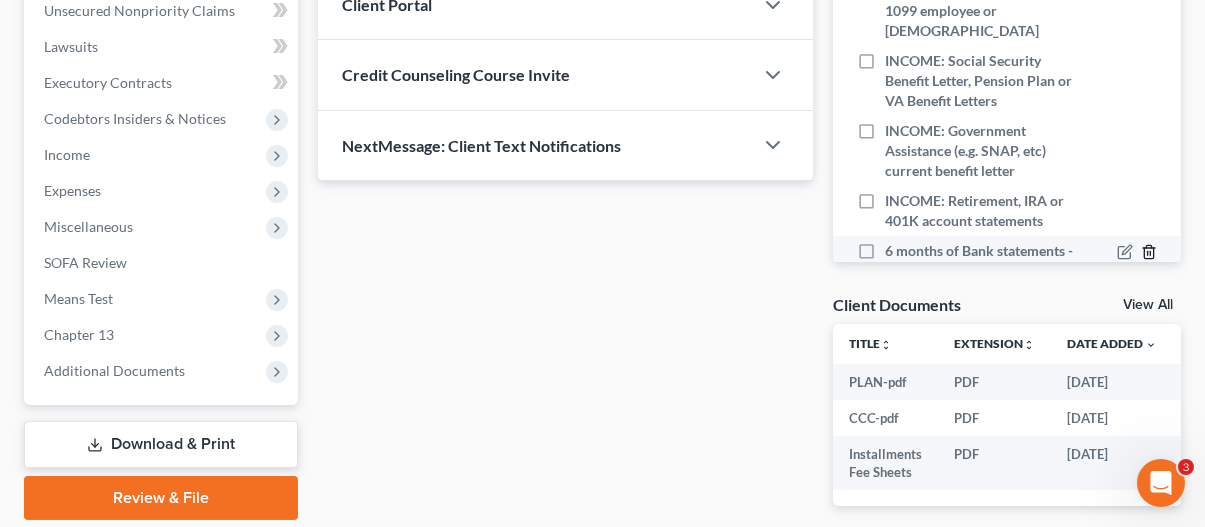 click 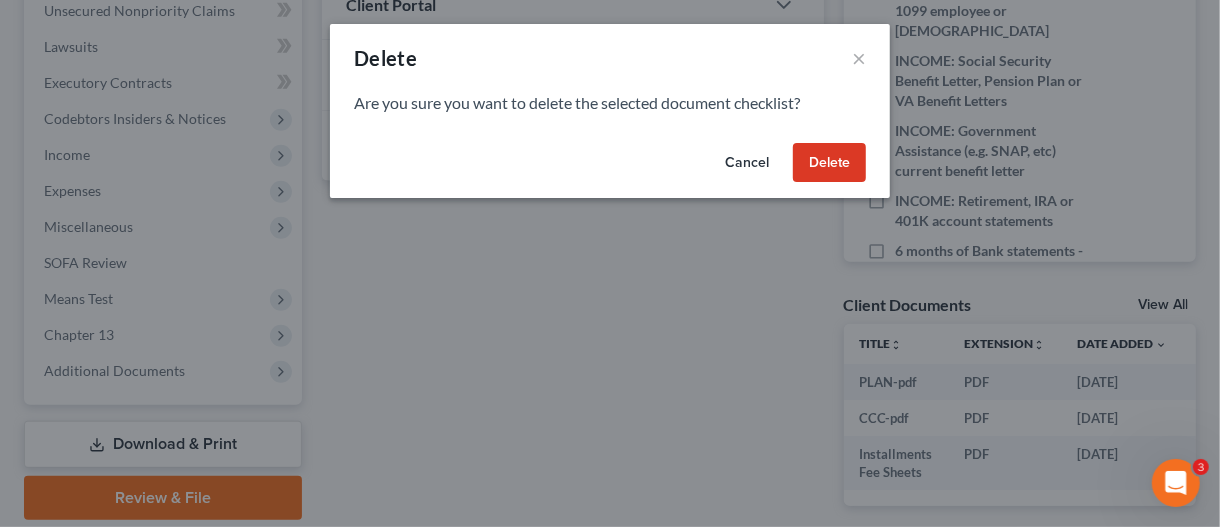 drag, startPoint x: 853, startPoint y: 160, endPoint x: 1143, endPoint y: 211, distance: 294.45035 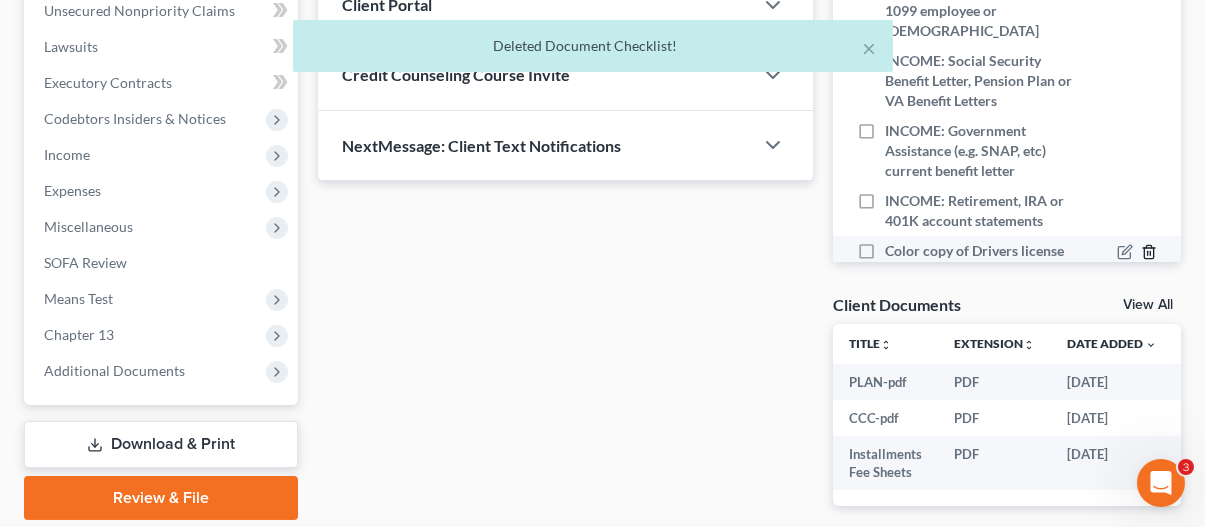 click 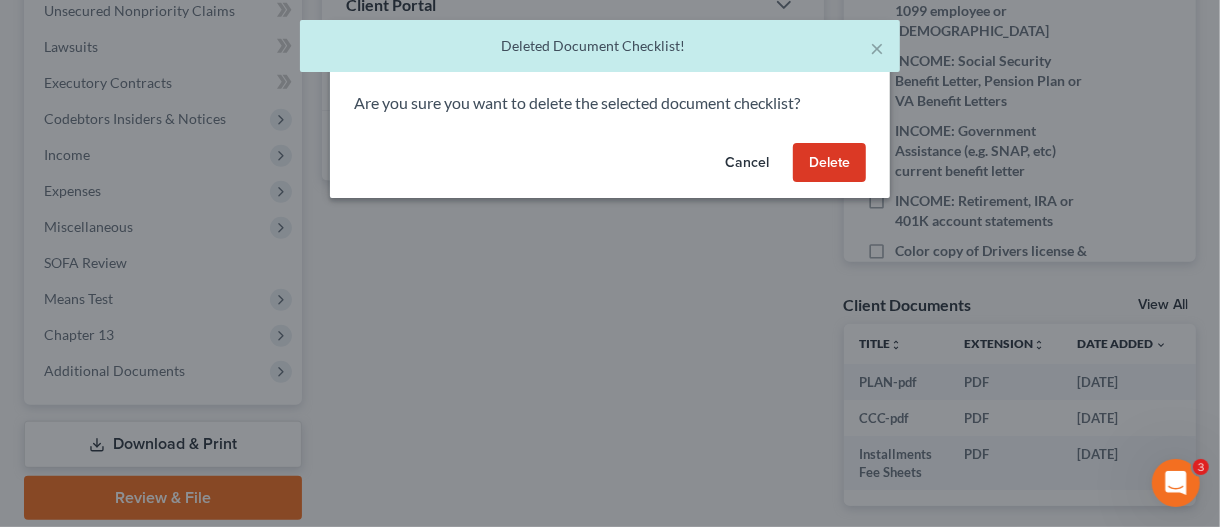 click on "Delete" at bounding box center [829, 163] 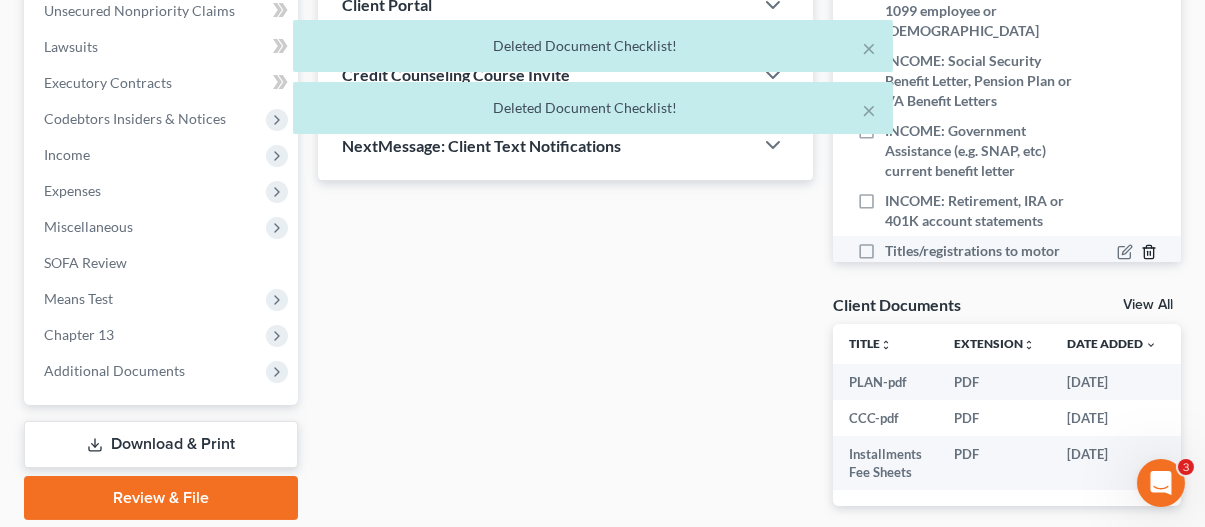click 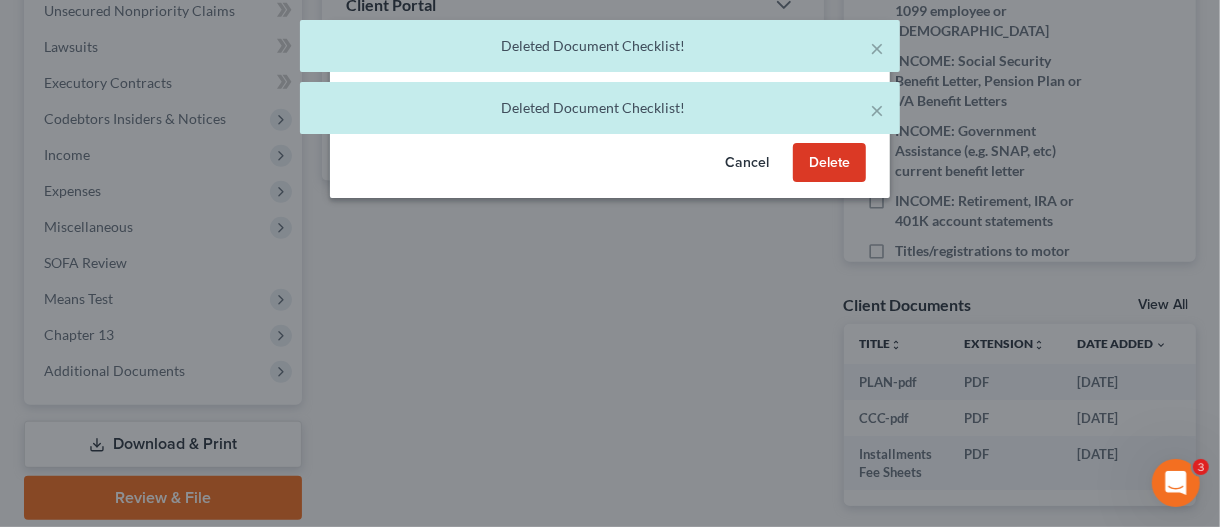 click on "Delete" at bounding box center [829, 163] 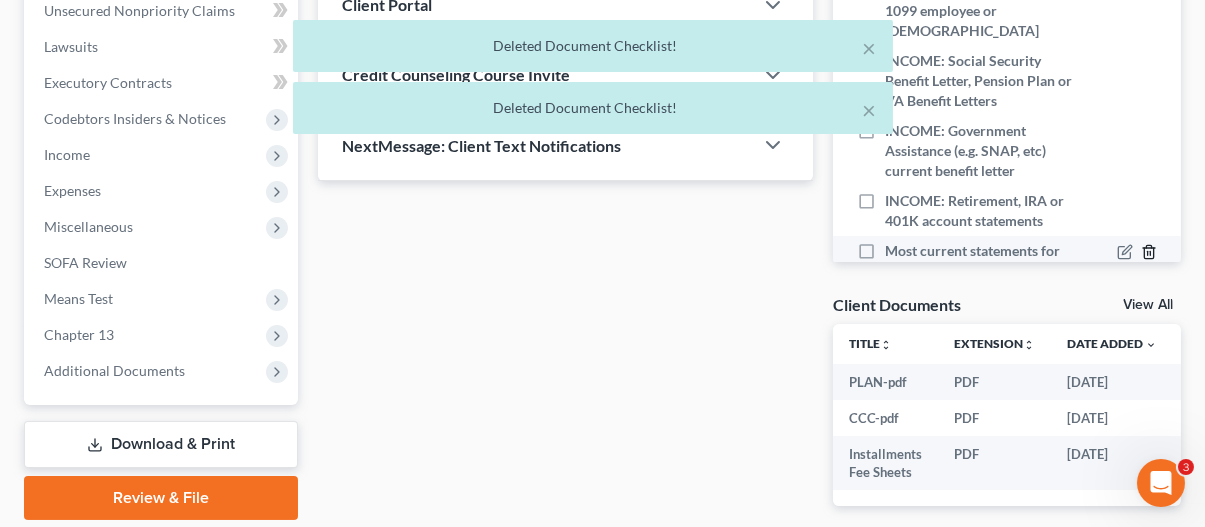 click 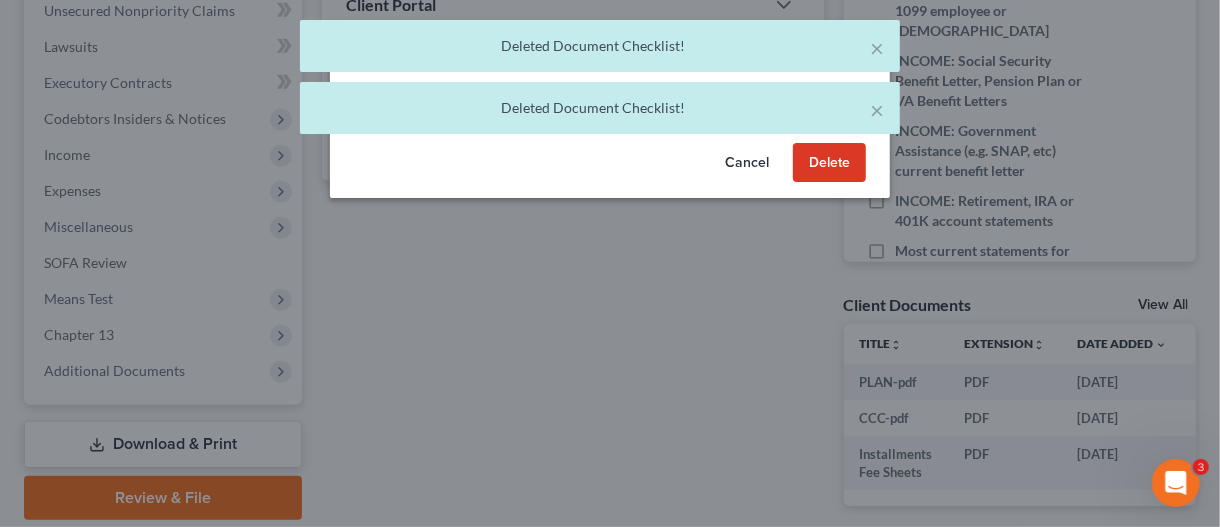 drag, startPoint x: 779, startPoint y: 163, endPoint x: 833, endPoint y: 164, distance: 54.00926 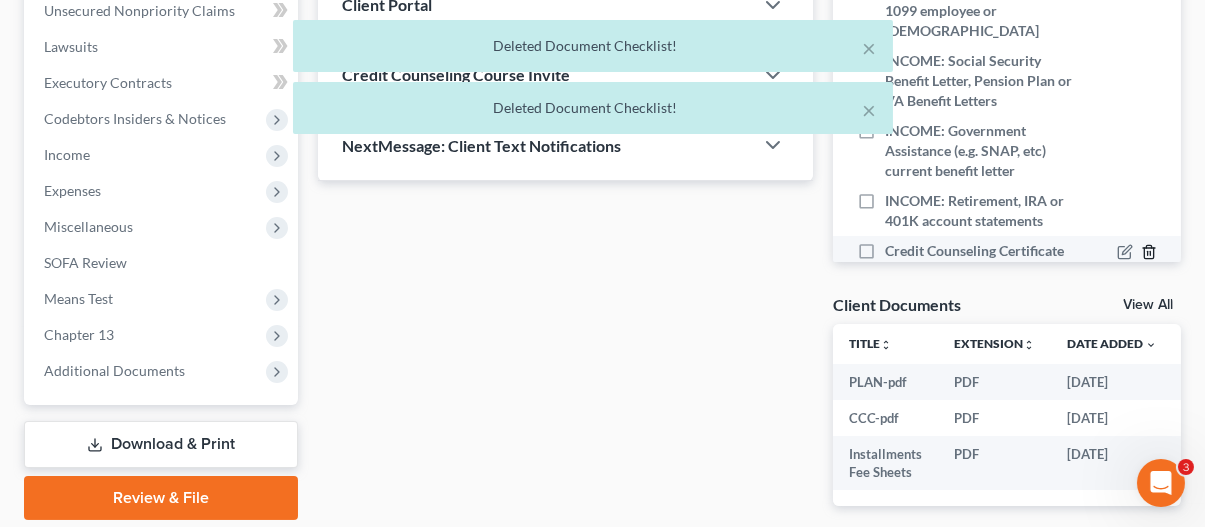 click 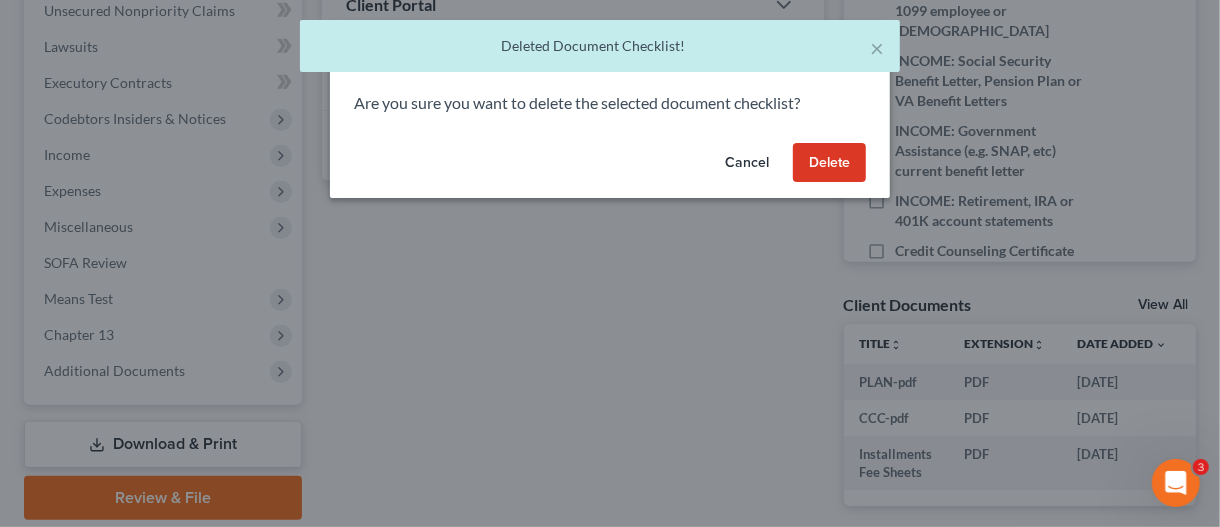 drag, startPoint x: 833, startPoint y: 169, endPoint x: 1132, endPoint y: 239, distance: 307.0847 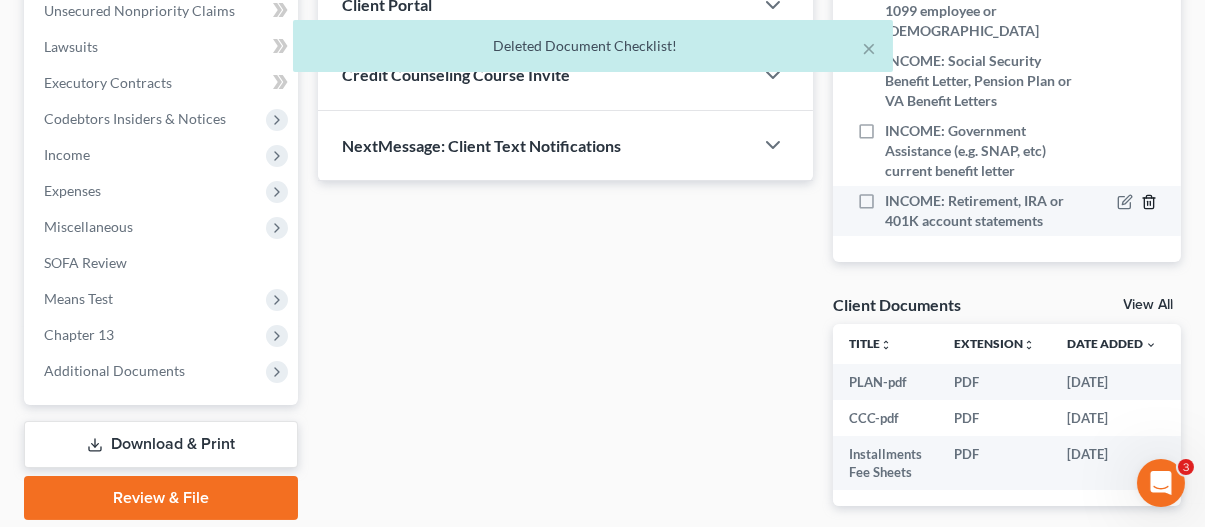 click 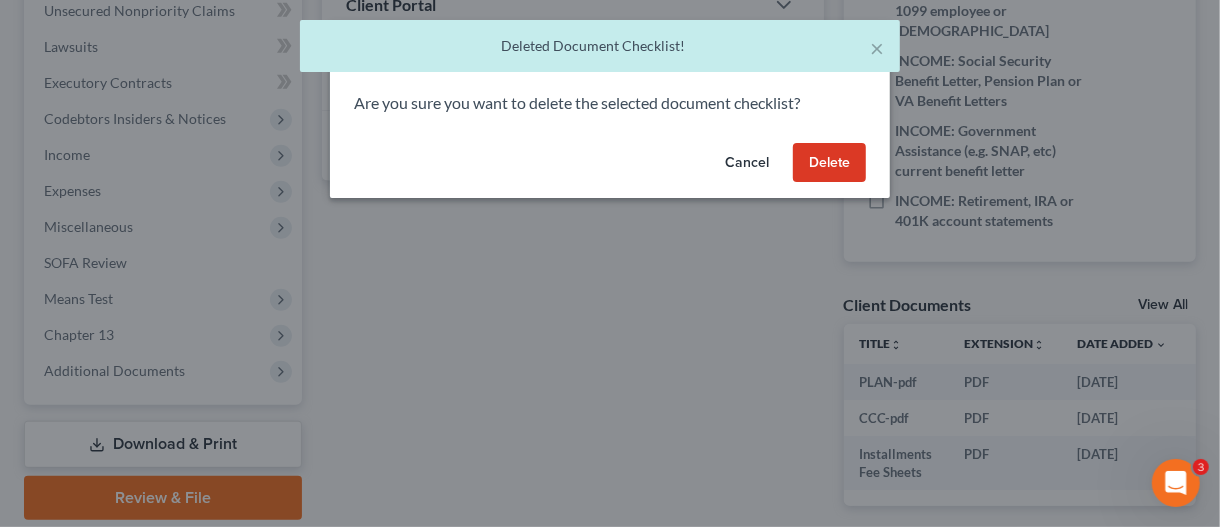 drag, startPoint x: 867, startPoint y: 171, endPoint x: 1111, endPoint y: 180, distance: 244.16592 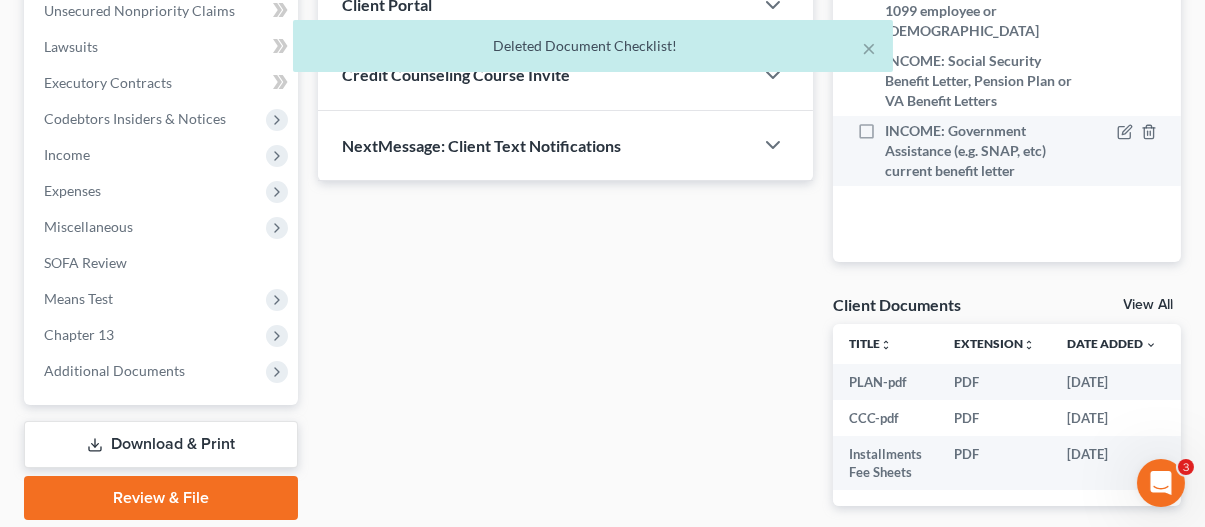 click at bounding box center [1127, 151] 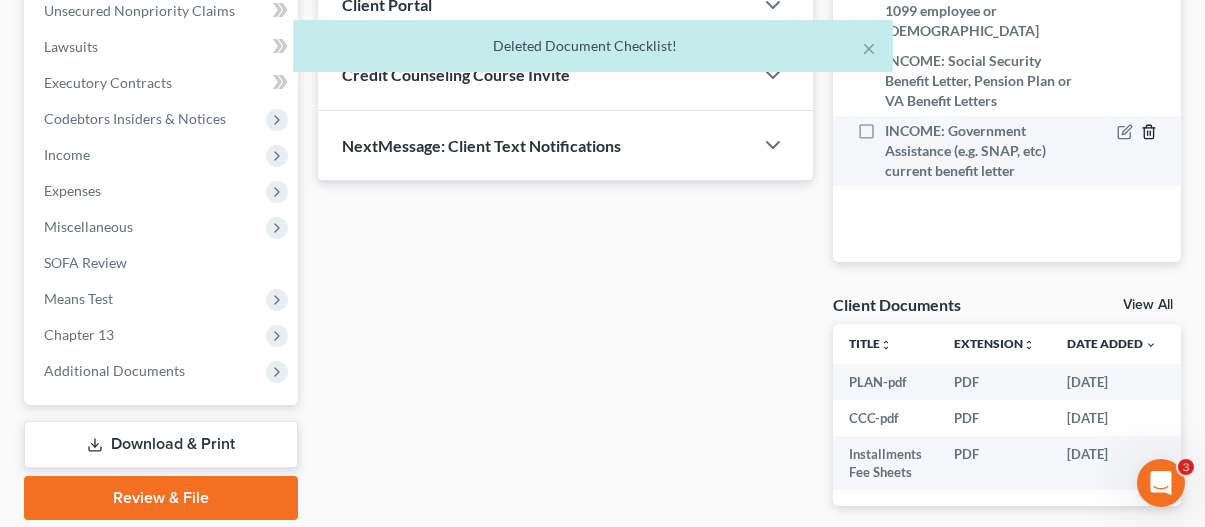 click 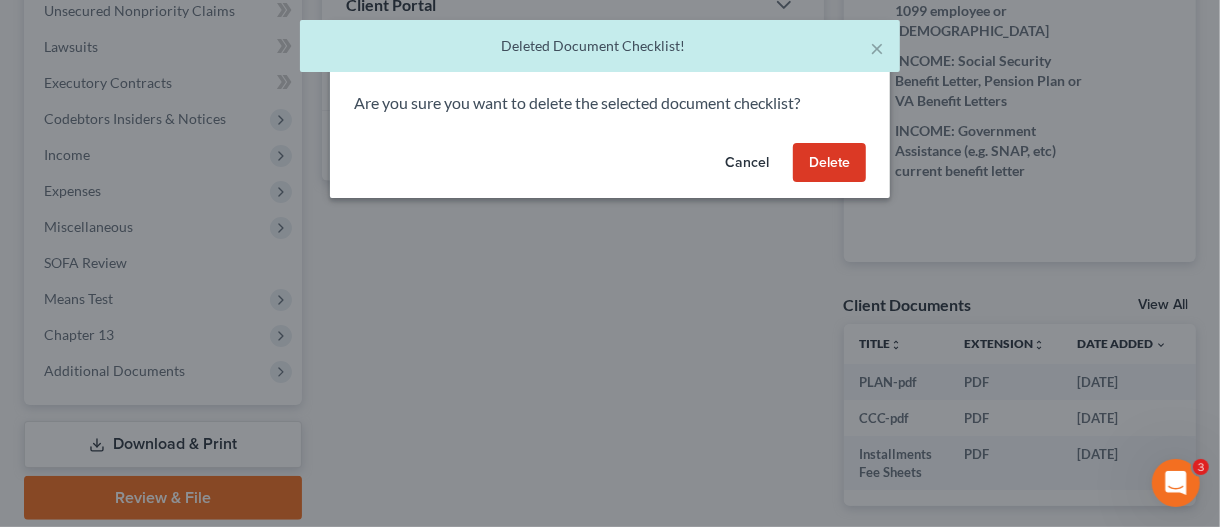 click on "Delete" at bounding box center (829, 163) 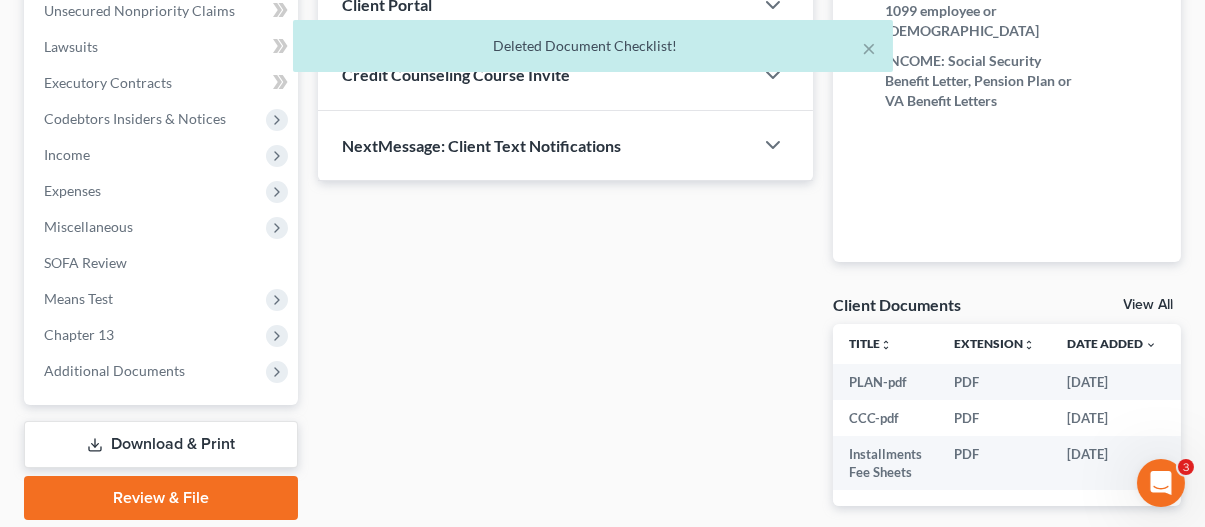 click on "×                     Deleted Document Checklist!" at bounding box center [592, 51] 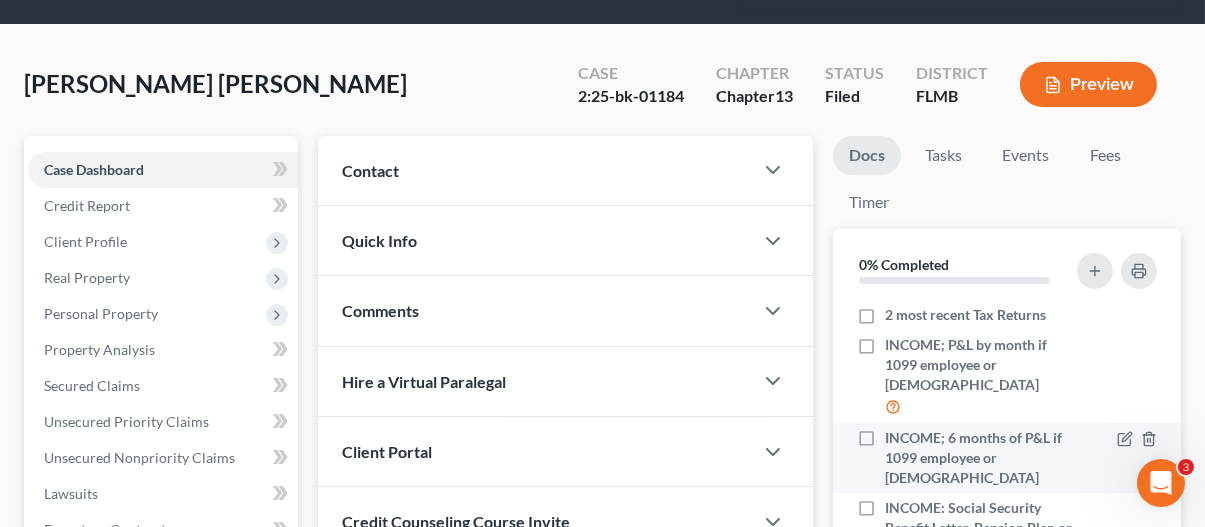 scroll, scrollTop: 200, scrollLeft: 0, axis: vertical 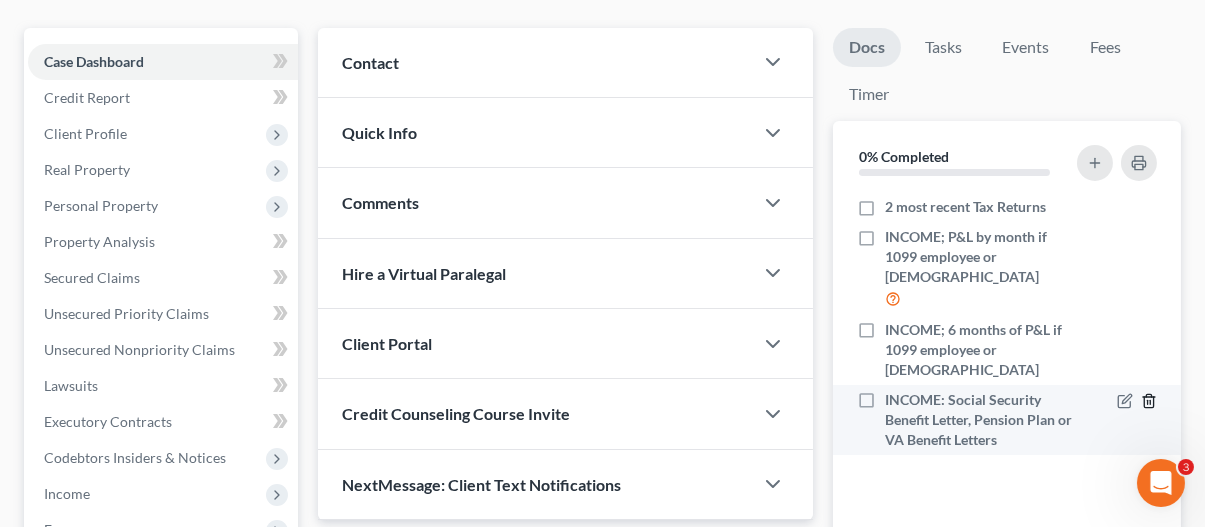 click 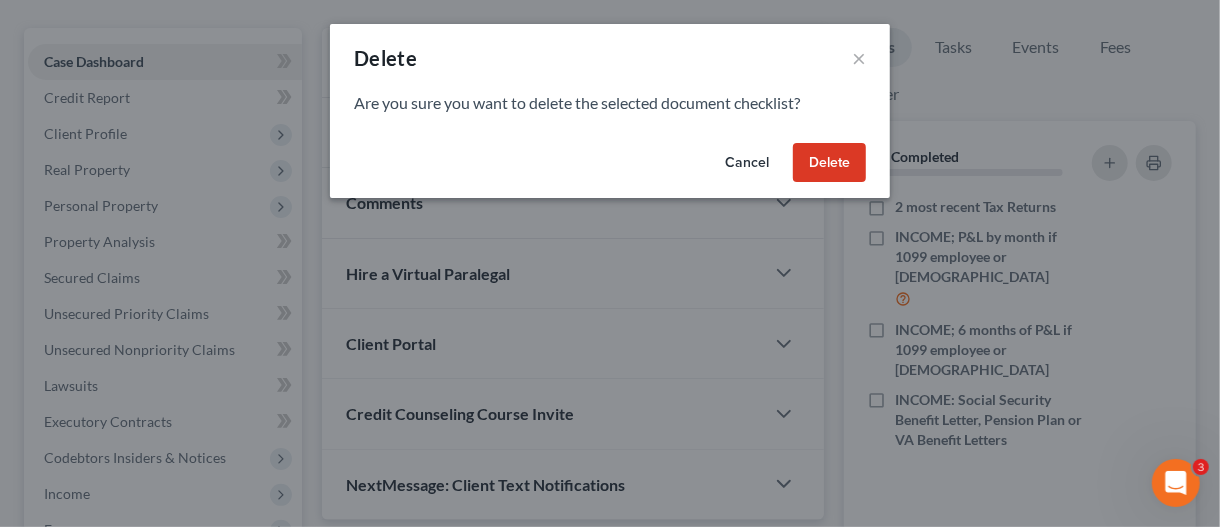 drag, startPoint x: 833, startPoint y: 147, endPoint x: 1104, endPoint y: 344, distance: 335.03732 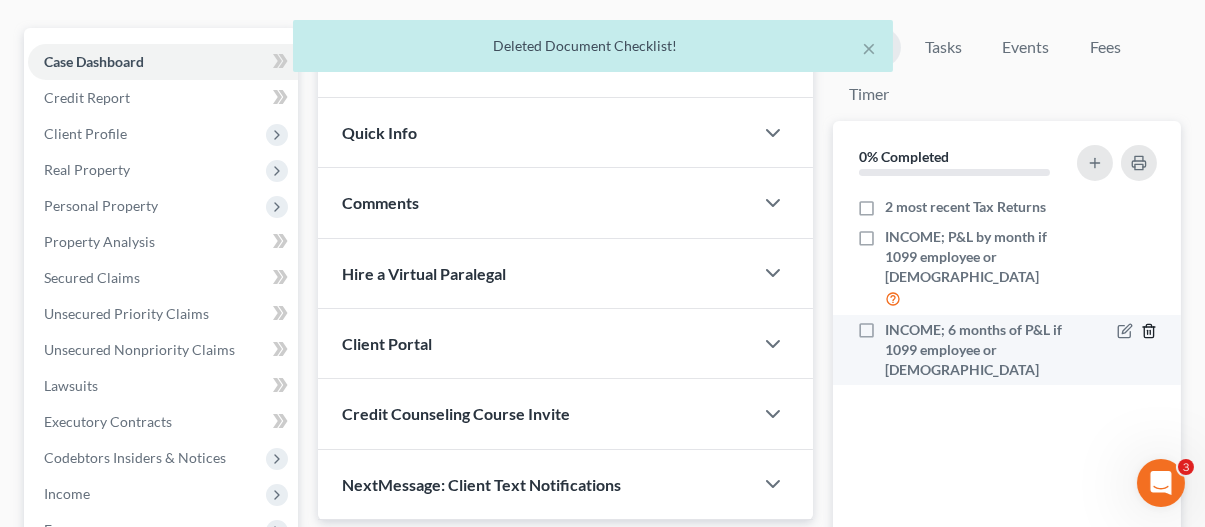 click 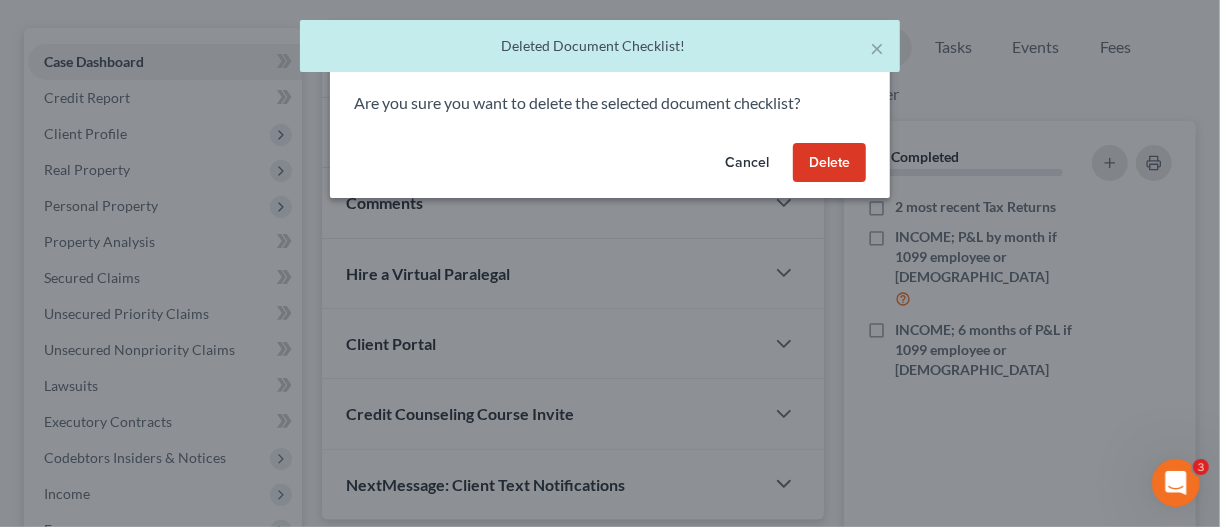 click on "Delete" at bounding box center (829, 163) 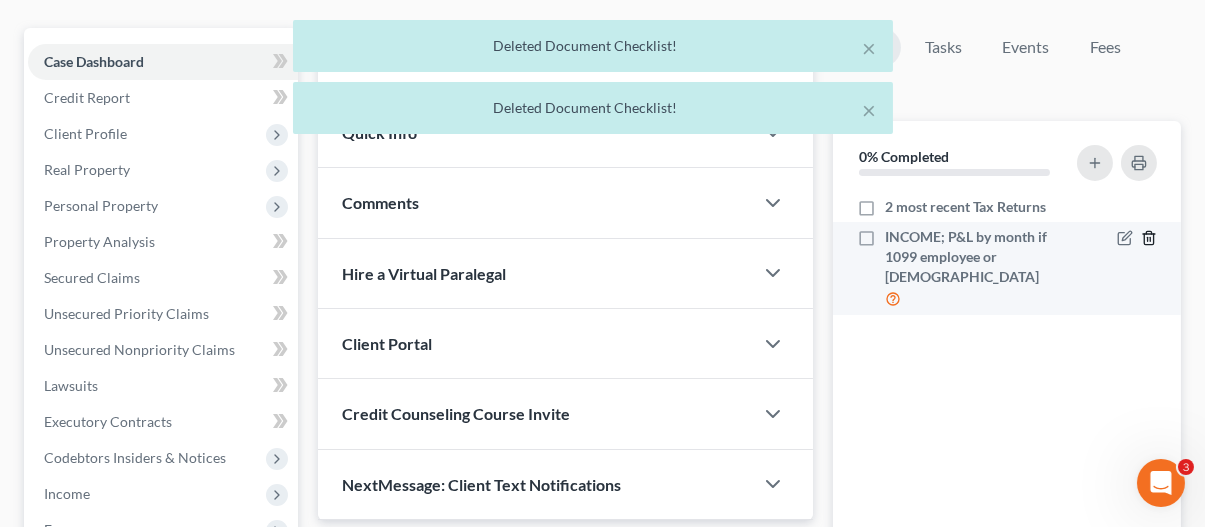 click 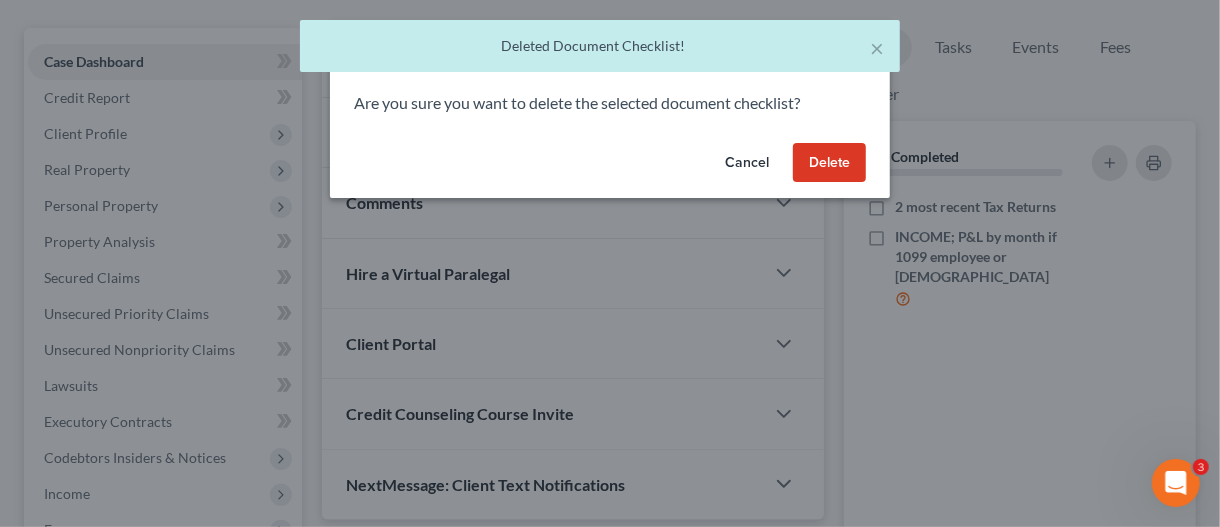click on "Delete" at bounding box center (829, 163) 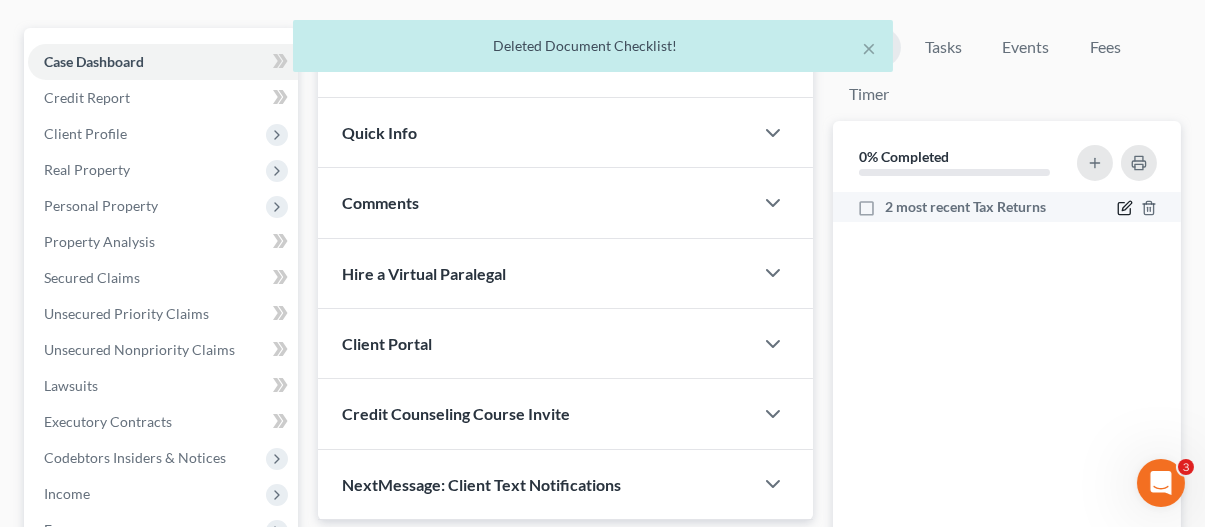 click 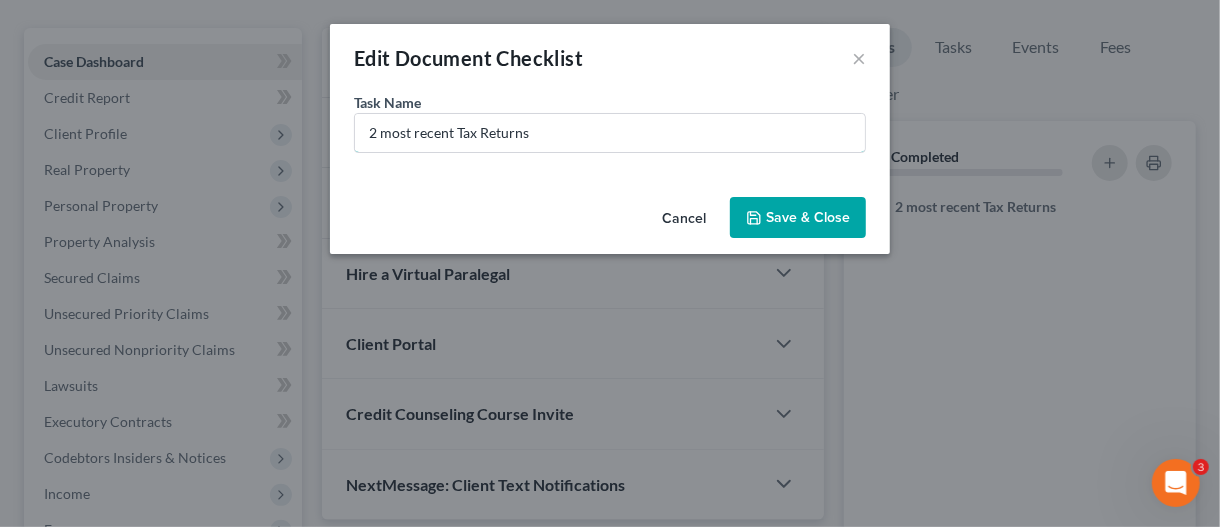 drag, startPoint x: 542, startPoint y: 136, endPoint x: 1061, endPoint y: 11, distance: 533.8408 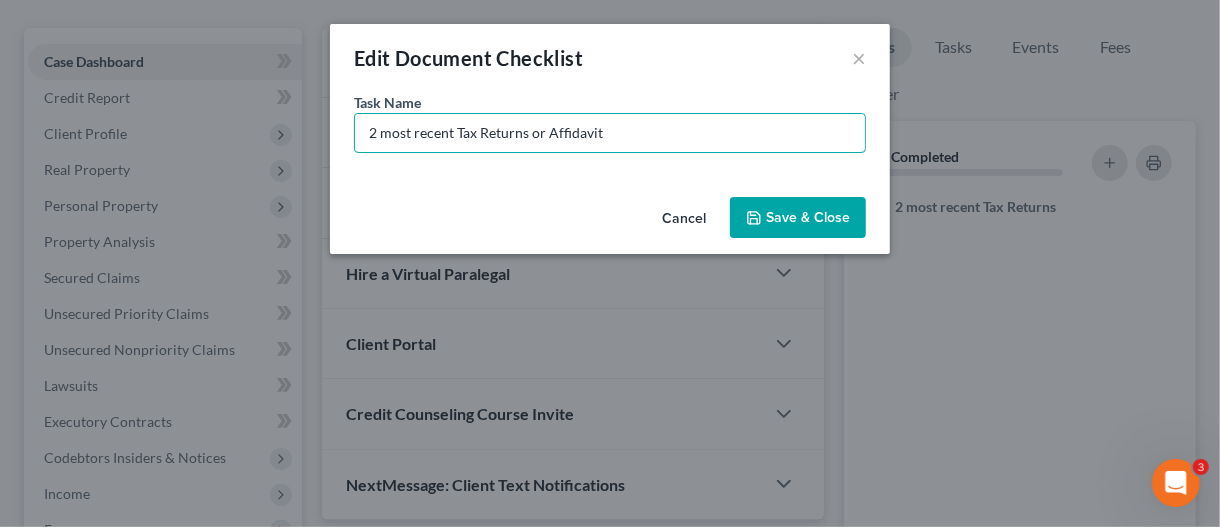 type on "2 most recent Tax Returns or Affidavit" 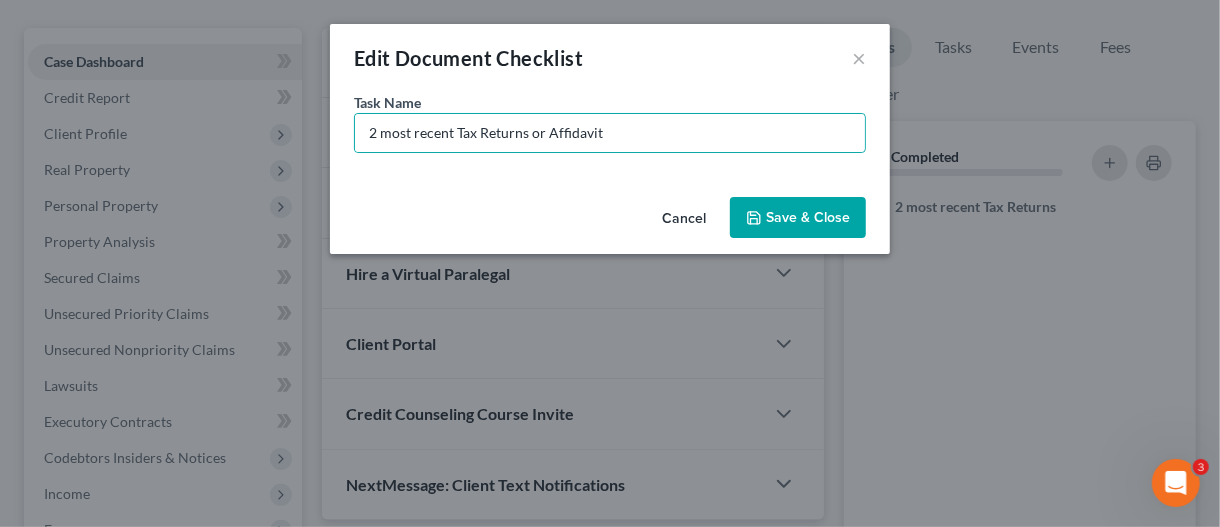 drag, startPoint x: 791, startPoint y: 219, endPoint x: 376, endPoint y: 200, distance: 415.43472 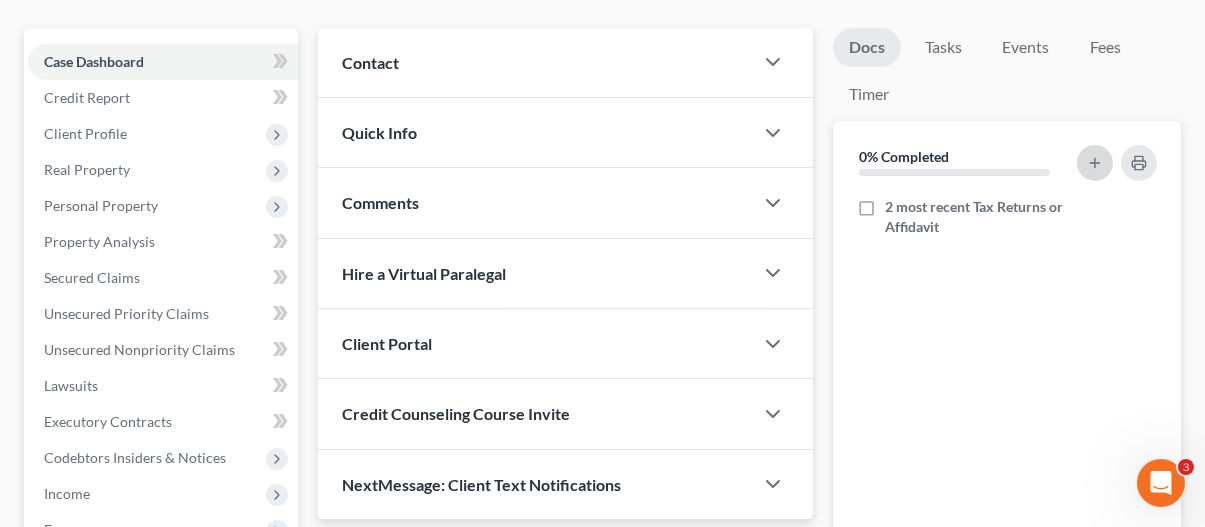 click 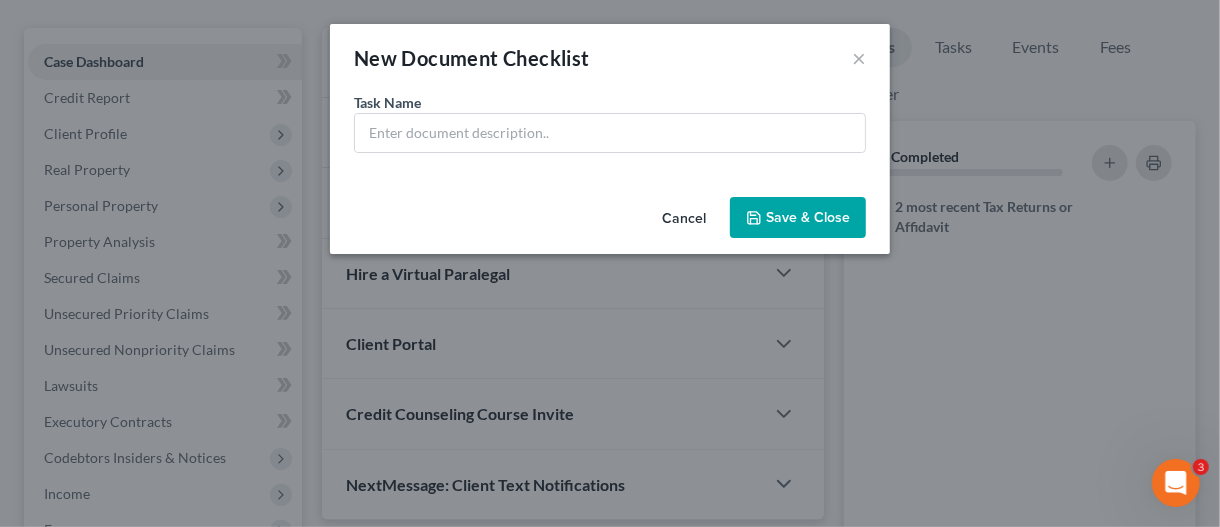 click on "New Document Checklist ×
Task Name
*
Cancel Save & Close" at bounding box center [610, 263] 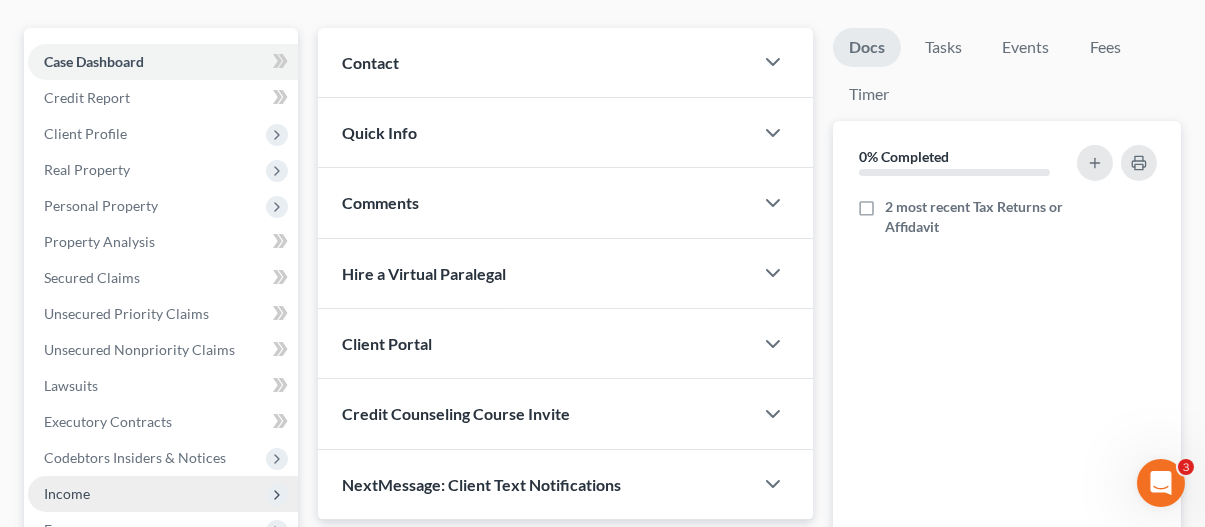 click on "Income" at bounding box center (163, 494) 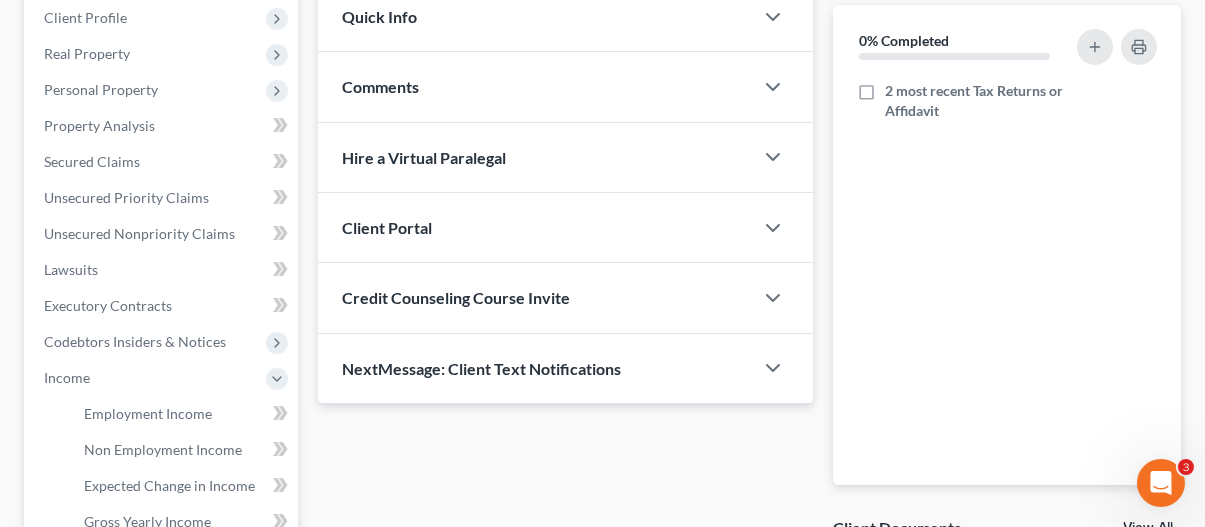scroll, scrollTop: 400, scrollLeft: 0, axis: vertical 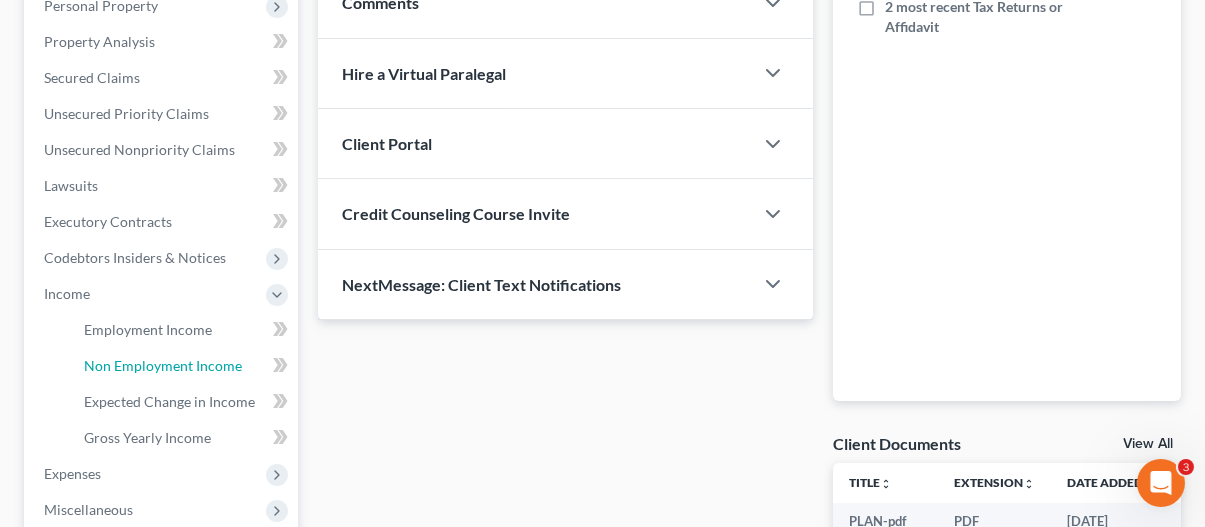 click on "Non Employment Income" at bounding box center (163, 365) 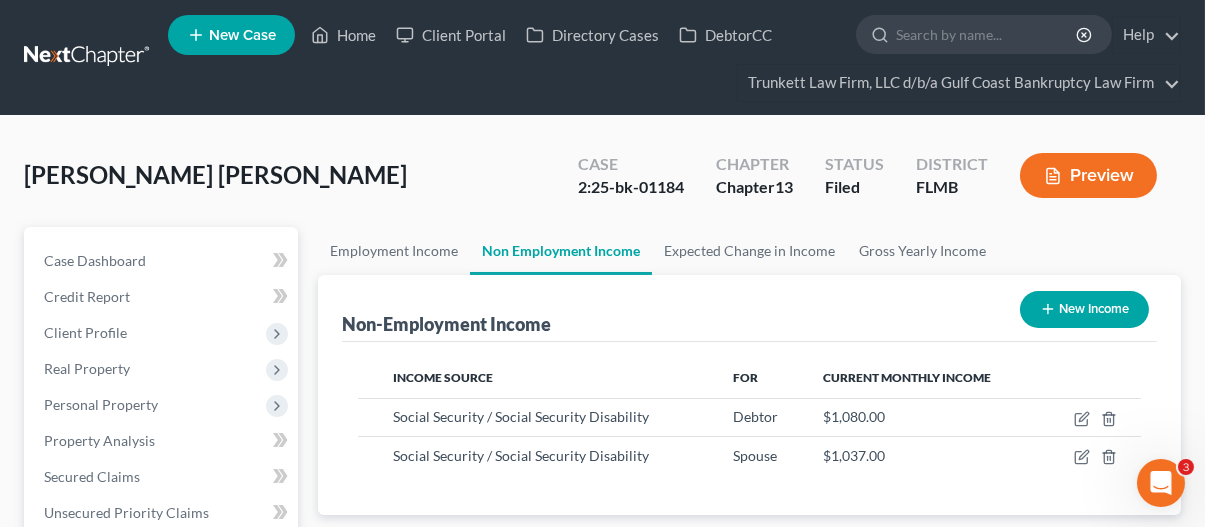 scroll, scrollTop: 0, scrollLeft: 0, axis: both 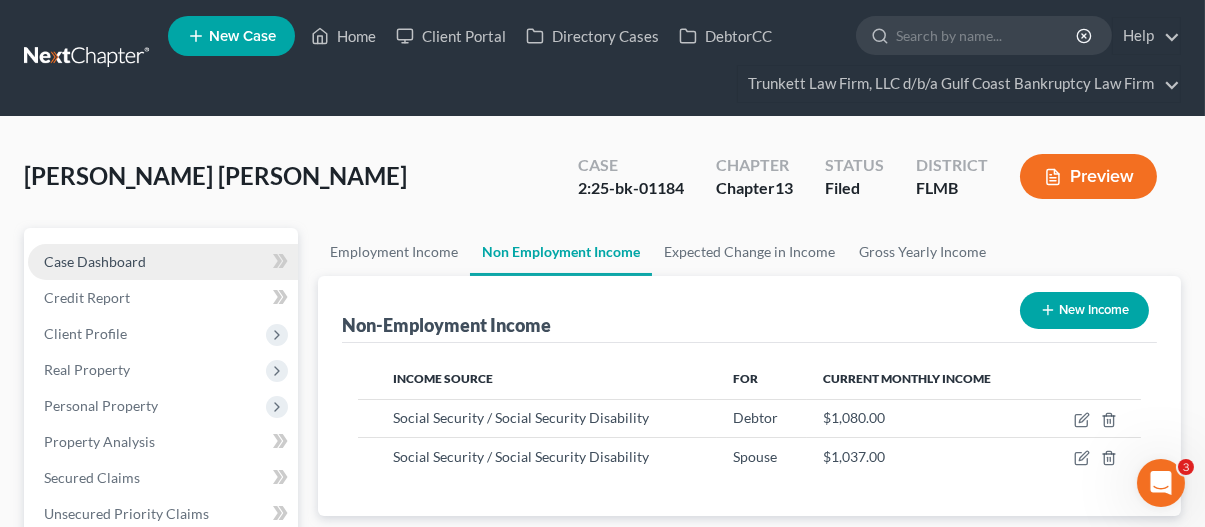 click on "Case Dashboard" at bounding box center [95, 261] 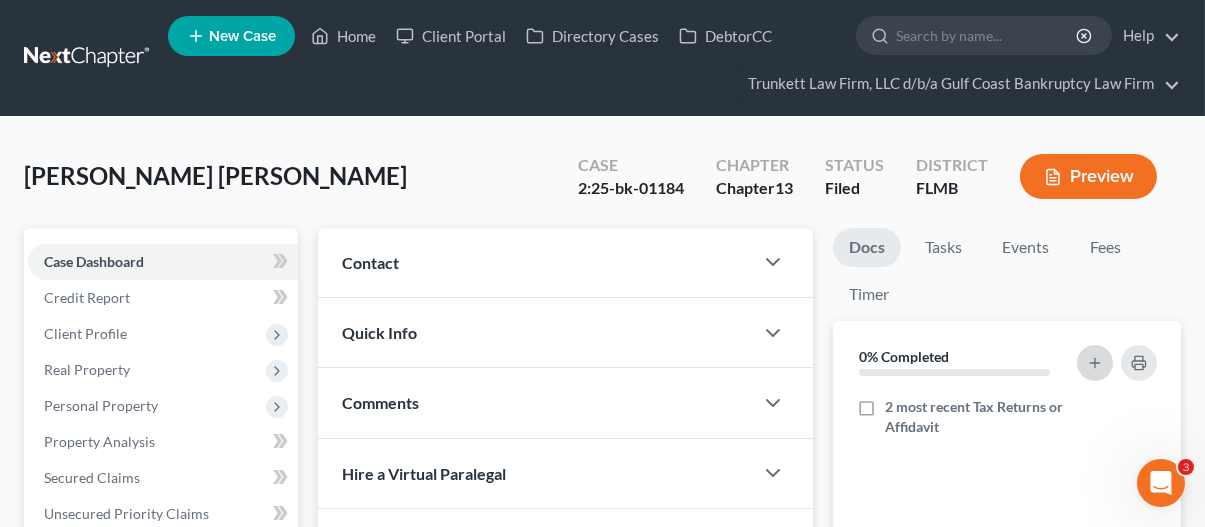 click 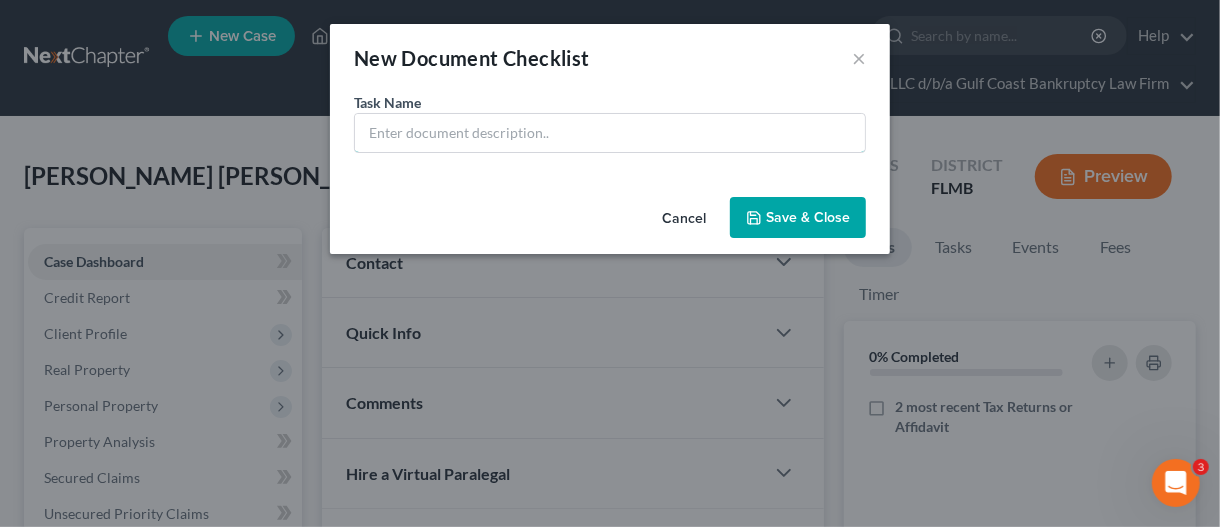 drag, startPoint x: 401, startPoint y: 120, endPoint x: 1063, endPoint y: 492, distance: 759.3602 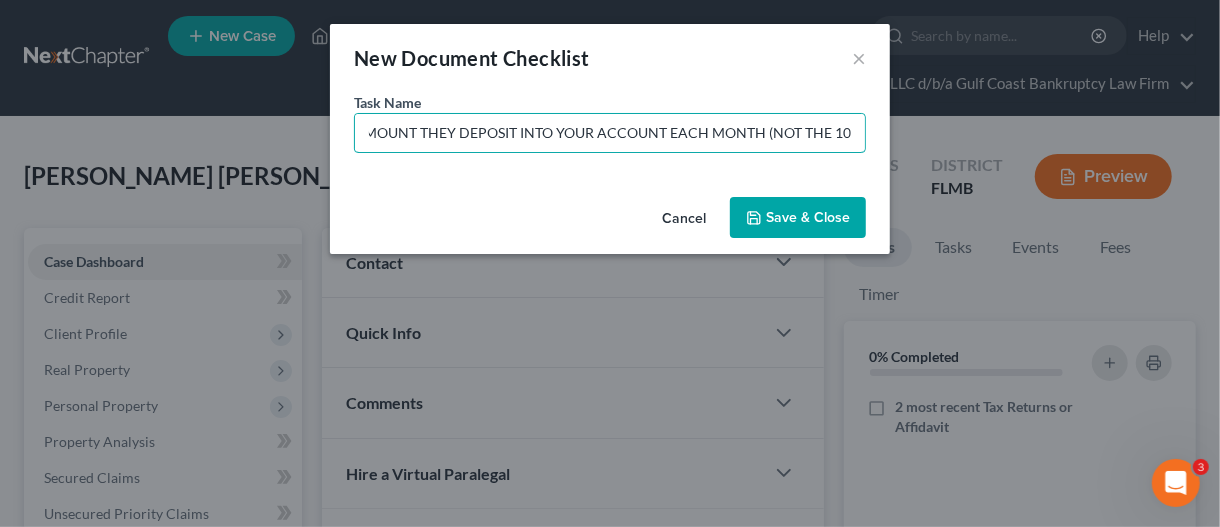 scroll, scrollTop: 0, scrollLeft: 1304, axis: horizontal 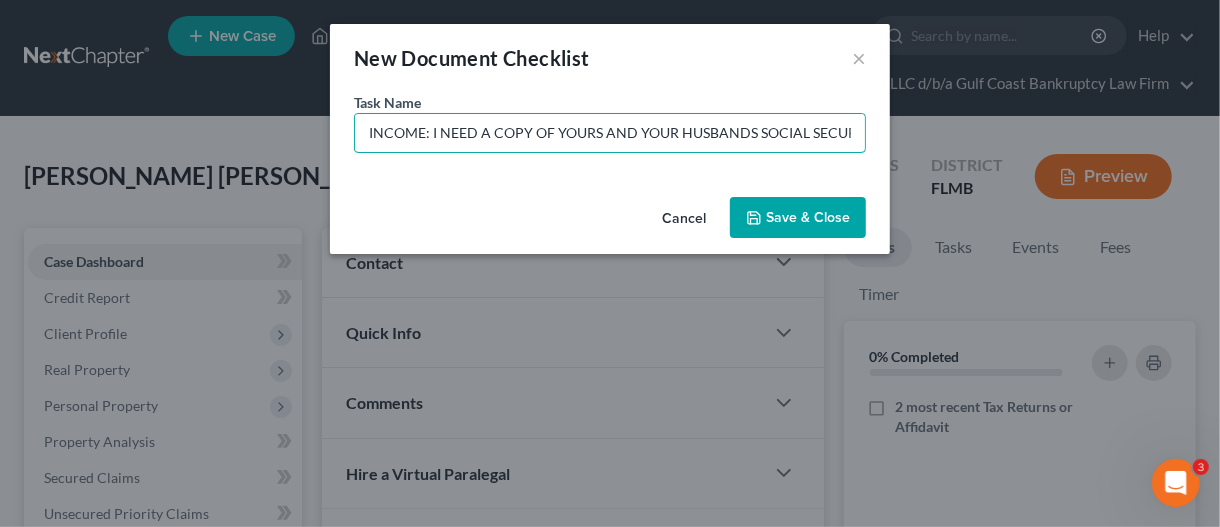 drag, startPoint x: 626, startPoint y: 135, endPoint x: 357, endPoint y: 152, distance: 269.53665 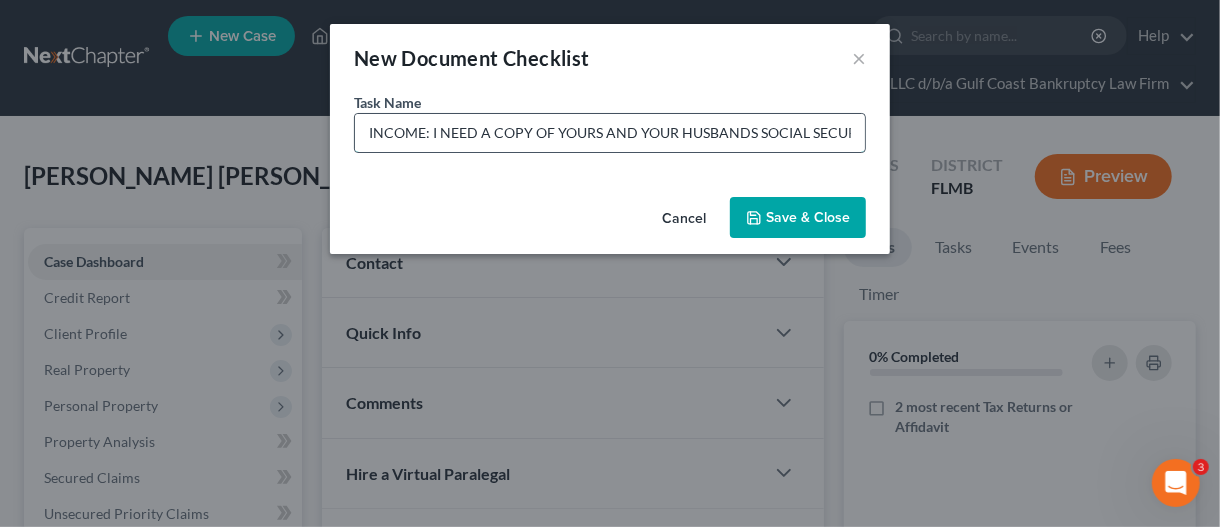 click on "INCOME: I NEED A COPY OF YOURS AND YOUR HUSBANDS SOCIAL SECURITY BENEFIT LETTER THAT SHOWS THE CURRENT AMOUNT, LESS ANY DEDUCTIONS SUCH AS MEDICARE AND THE TOTAL AMOUNT THEY DEPOSIT INTO YOUR ACCOUNT EACH MONTH (NOT THE 1099)" at bounding box center [610, 133] 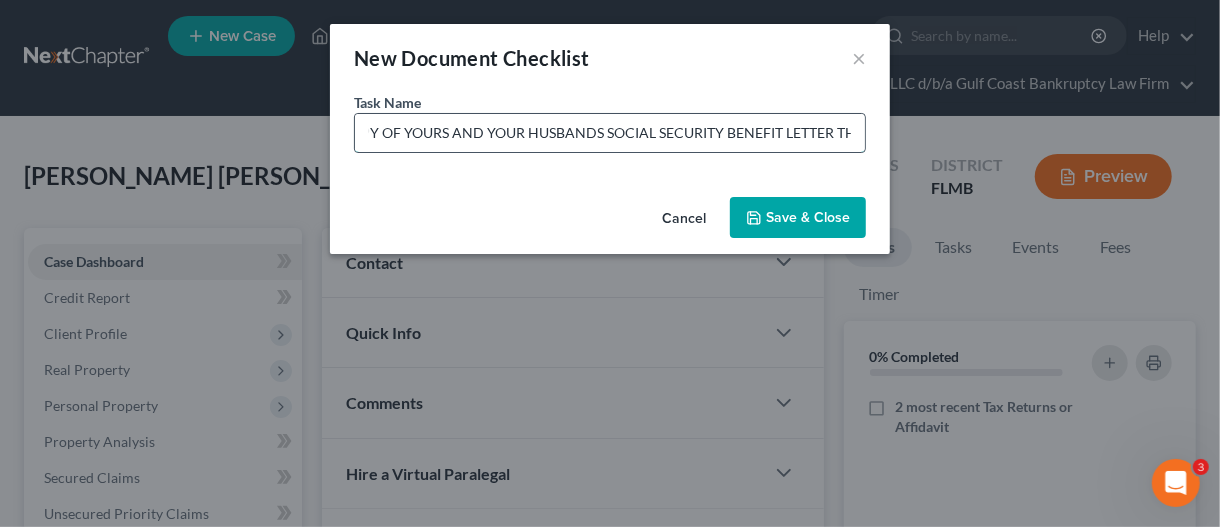 scroll, scrollTop: 0, scrollLeft: 193, axis: horizontal 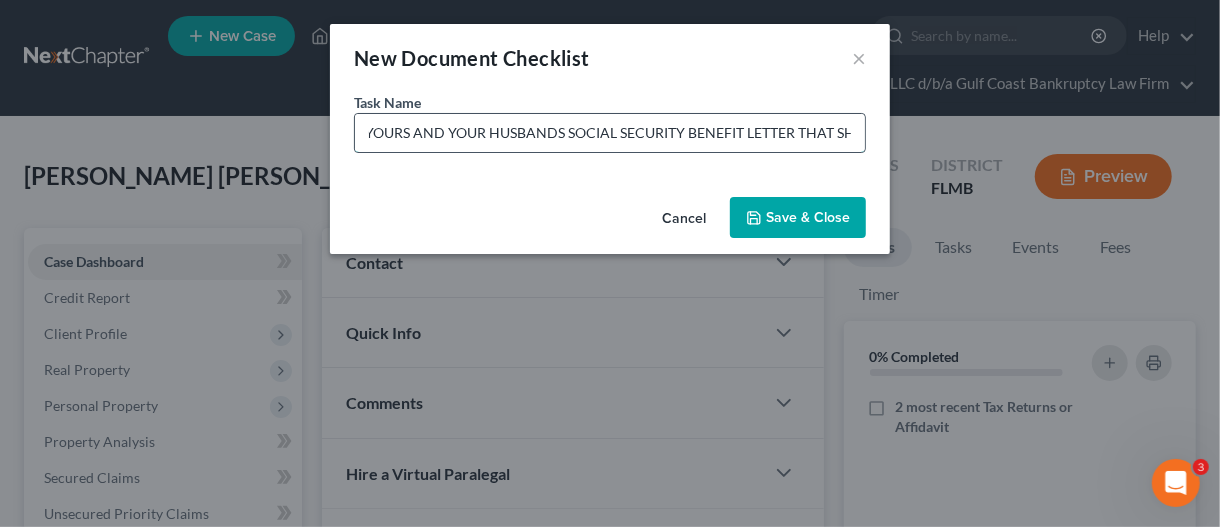 drag, startPoint x: 824, startPoint y: 132, endPoint x: 793, endPoint y: 127, distance: 31.400637 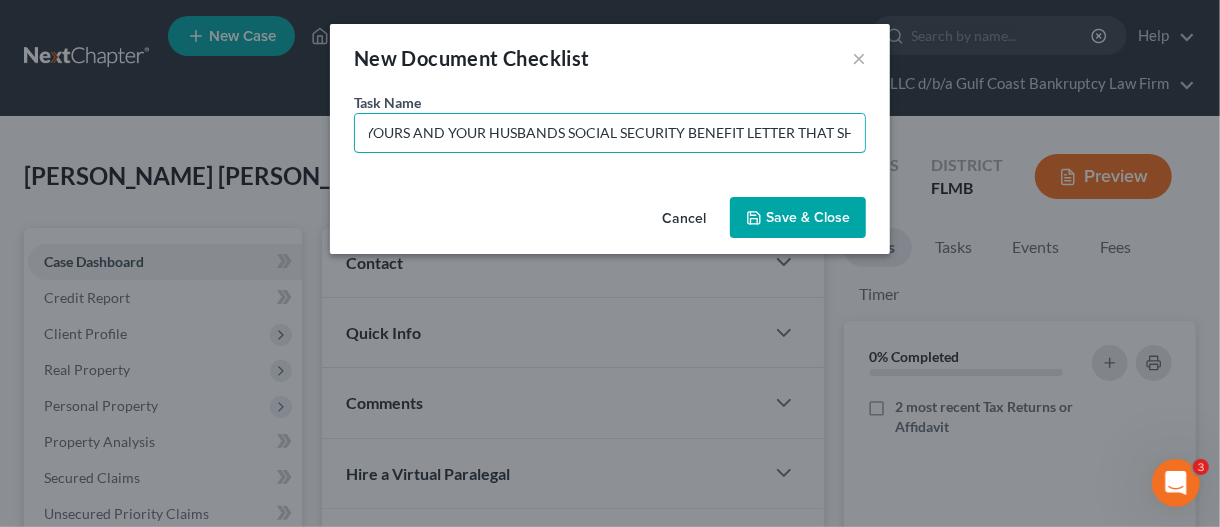 type on "INCOME: I NEED A COPY OF YOURS AND YOUR HUSBANDS SOCIAL SECURITY BENEFIT LETTER THAT SHOWS THE CURRENT AMOUNT, LESS ANY DEDUCTIONS SUCH AS MEDICARE AND THE TOTAL AMOUNT THEY DEPOSIT INTO YOUR ACCOUNT EACH MONTH (NOT THE 1099)" 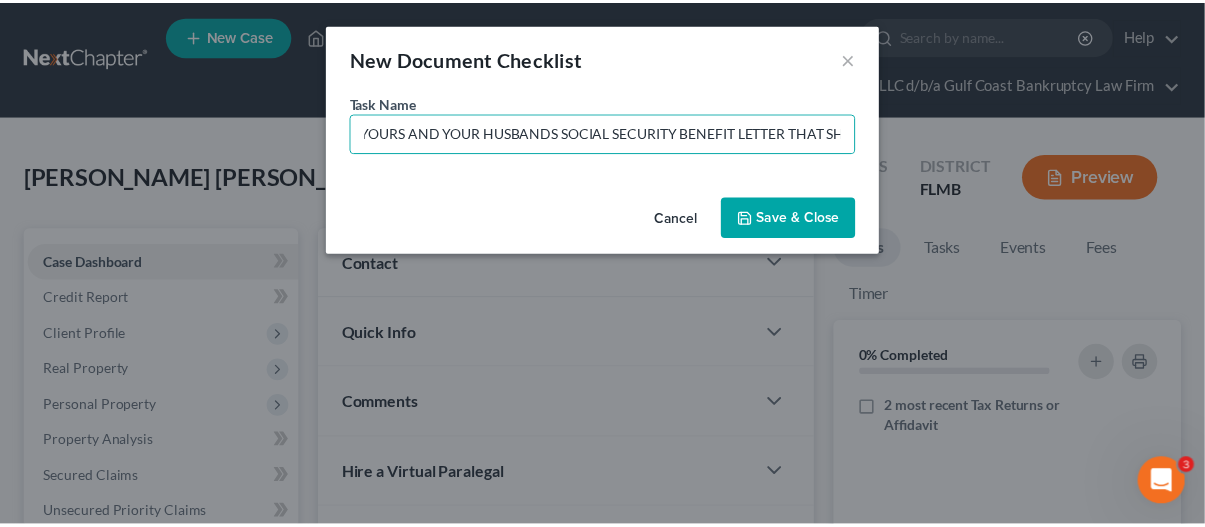 scroll, scrollTop: 0, scrollLeft: 0, axis: both 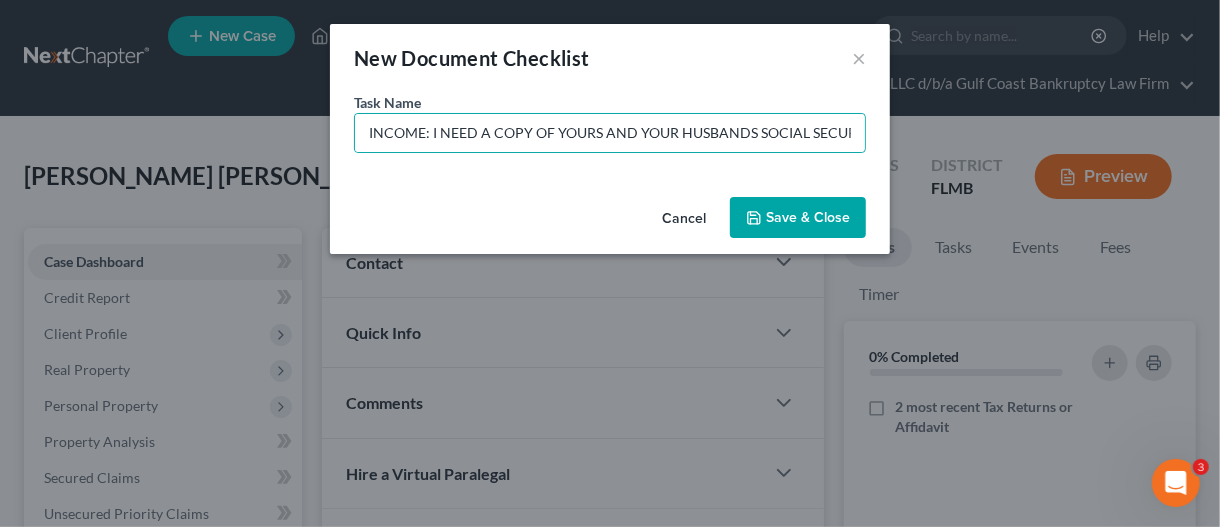 click on "Save & Close" at bounding box center [798, 218] 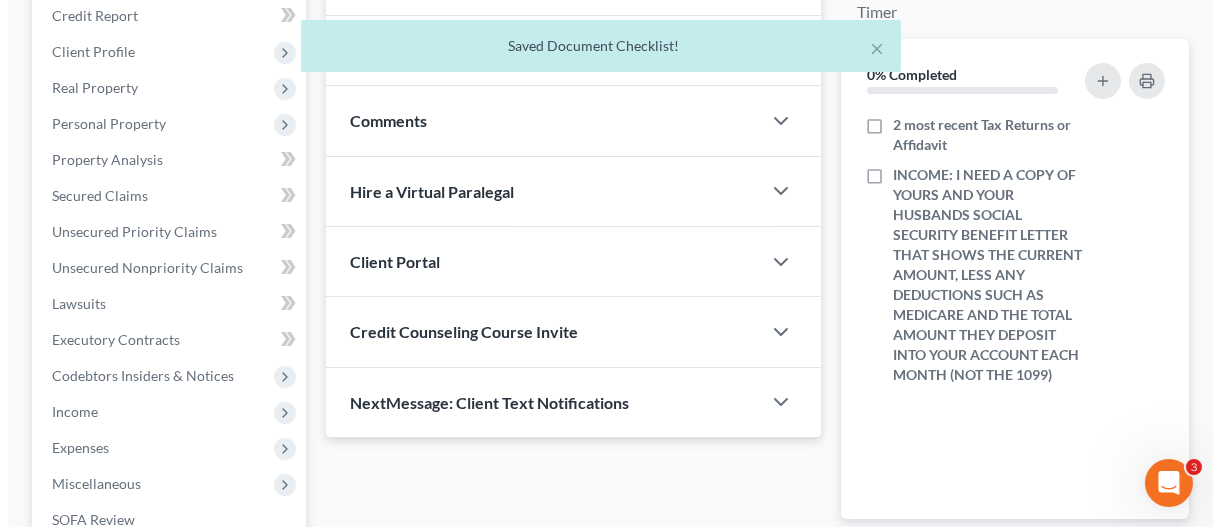 scroll, scrollTop: 300, scrollLeft: 0, axis: vertical 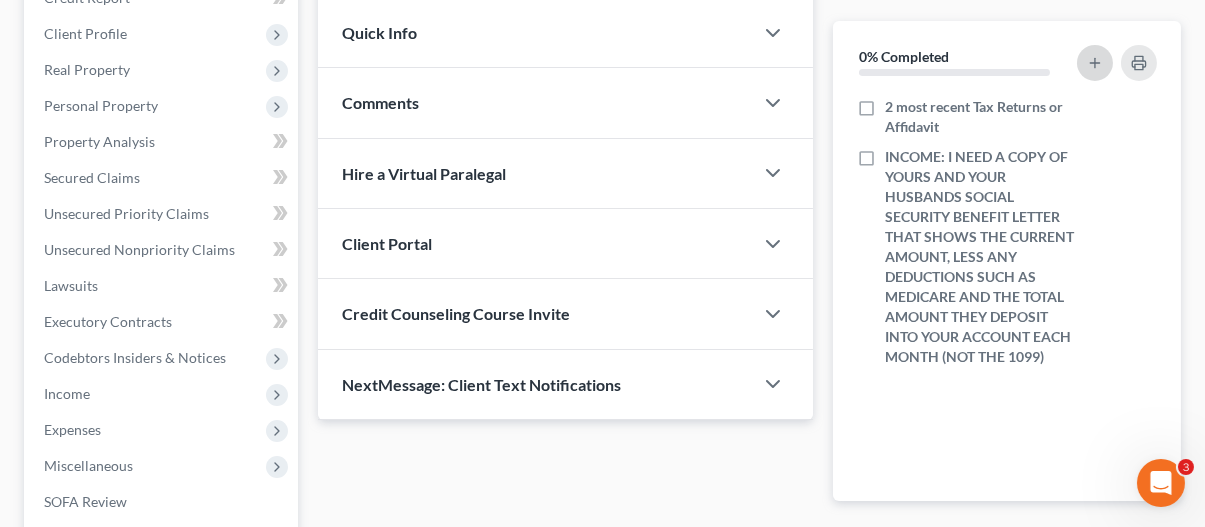 click 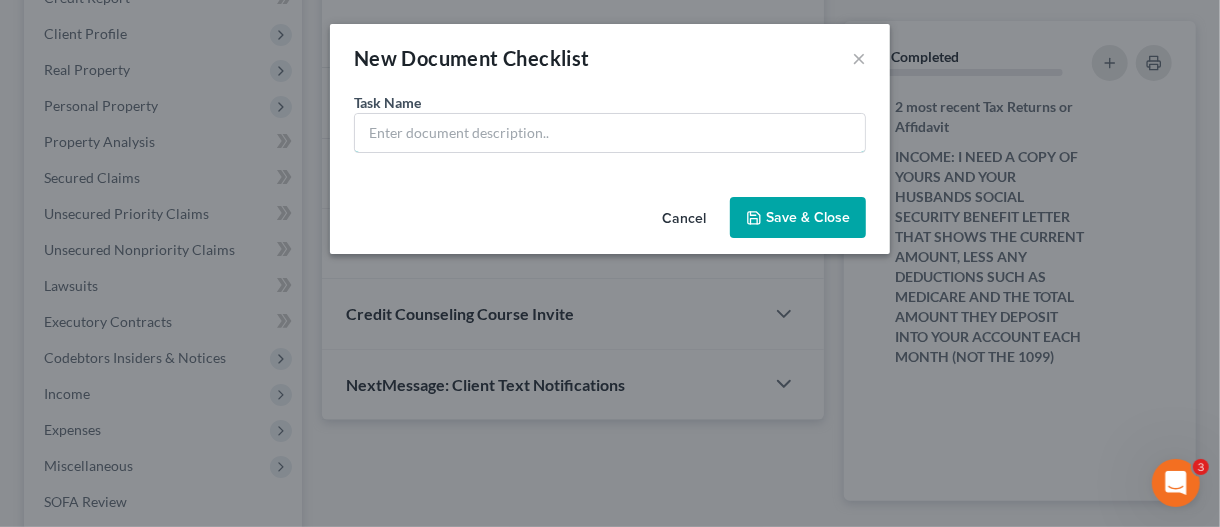 drag, startPoint x: 550, startPoint y: 134, endPoint x: 1218, endPoint y: 523, distance: 773.0104 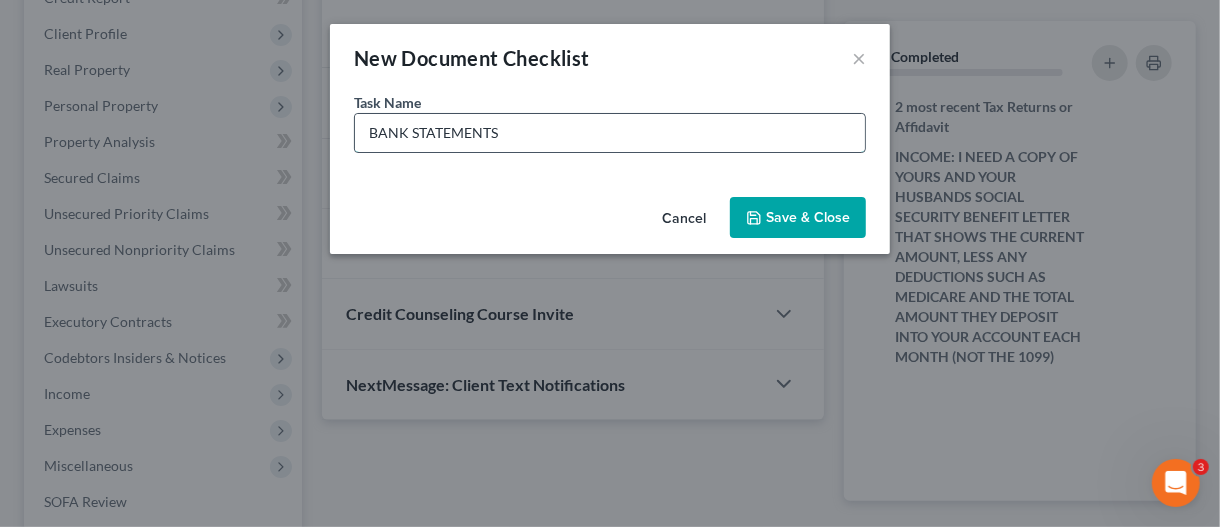 drag, startPoint x: 530, startPoint y: 132, endPoint x: 521, endPoint y: 123, distance: 12.727922 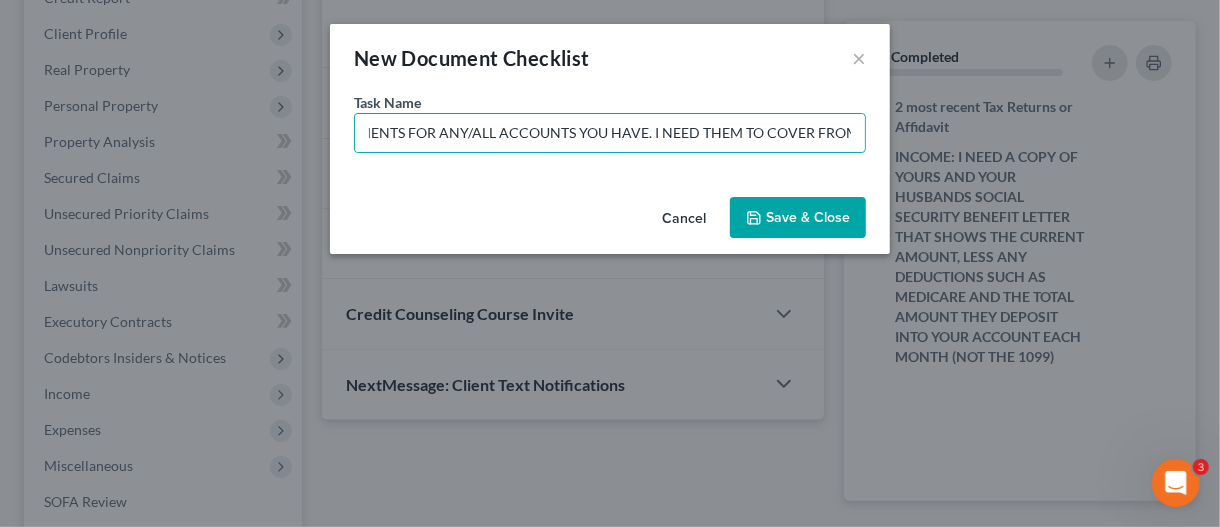 scroll, scrollTop: 0, scrollLeft: 0, axis: both 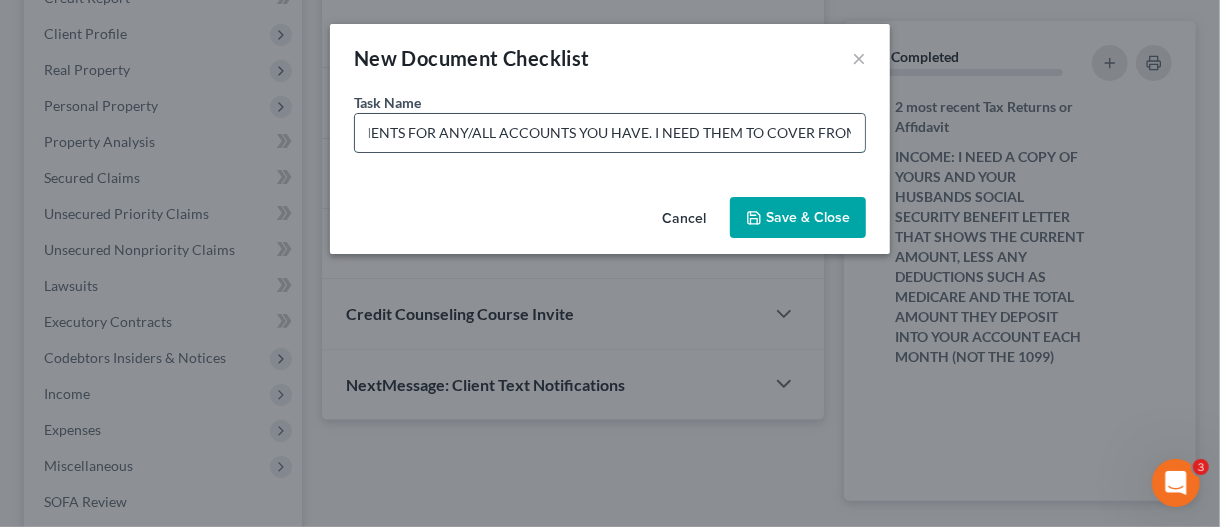 drag, startPoint x: 817, startPoint y: 131, endPoint x: 799, endPoint y: 131, distance: 18 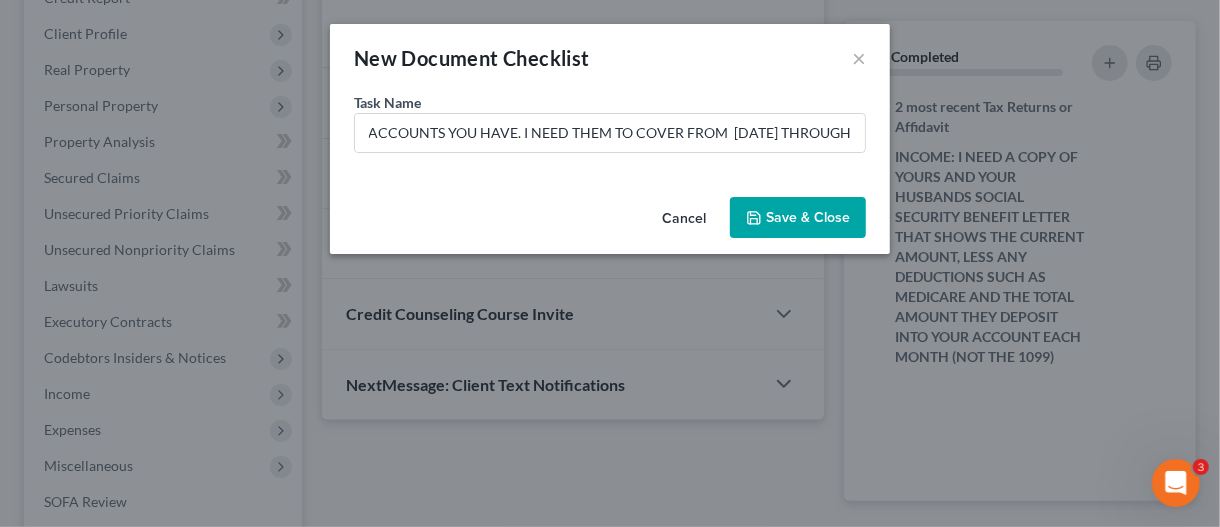 scroll, scrollTop: 0, scrollLeft: 0, axis: both 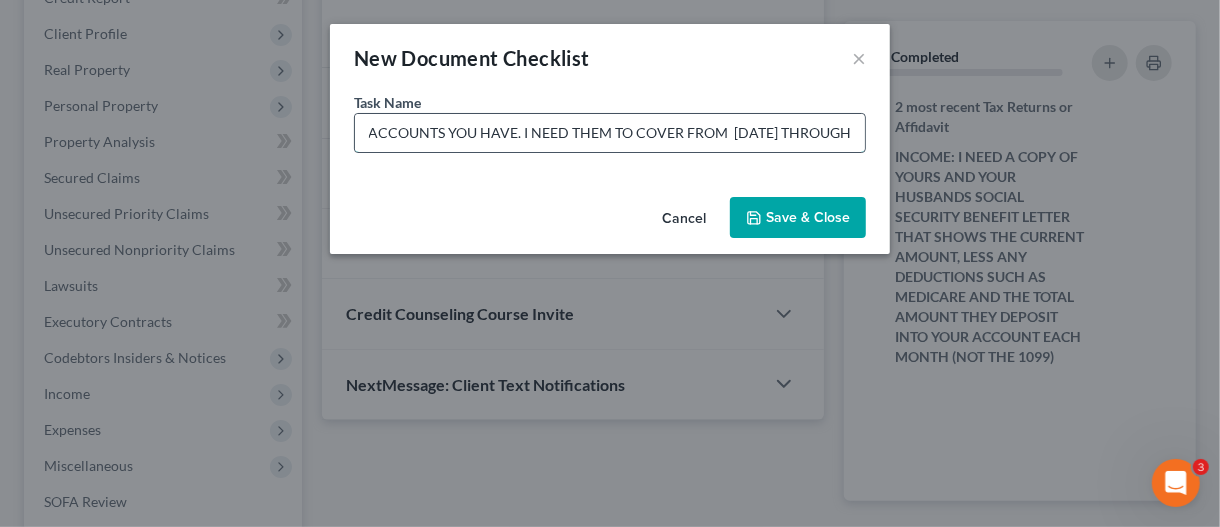 drag, startPoint x: 845, startPoint y: 134, endPoint x: 846, endPoint y: 124, distance: 10.049875 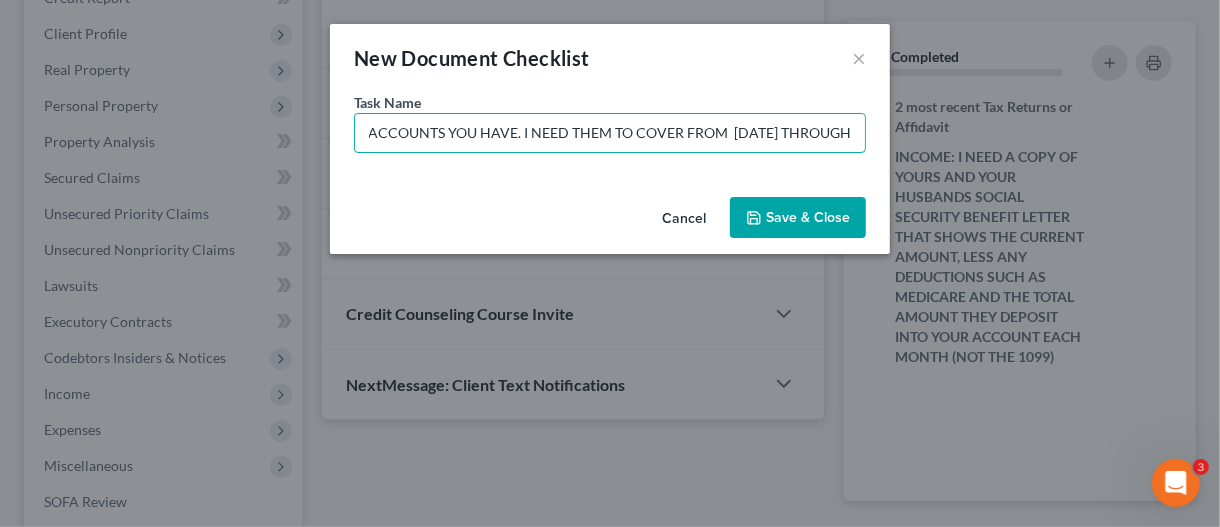 drag, startPoint x: 857, startPoint y: 129, endPoint x: 956, endPoint y: 155, distance: 102.357216 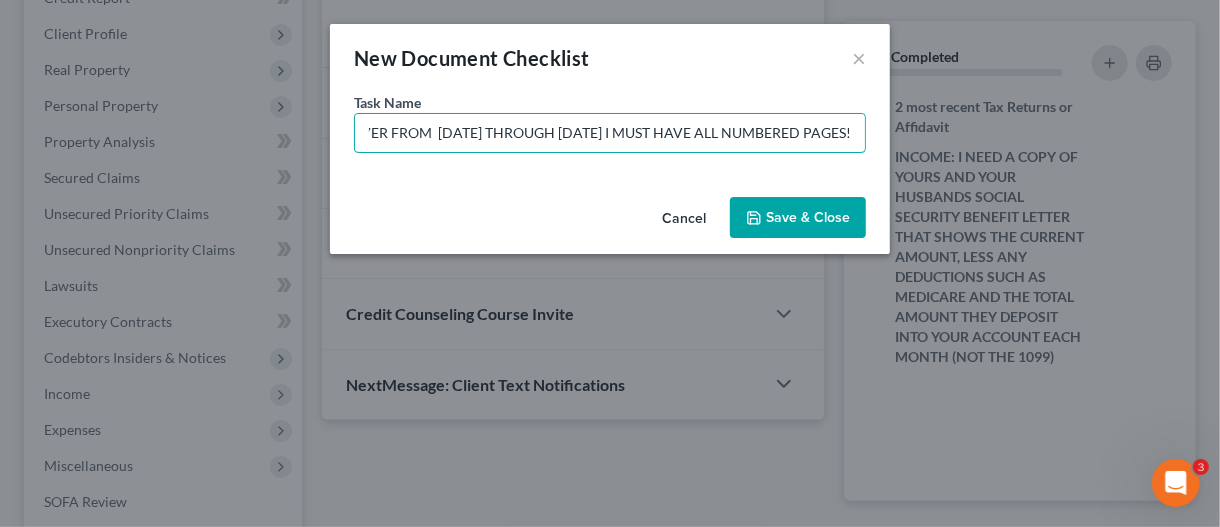 scroll, scrollTop: 0, scrollLeft: 817, axis: horizontal 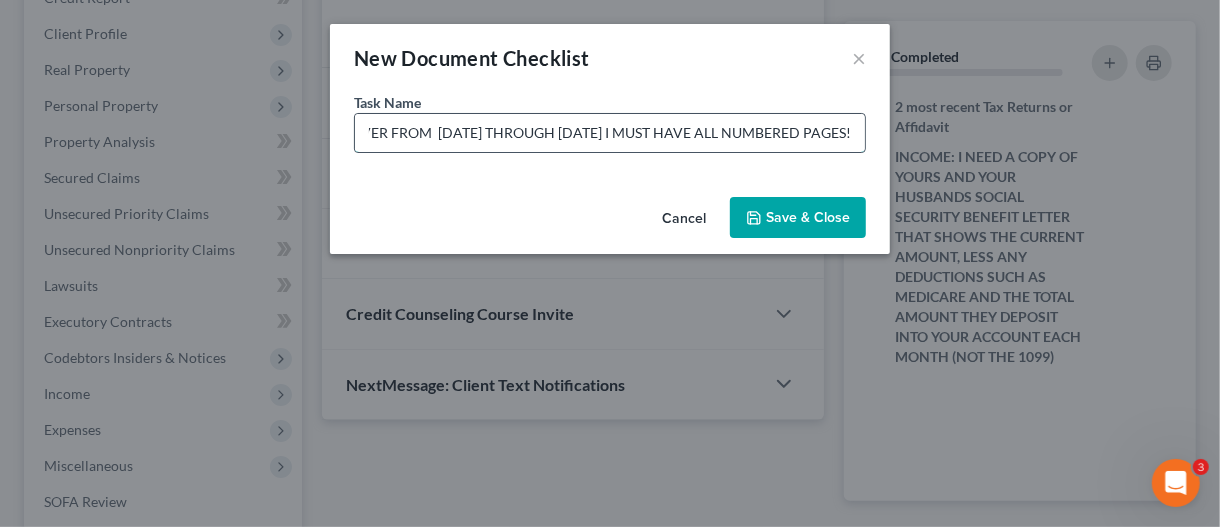 click on "BANK STATEMENTS: I NEED YOUR BANK STATEMENTS FOR ANY/ALL ACCOUNTS YOU HAVE. I NEED THEM TO COVER FROM  [DATE] THROUGH [DATE] I MUST HAVE ALL NUMBERED PAGES!" at bounding box center (610, 133) 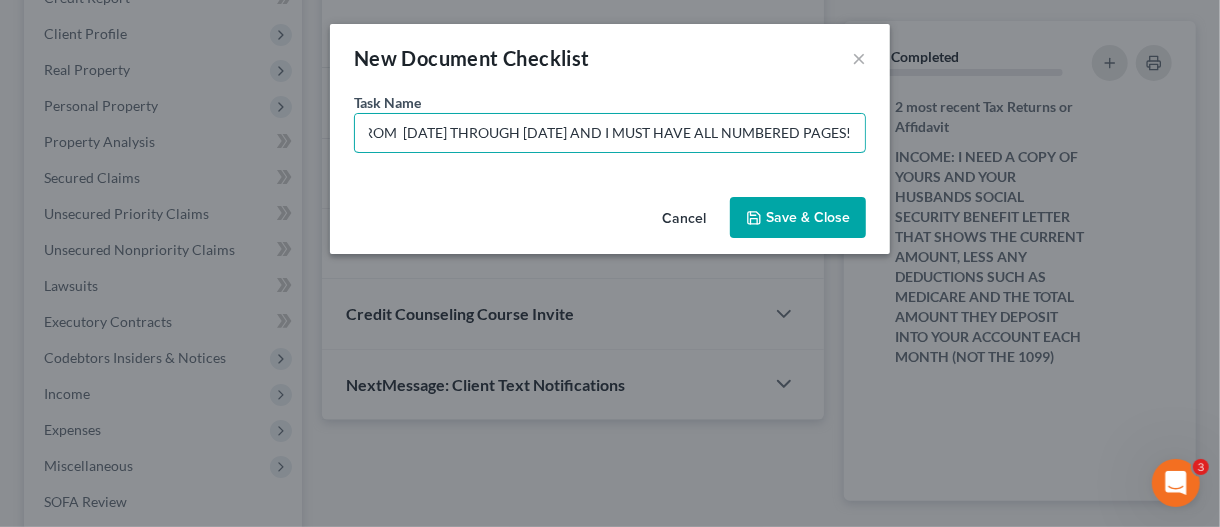 type on "BANK STATEMENTS: I NEED YOUR BANK STATEMENTS FOR ANY/ALL ACCOUNTS YOU HAVE. I NEED THEM TO COVER FROM  [DATE] THROUGH [DATE] AND I MUST HAVE ALL NUMBERED PAGES!" 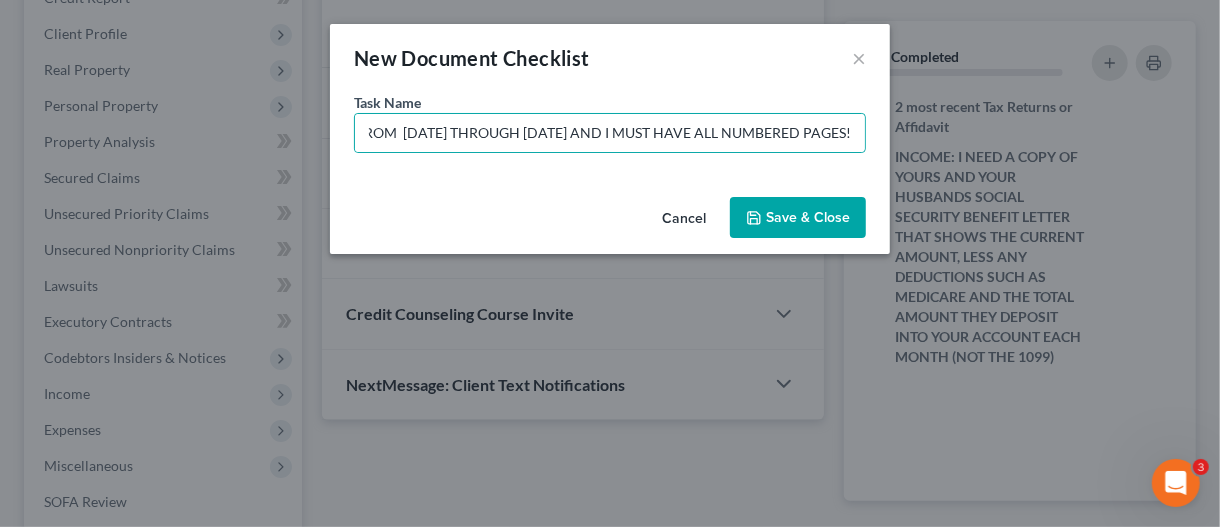 click on "Save & Close" at bounding box center [798, 218] 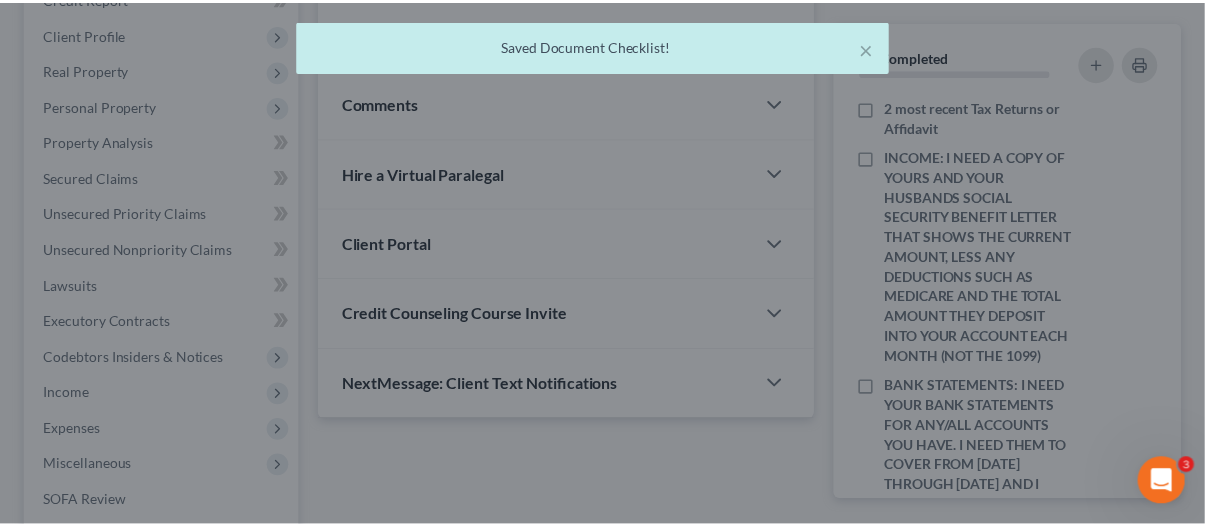 scroll, scrollTop: 0, scrollLeft: 0, axis: both 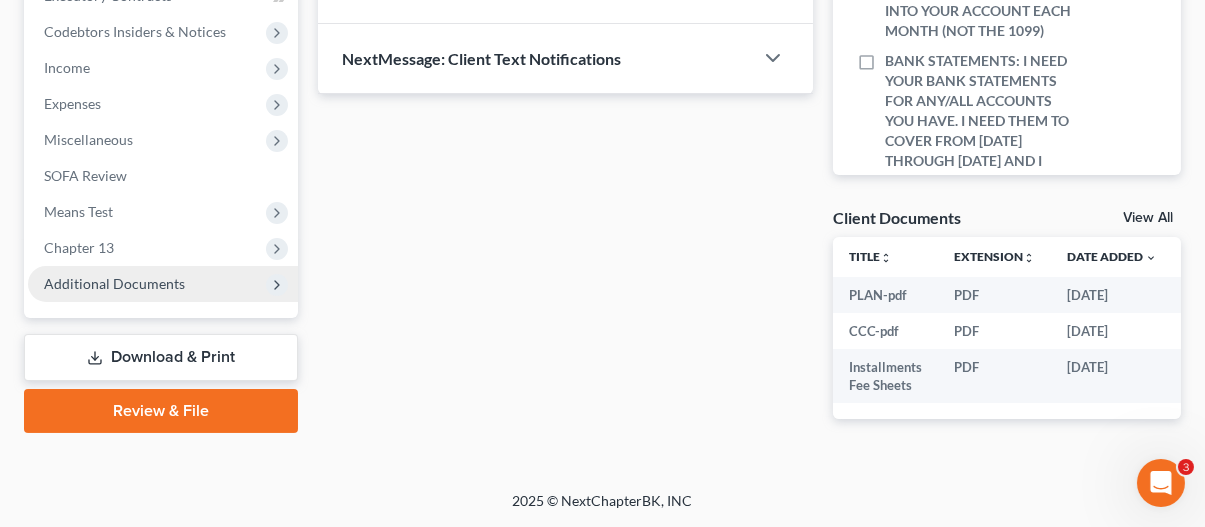 click on "Additional Documents" at bounding box center (114, 283) 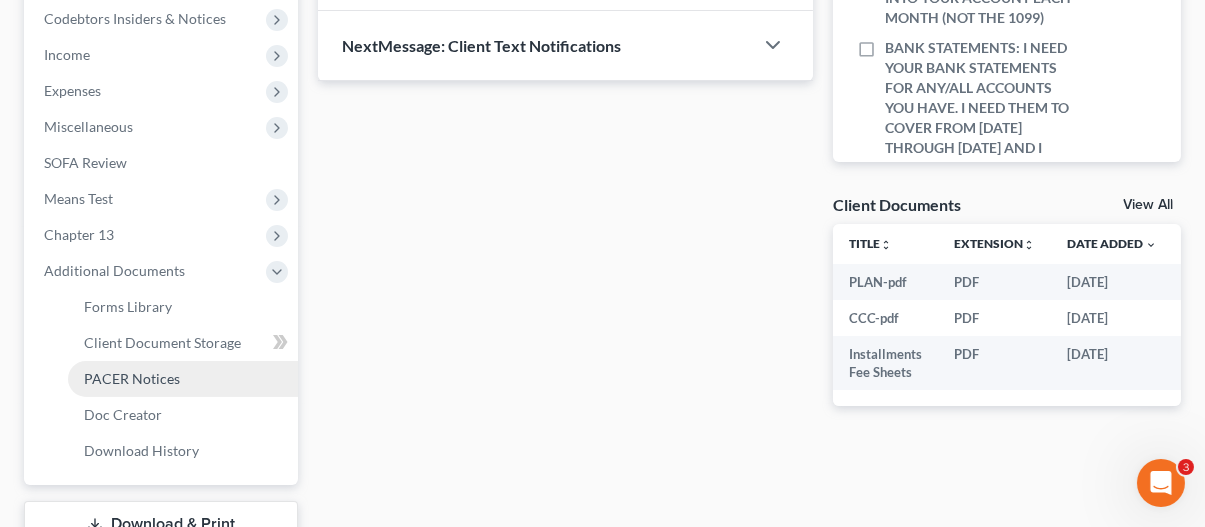 drag, startPoint x: 143, startPoint y: 376, endPoint x: 141, endPoint y: 362, distance: 14.142136 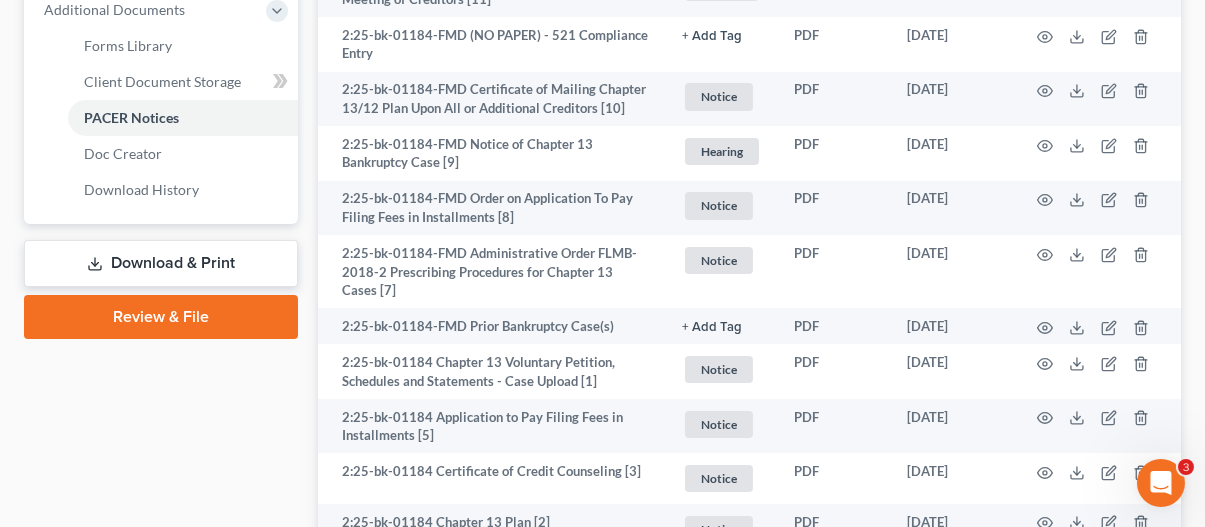 scroll, scrollTop: 800, scrollLeft: 0, axis: vertical 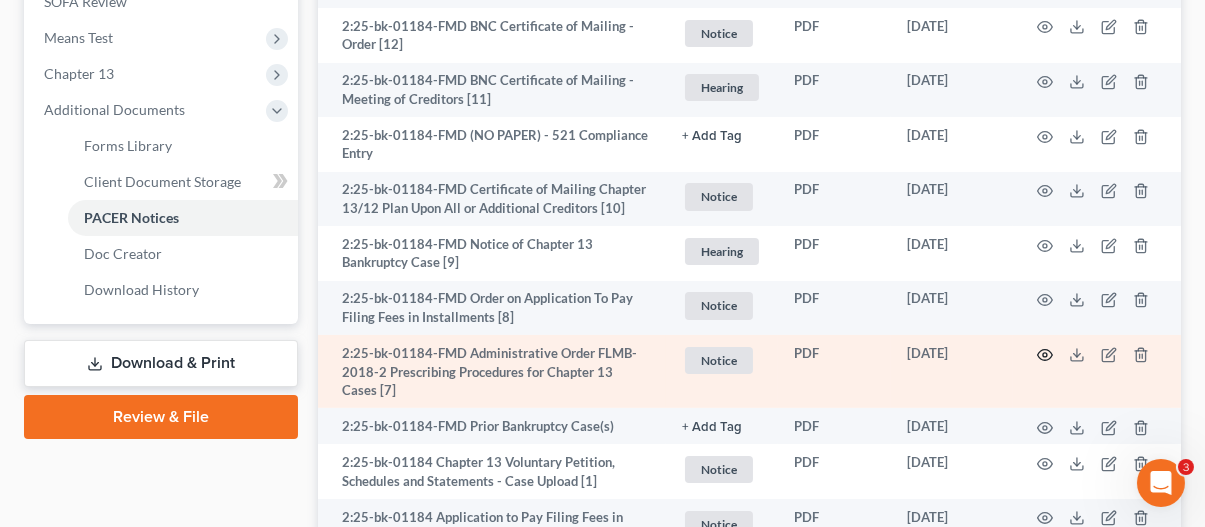 click 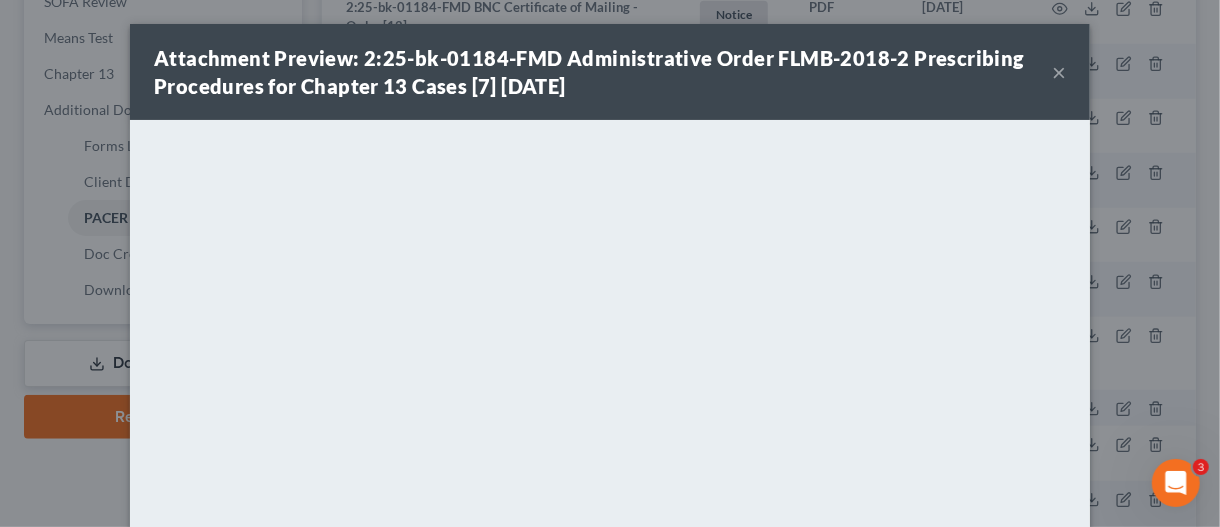 click on "×" at bounding box center [1059, 72] 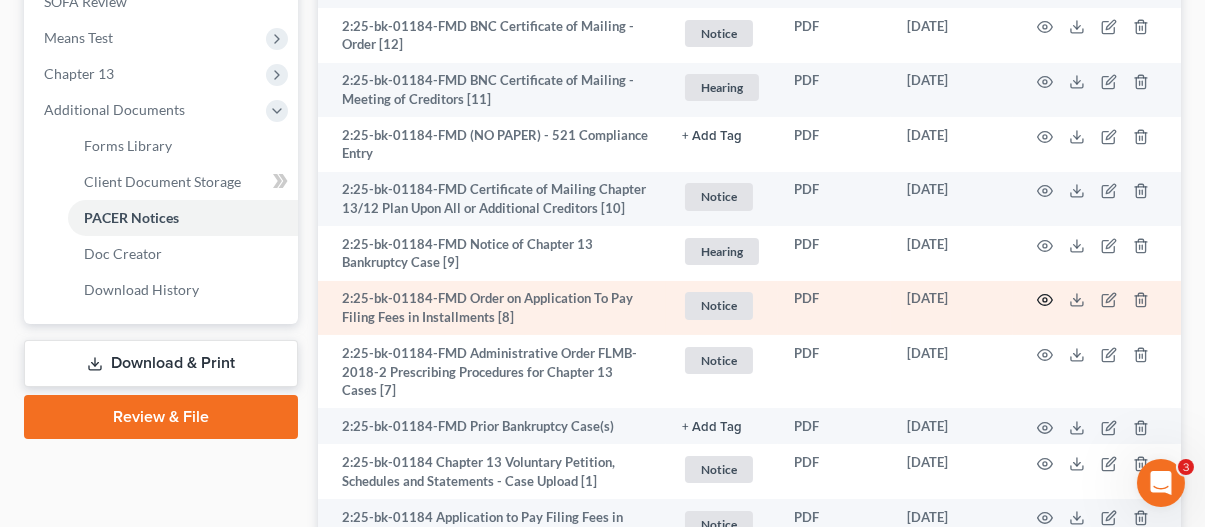 click 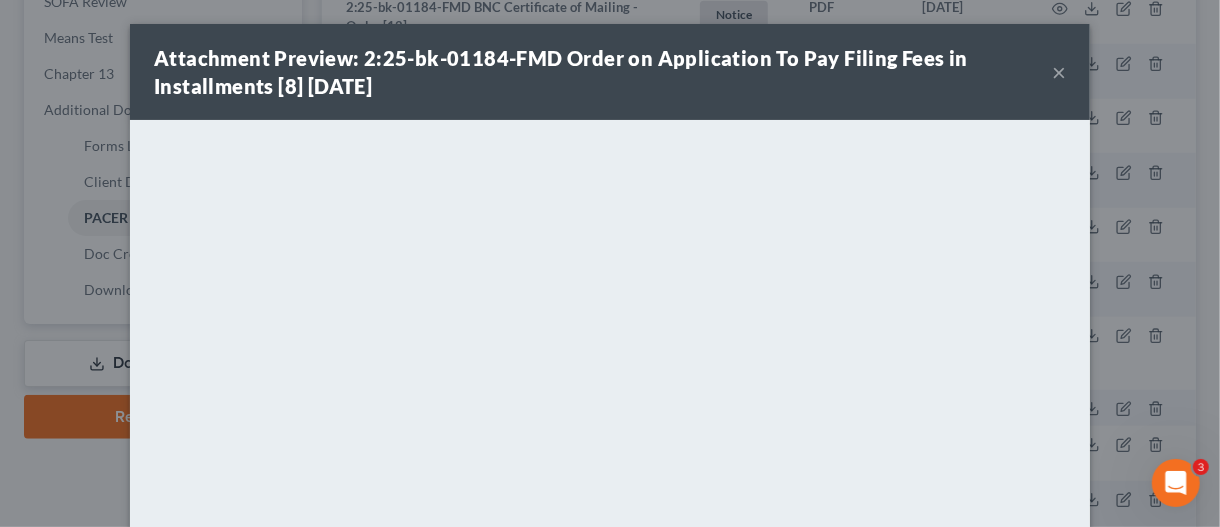 click on "×" at bounding box center [1059, 72] 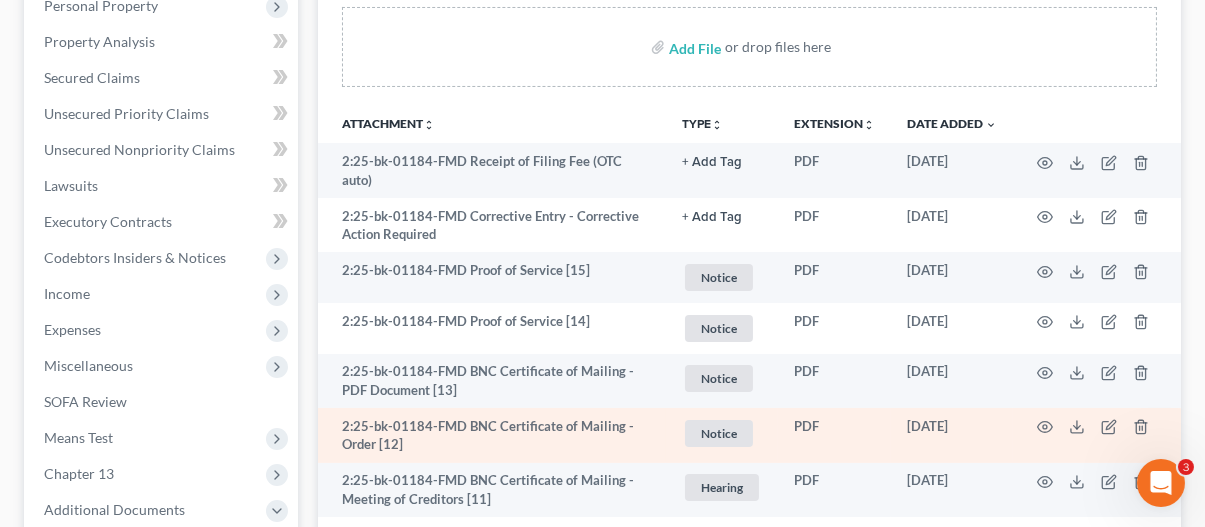 scroll, scrollTop: 400, scrollLeft: 0, axis: vertical 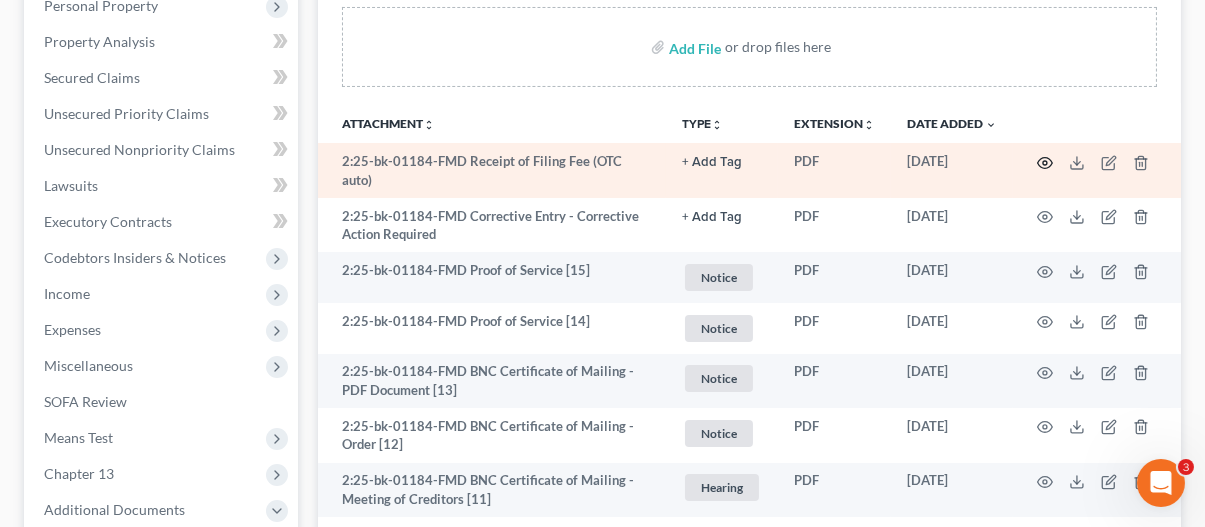 click 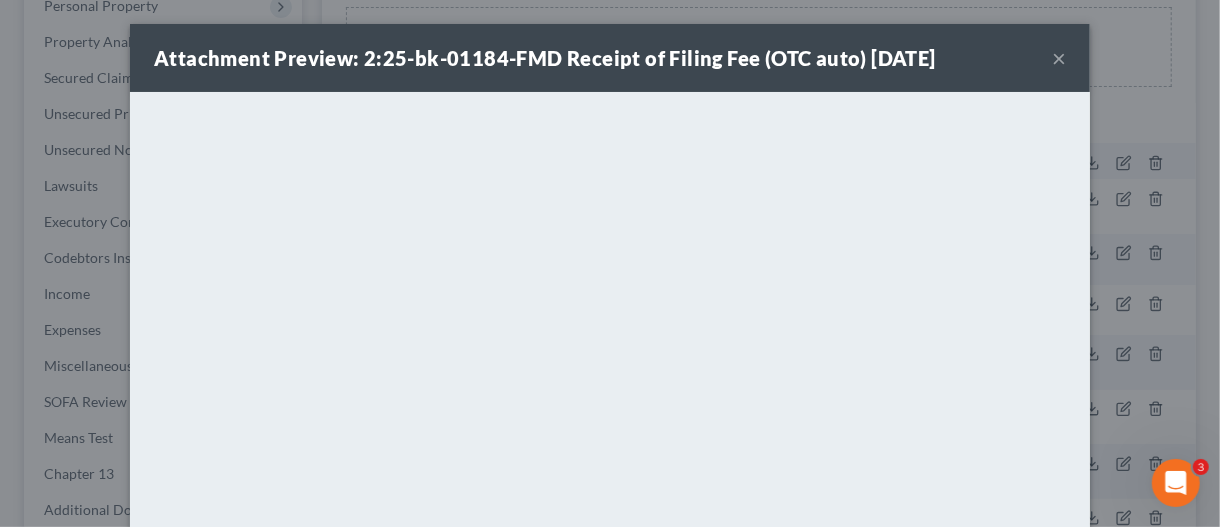 click on "×" at bounding box center [1059, 58] 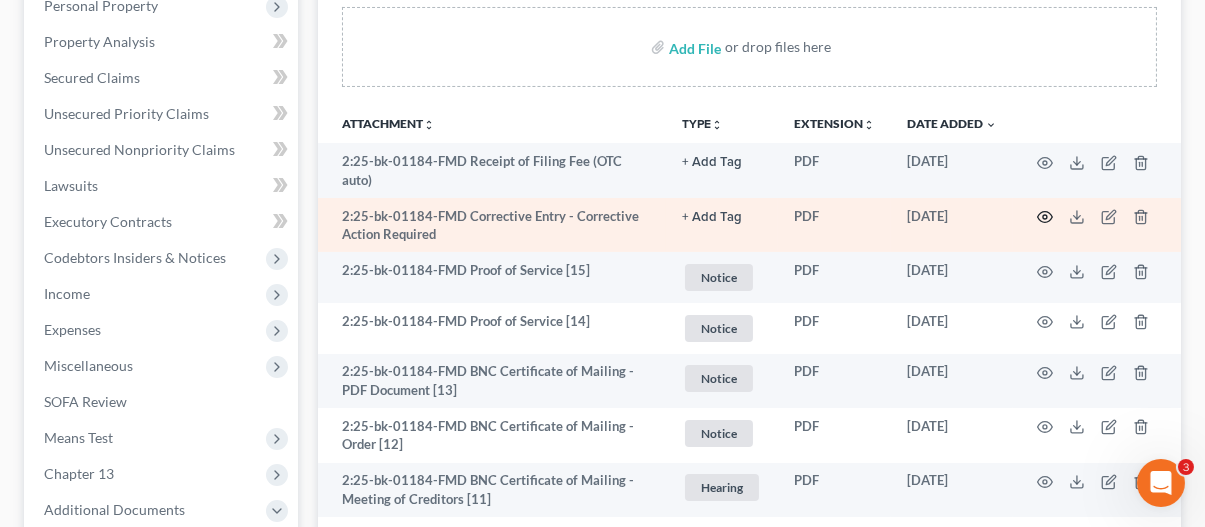click 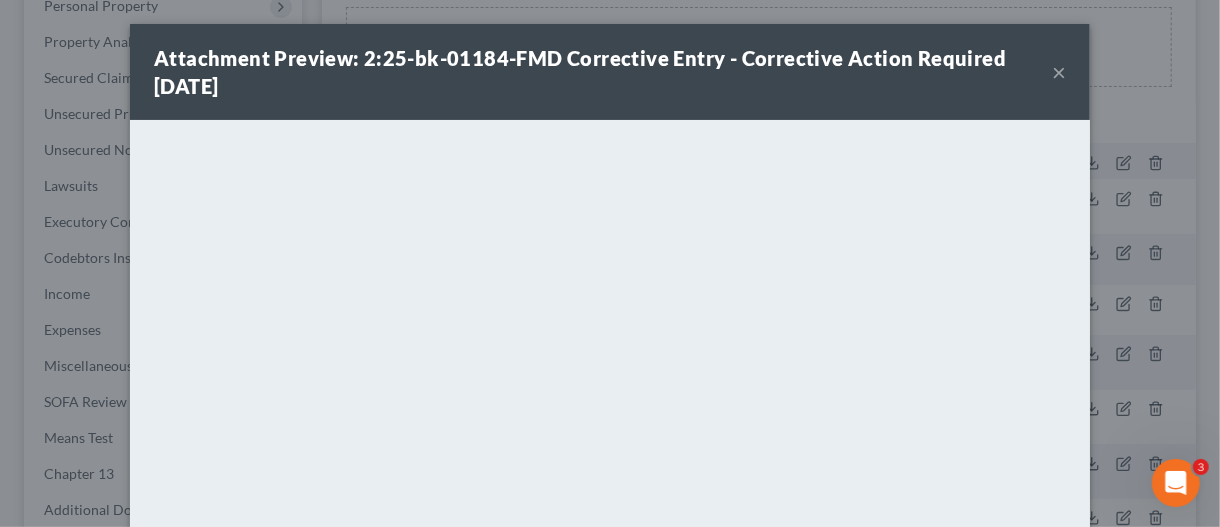 click on "×" at bounding box center [1059, 72] 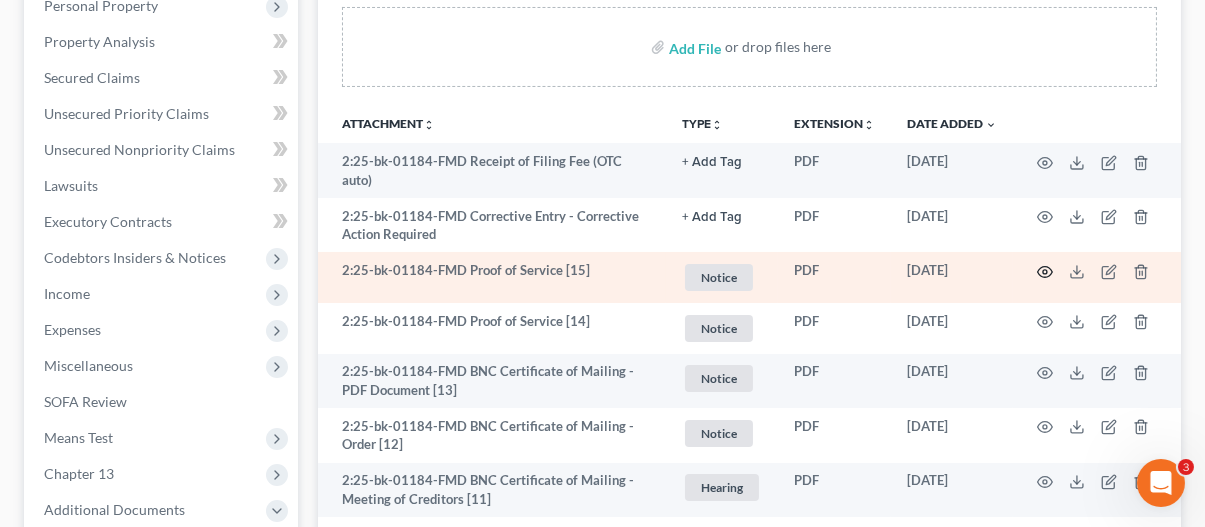 click 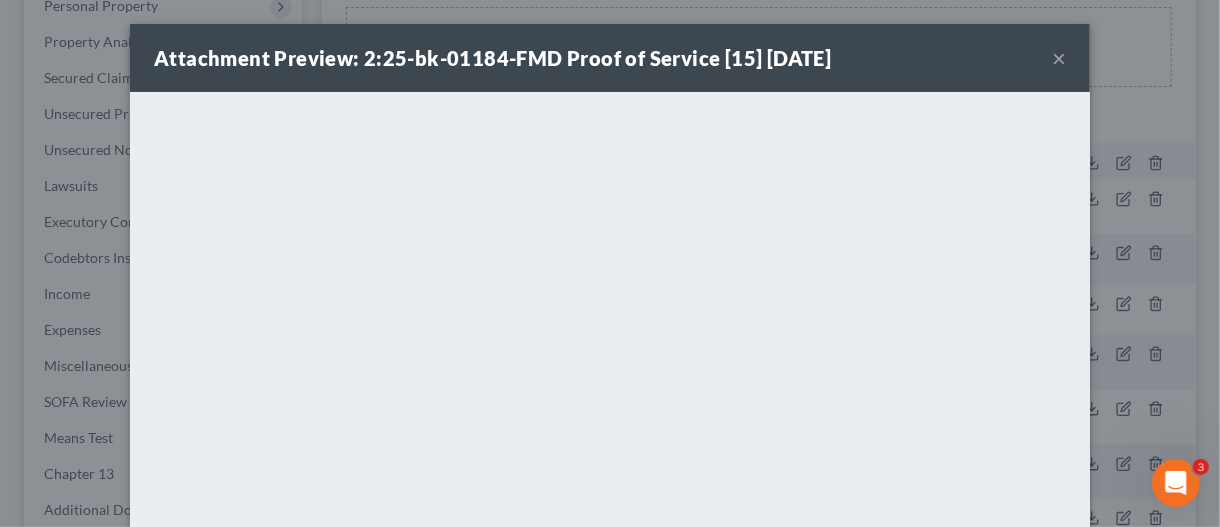drag, startPoint x: 1055, startPoint y: 66, endPoint x: 1102, endPoint y: 226, distance: 166.7603 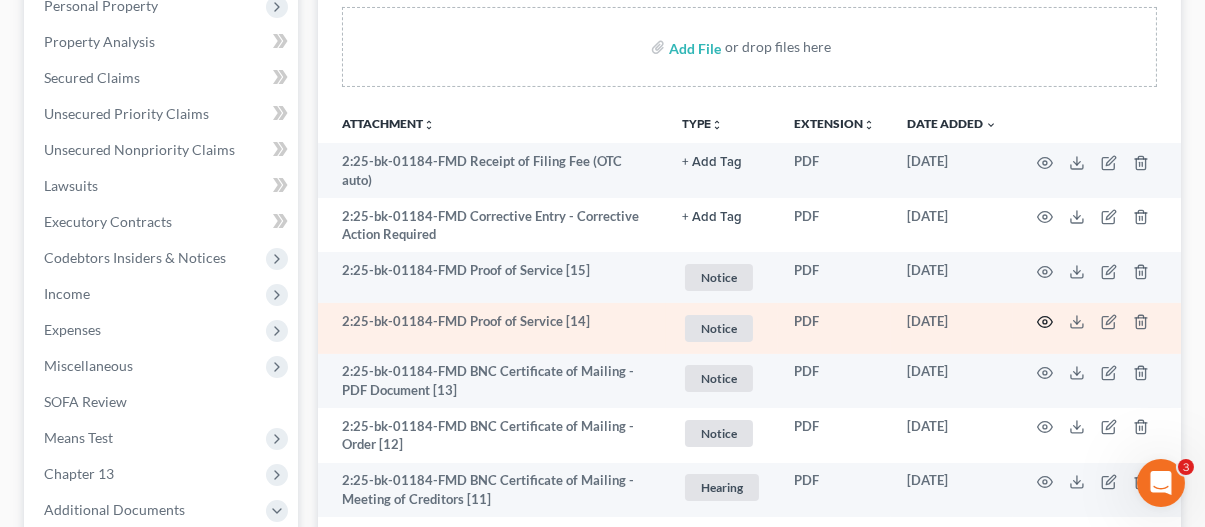click 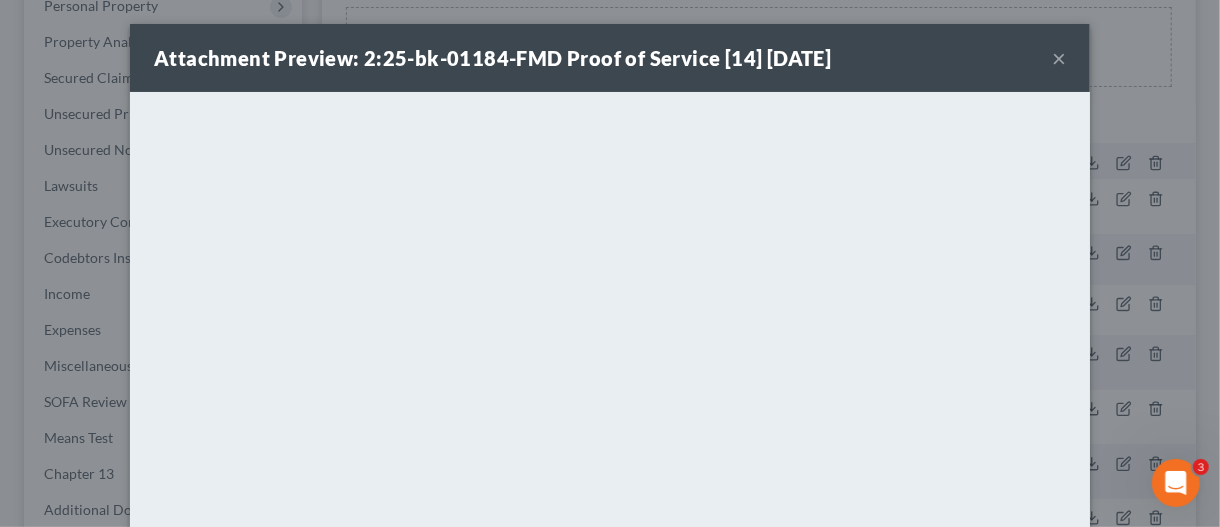 click on "×" at bounding box center (1059, 58) 